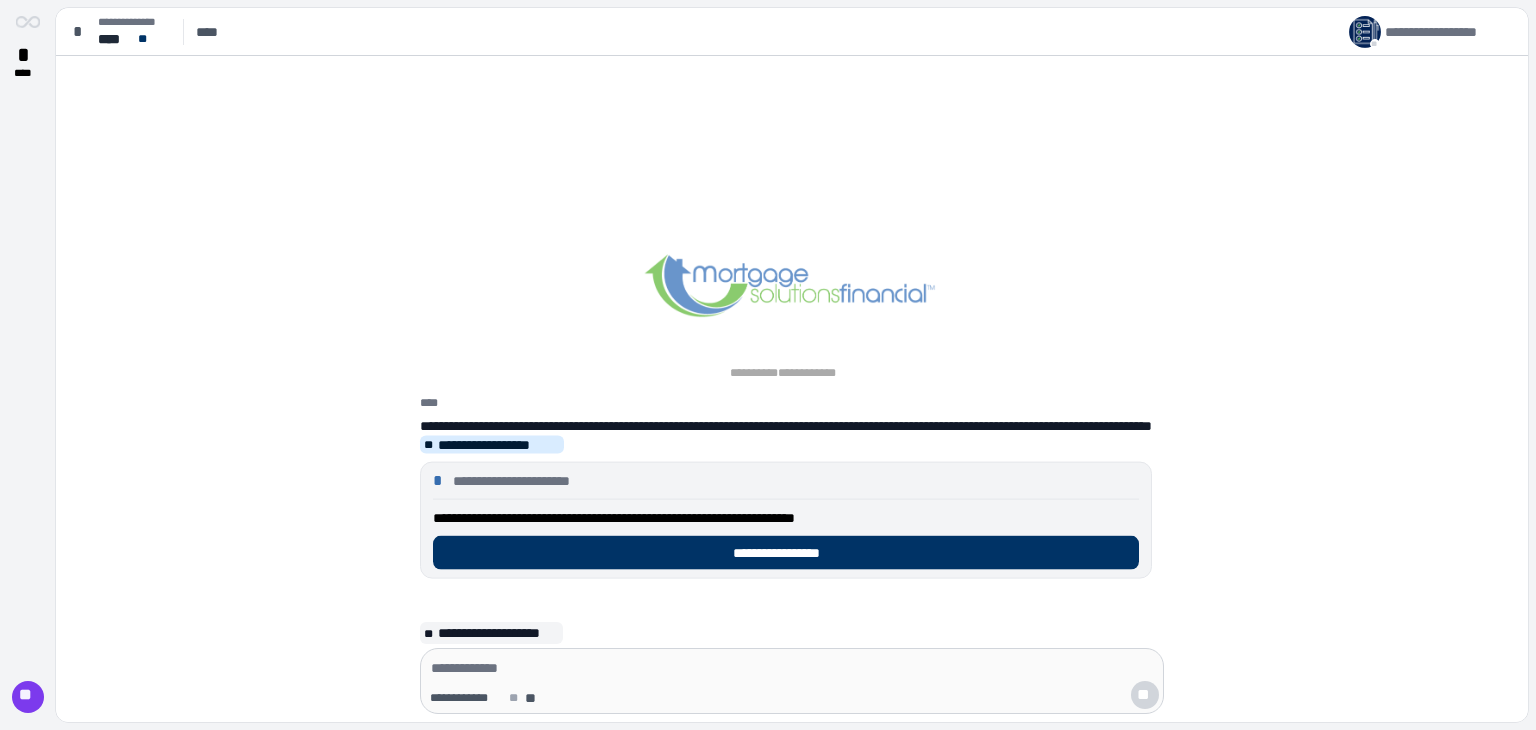 scroll, scrollTop: 0, scrollLeft: 0, axis: both 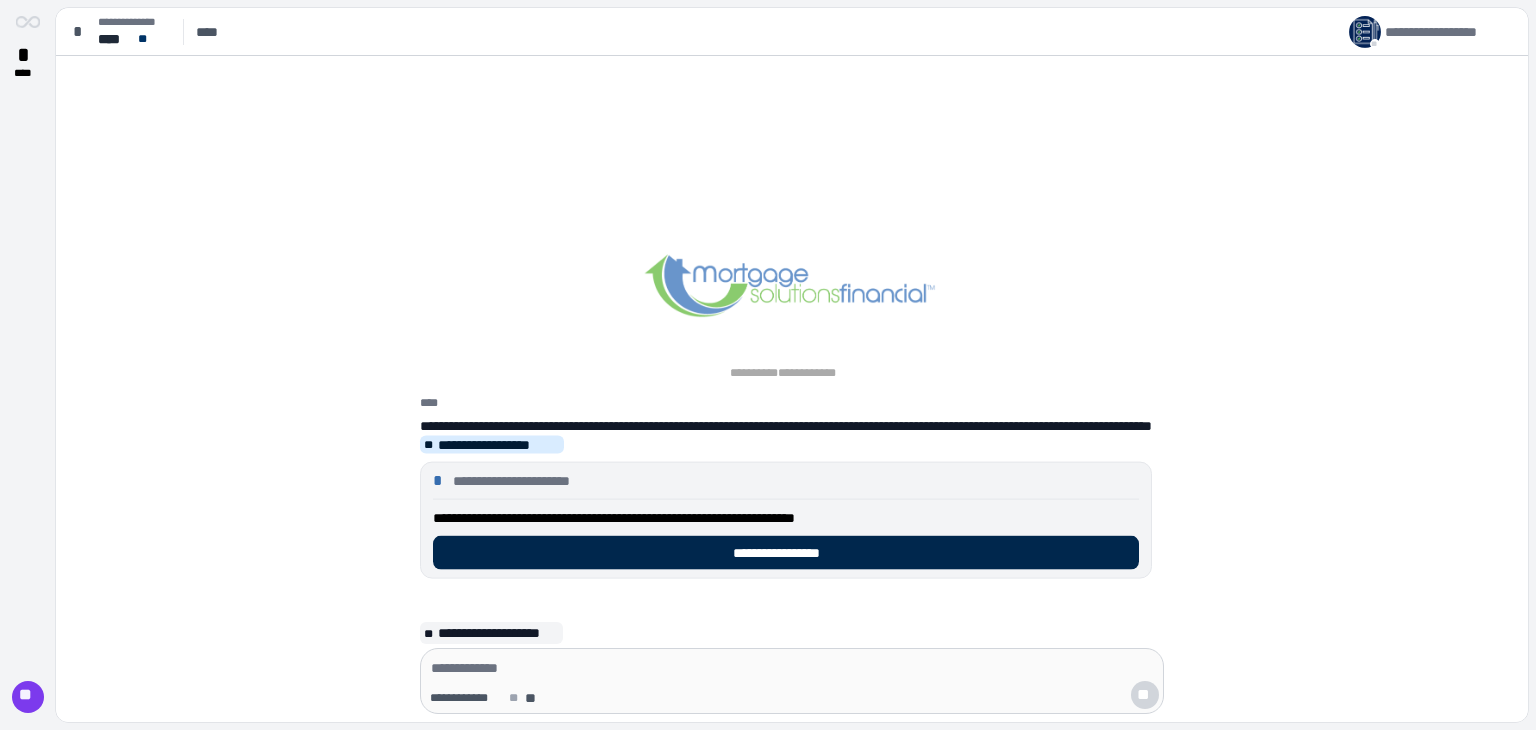 click on "**********" at bounding box center [786, 553] 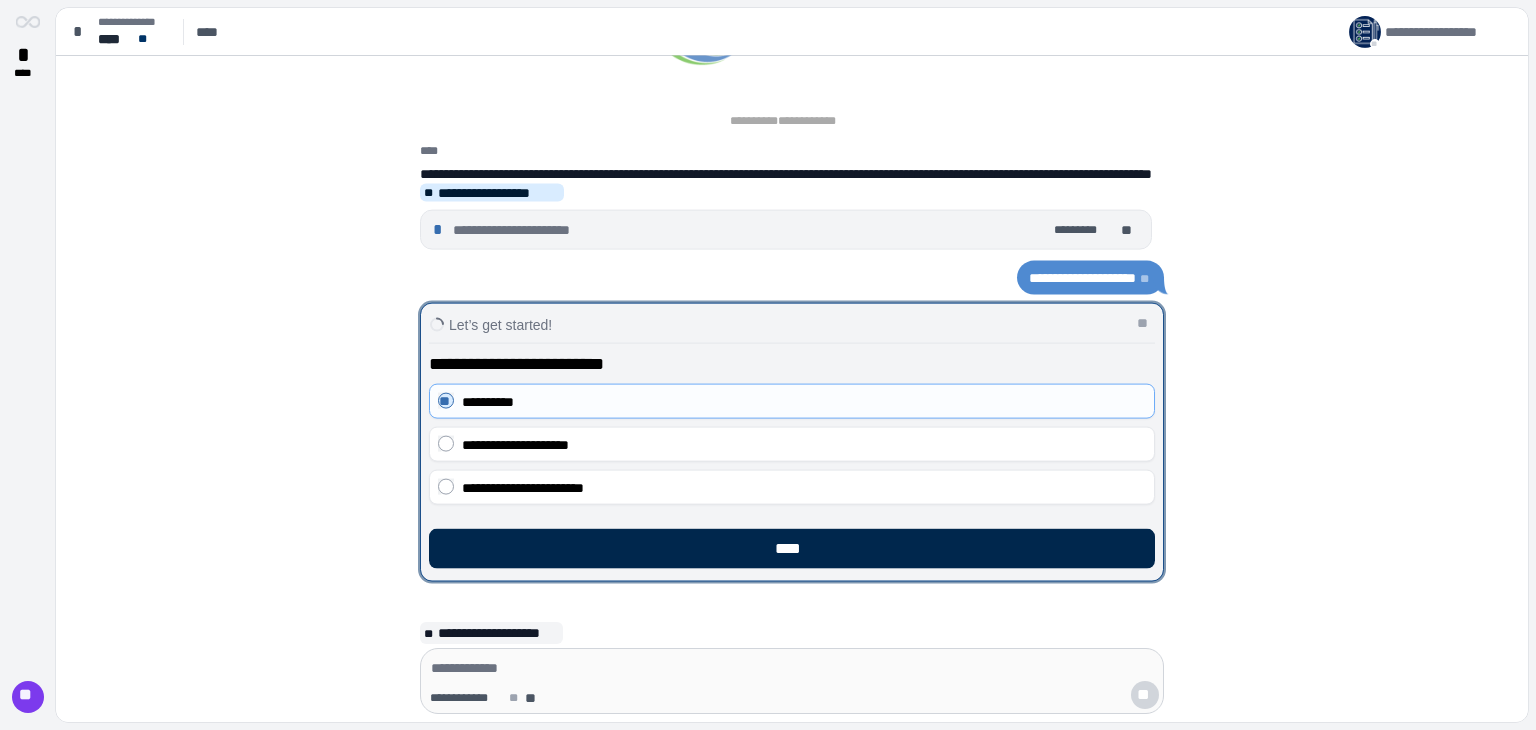 click on "****" at bounding box center [792, 549] 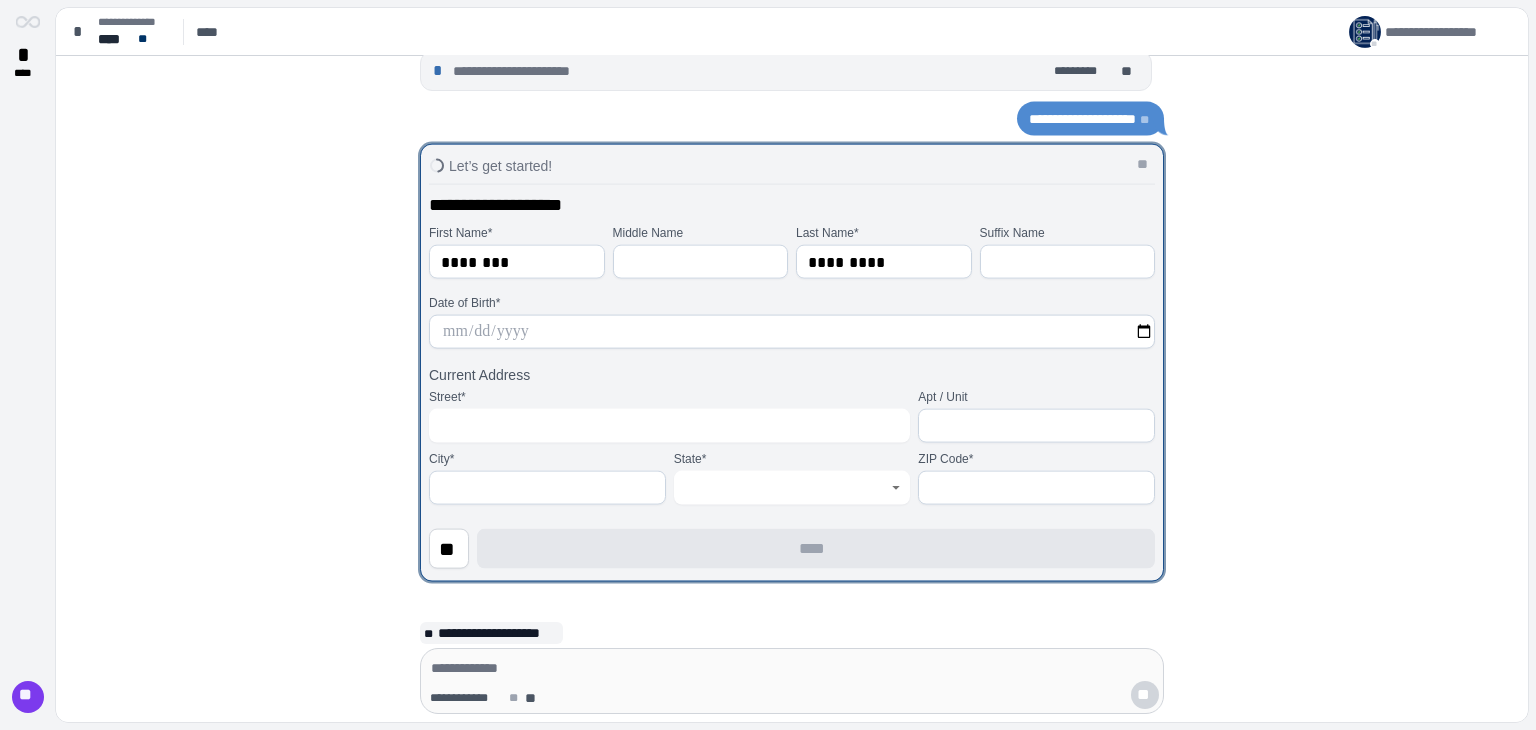 click at bounding box center [792, 332] 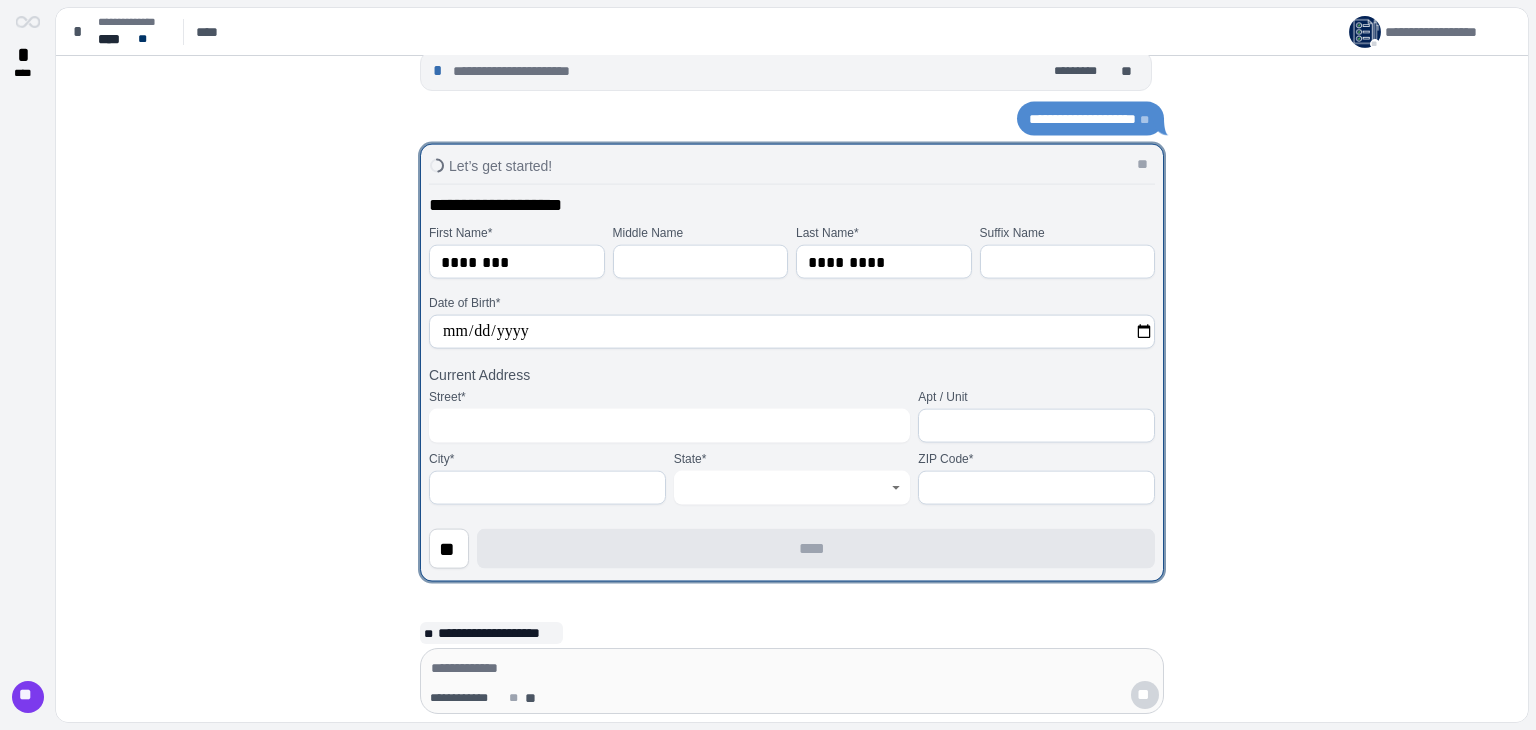 type on "**********" 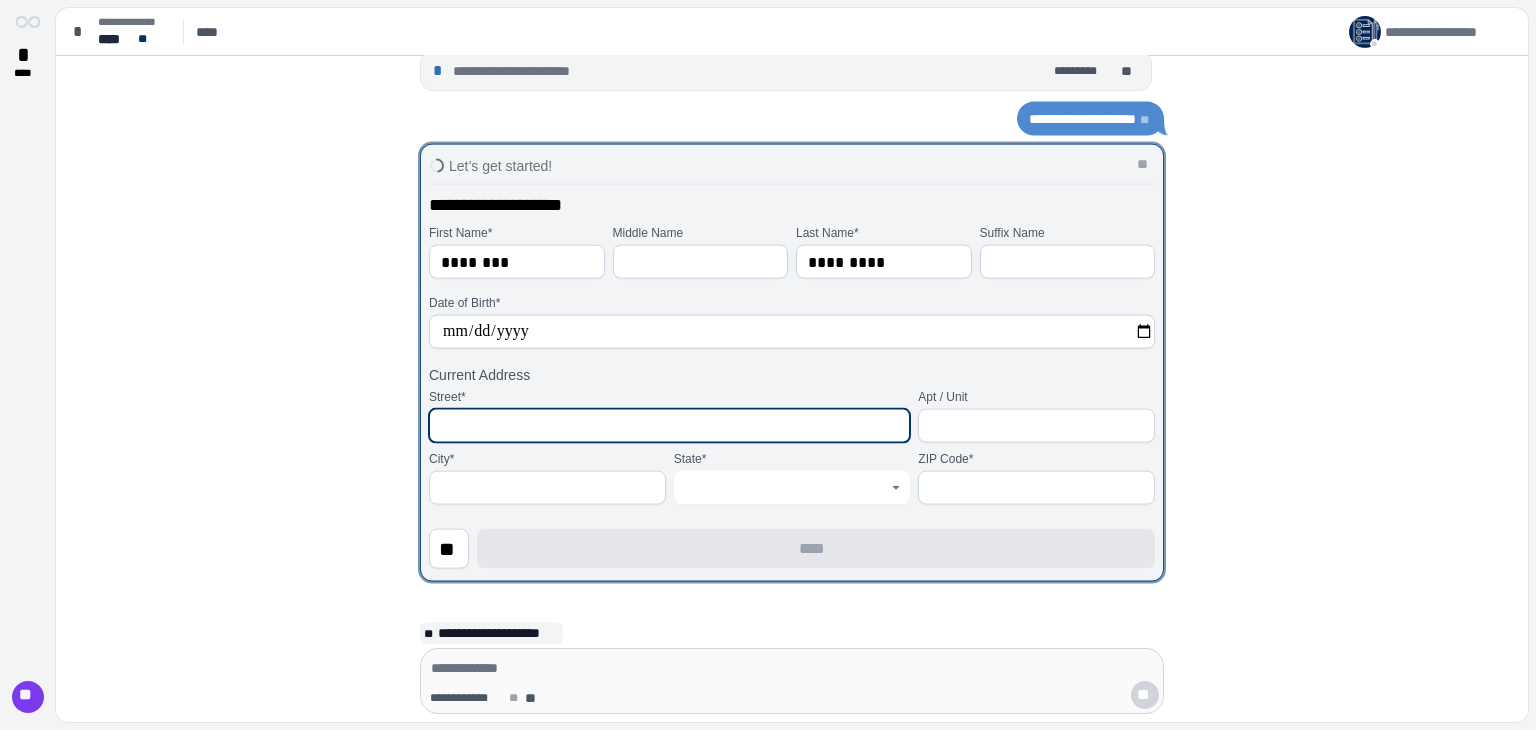 click at bounding box center [669, 426] 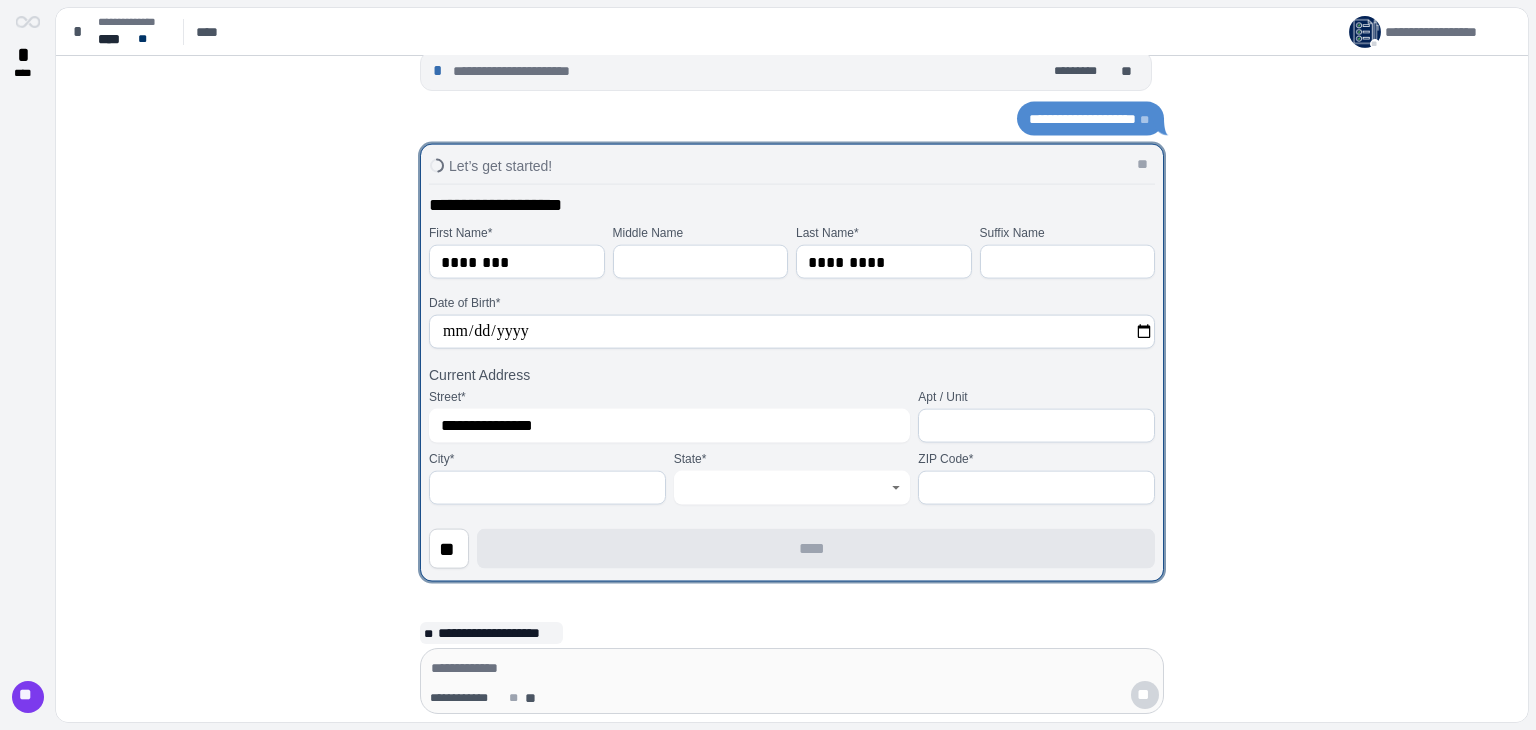 type on "******" 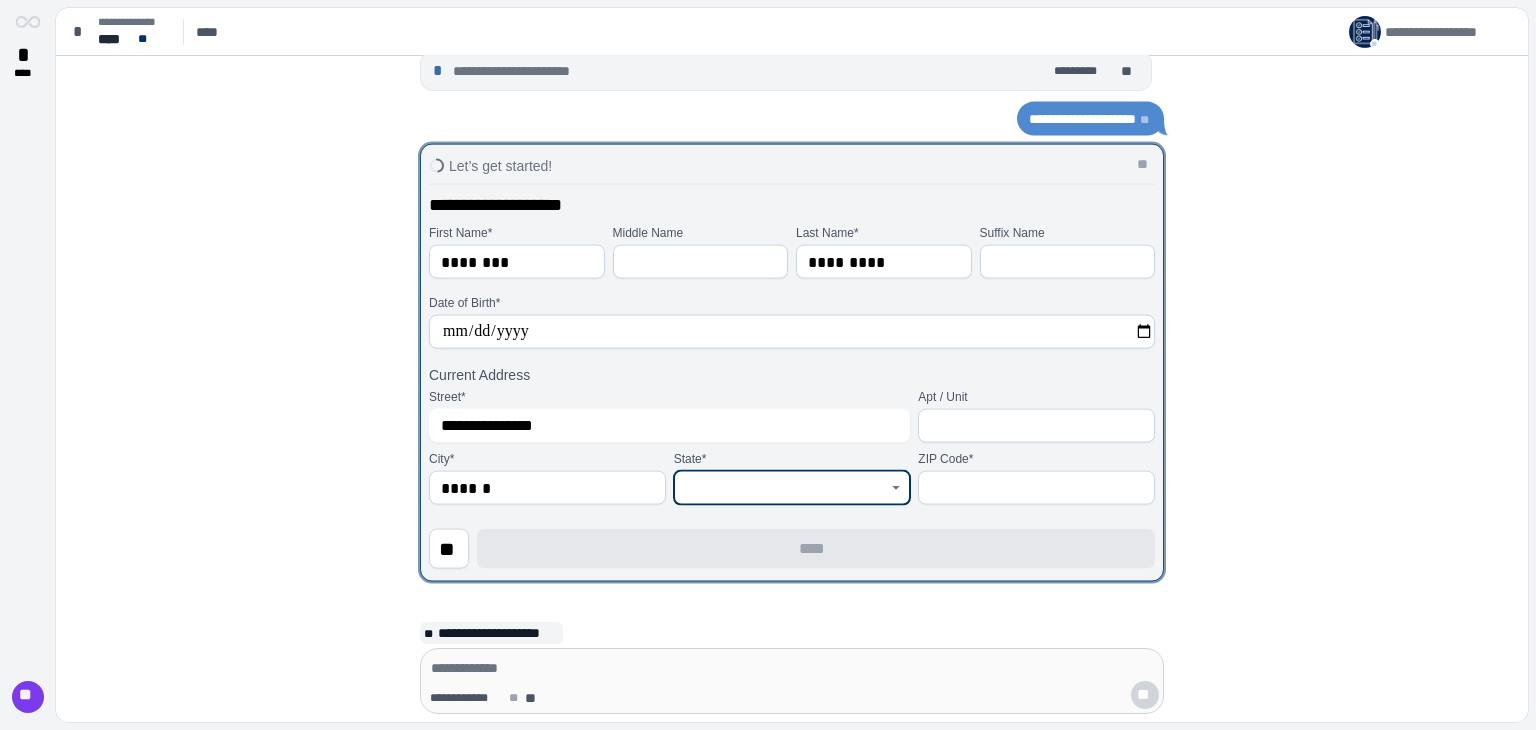 type on "**" 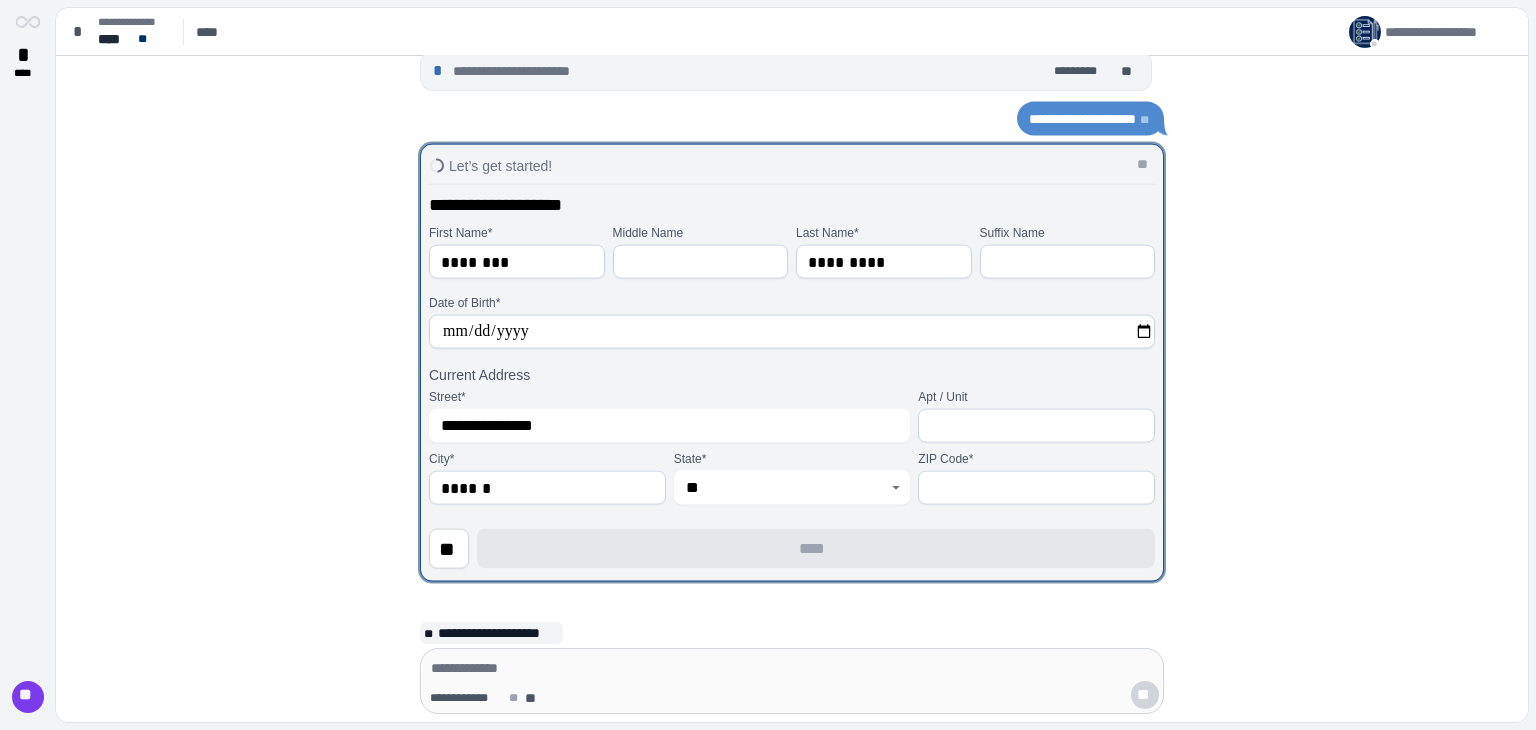 type on "*****" 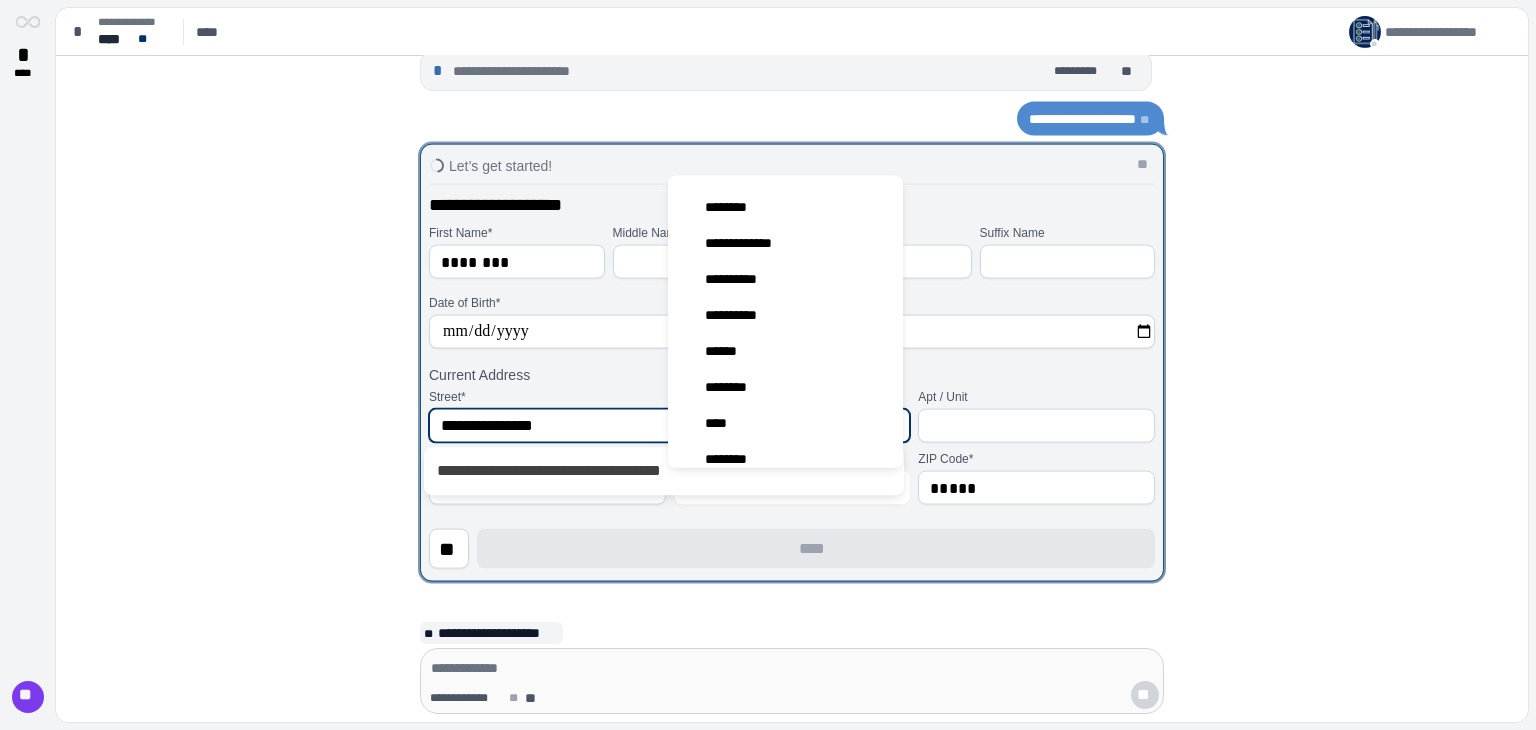 scroll, scrollTop: 1034, scrollLeft: 0, axis: vertical 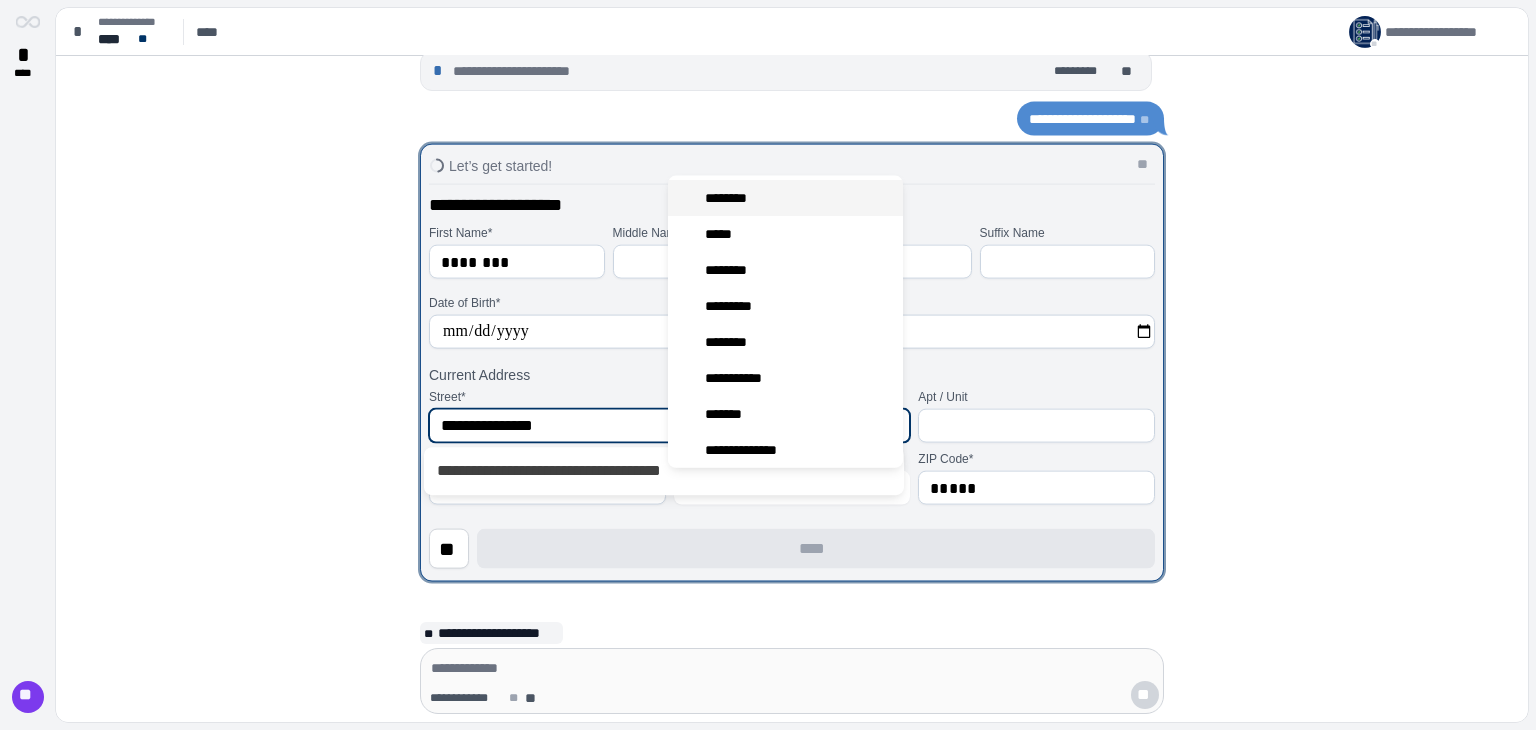 click on "********" at bounding box center (785, 198) 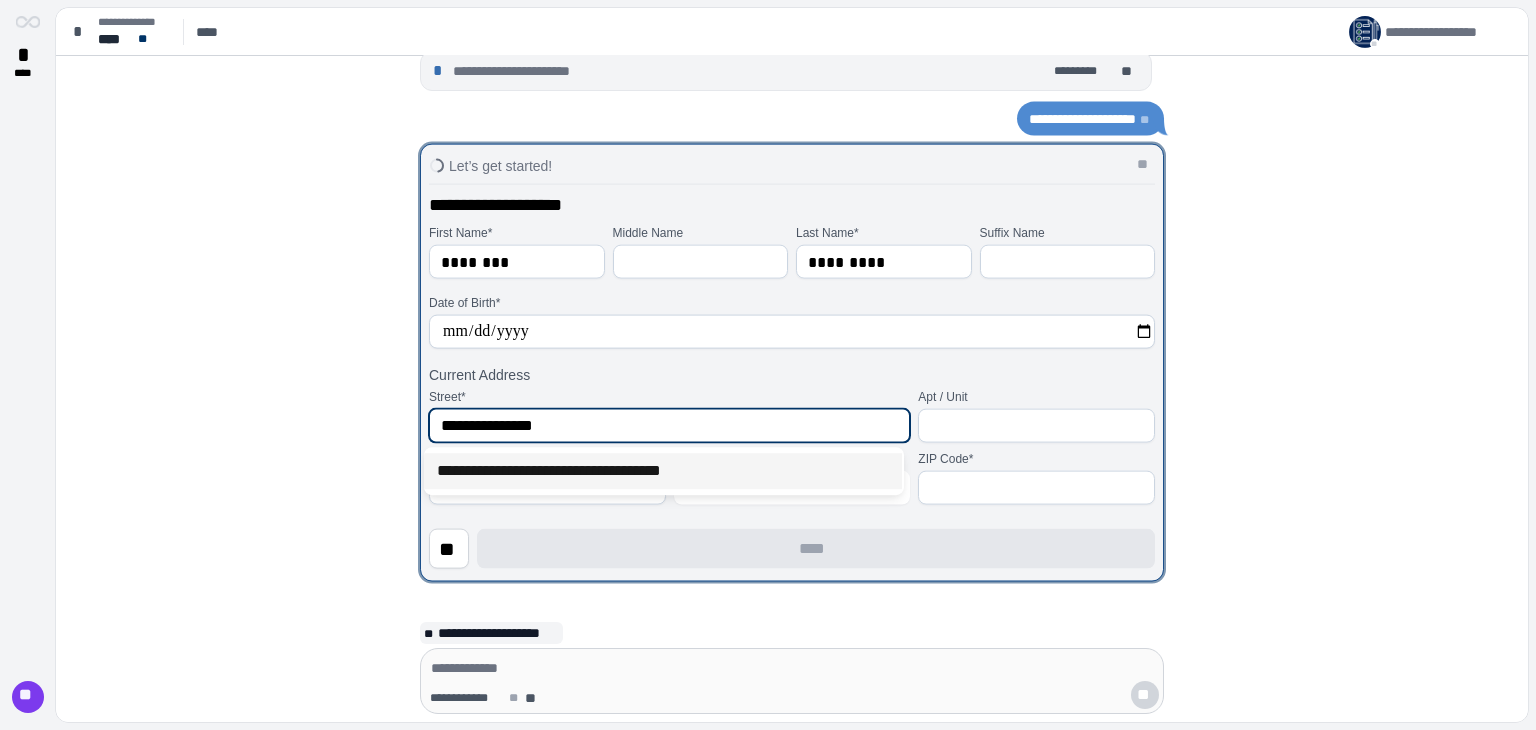 click on "**********" at bounding box center [663, 471] 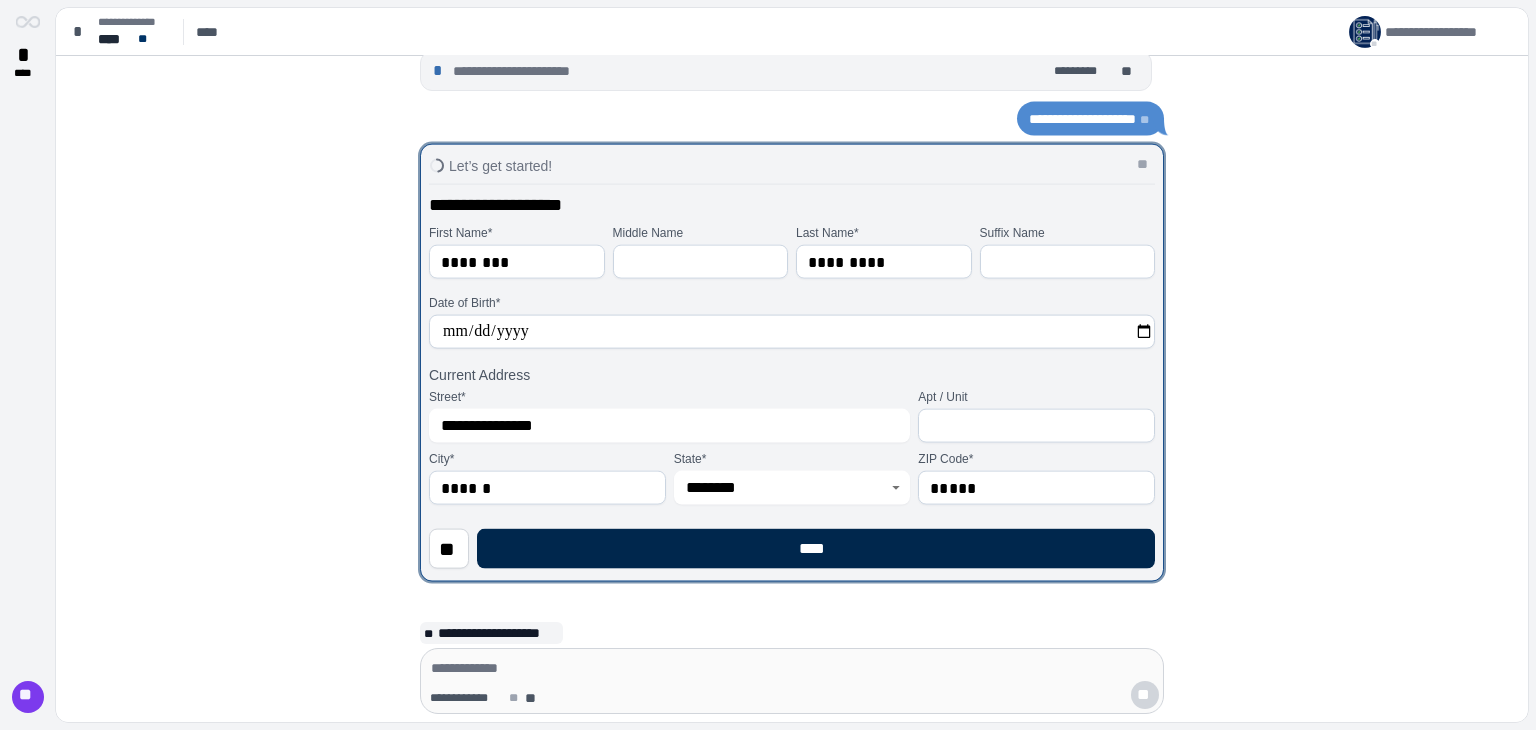 click on "****" at bounding box center [816, 549] 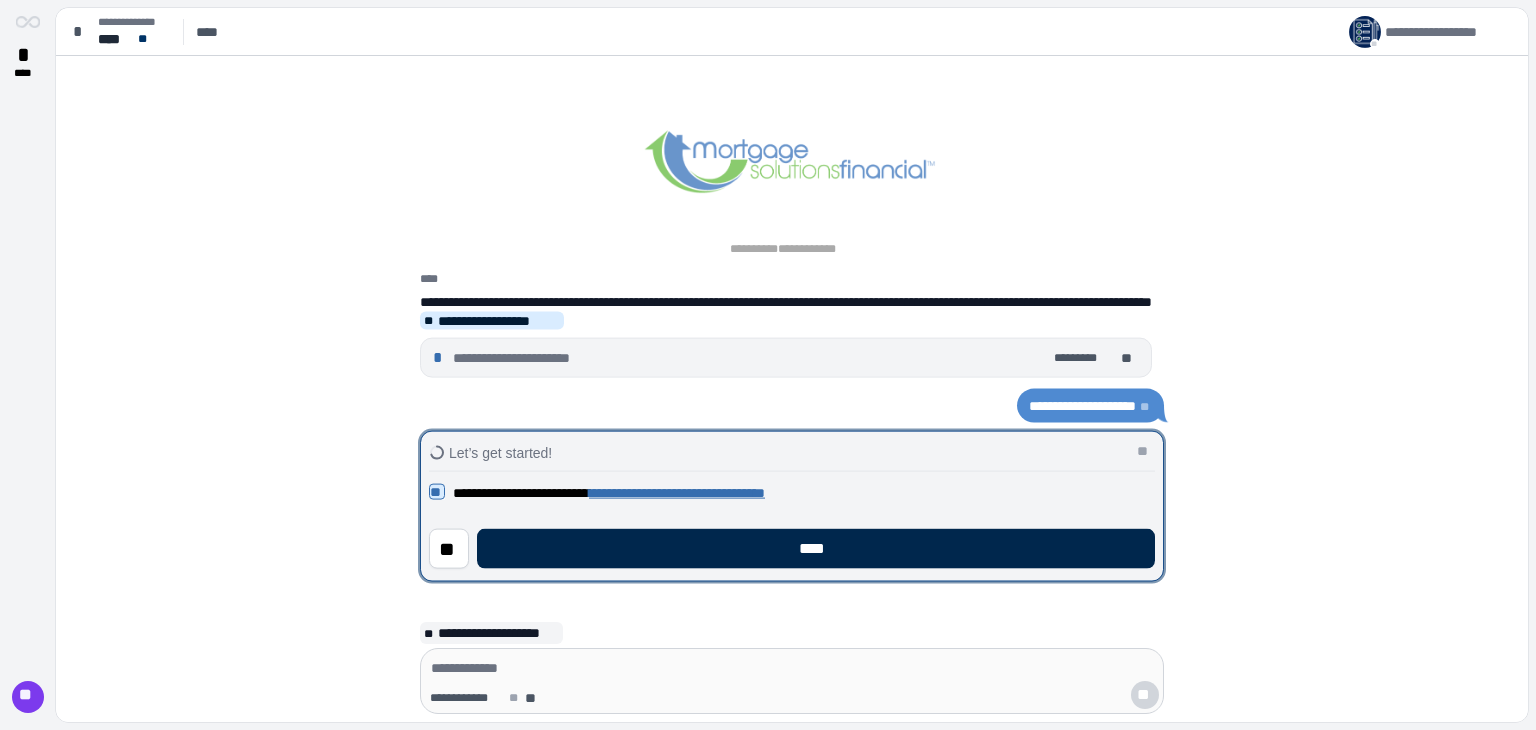 click on "****" at bounding box center (816, 549) 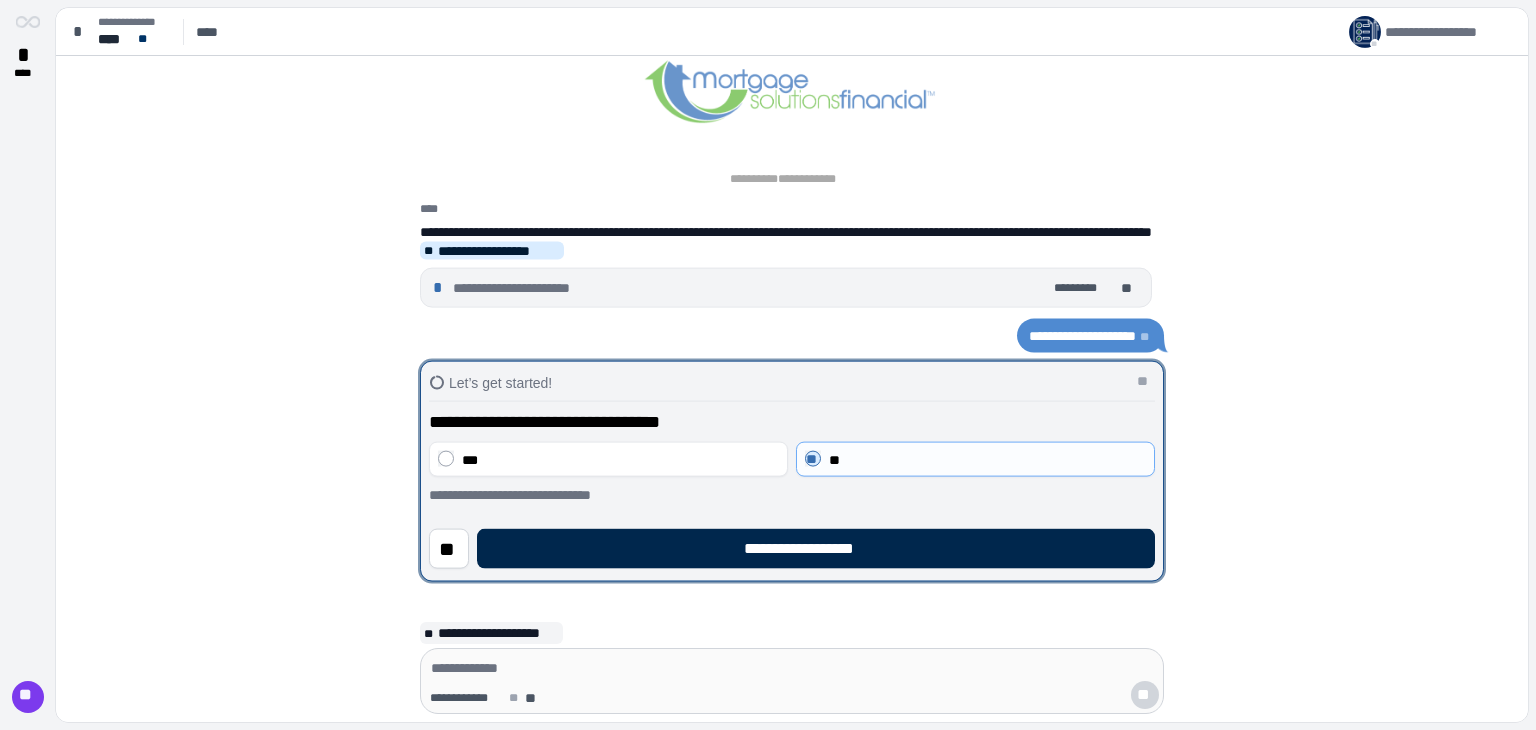 click on "**********" at bounding box center [816, 549] 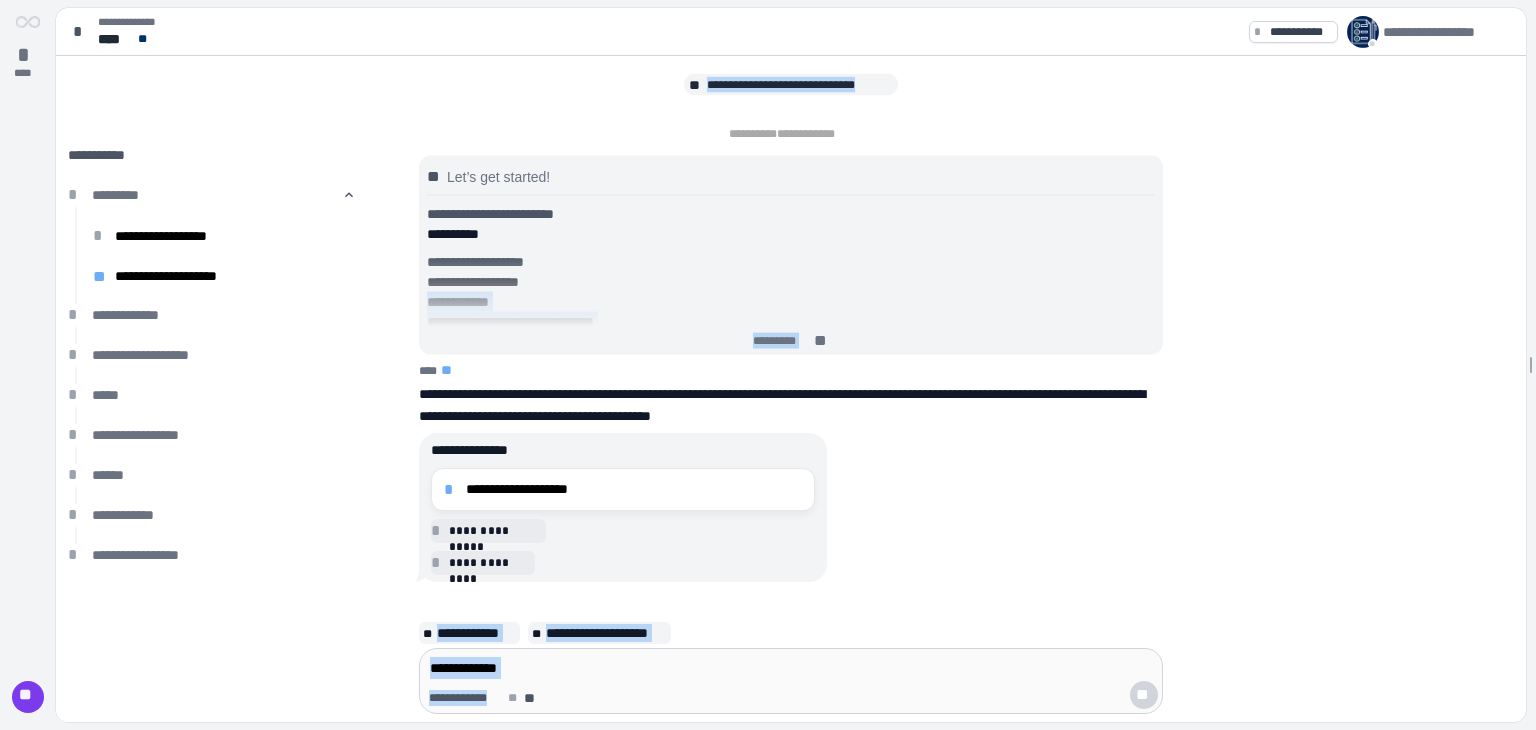drag, startPoint x: 1512, startPoint y: 281, endPoint x: 1534, endPoint y: 391, distance: 112.17843 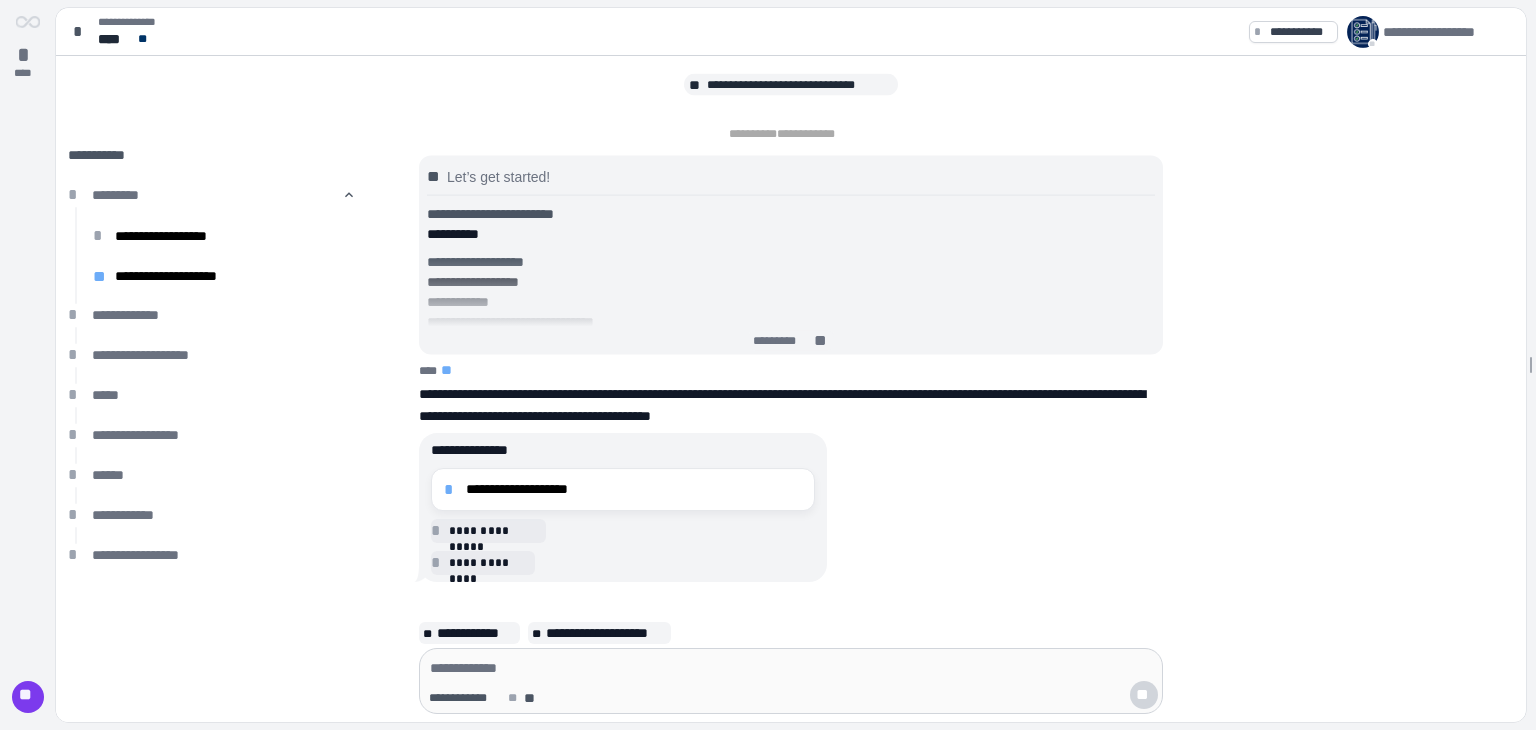 click on "**********" at bounding box center (797, 508) 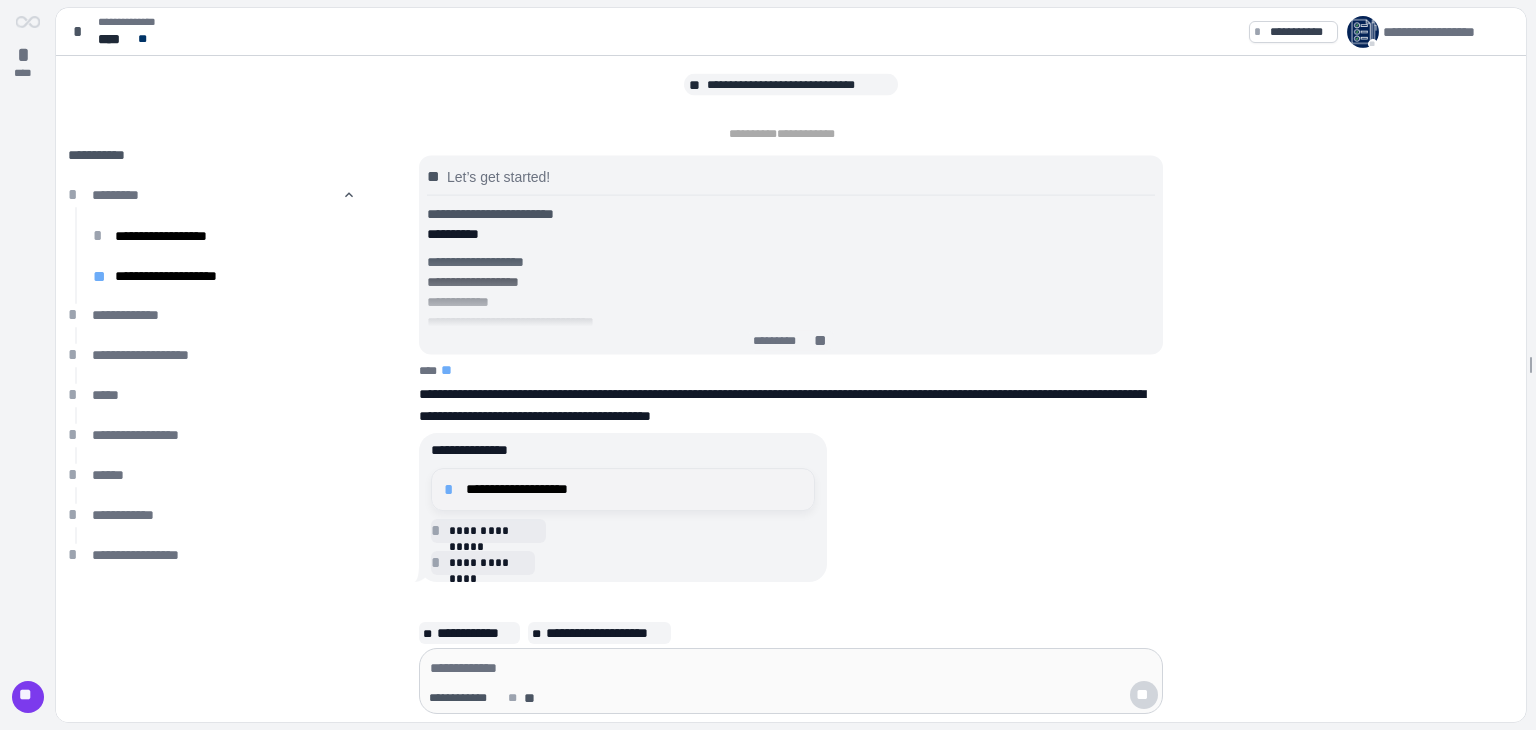 click on "**********" at bounding box center (634, 489) 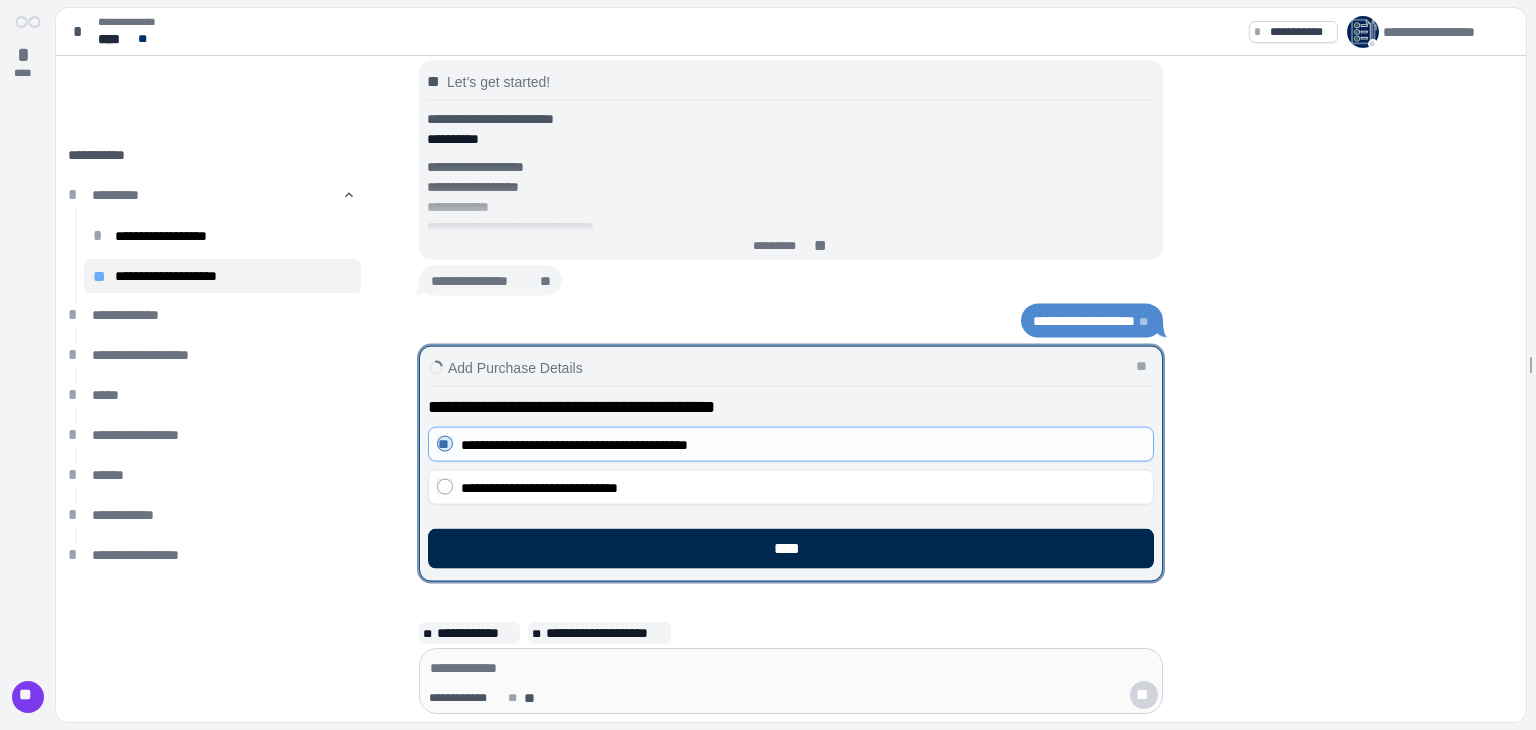 click on "****" at bounding box center (791, 549) 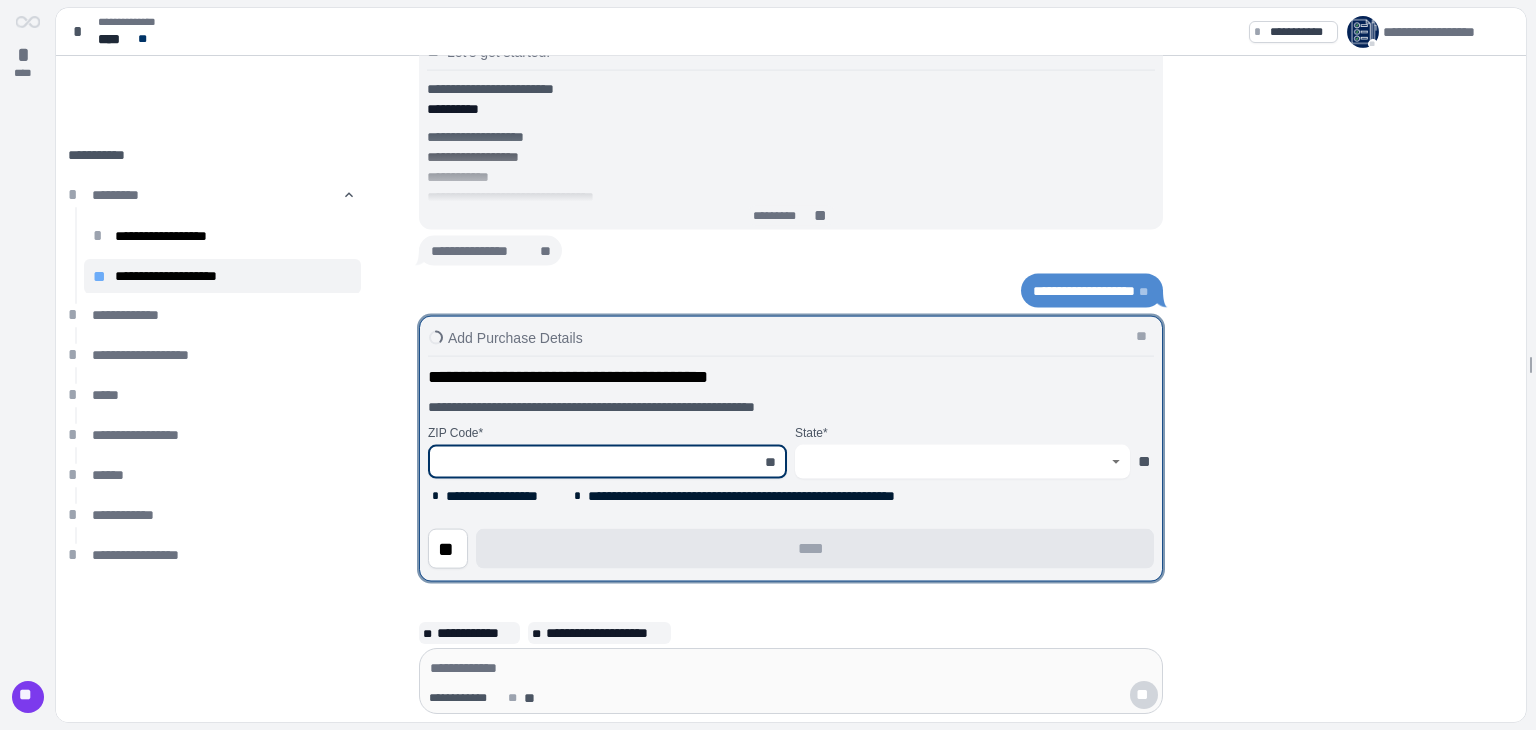 click at bounding box center (596, 462) 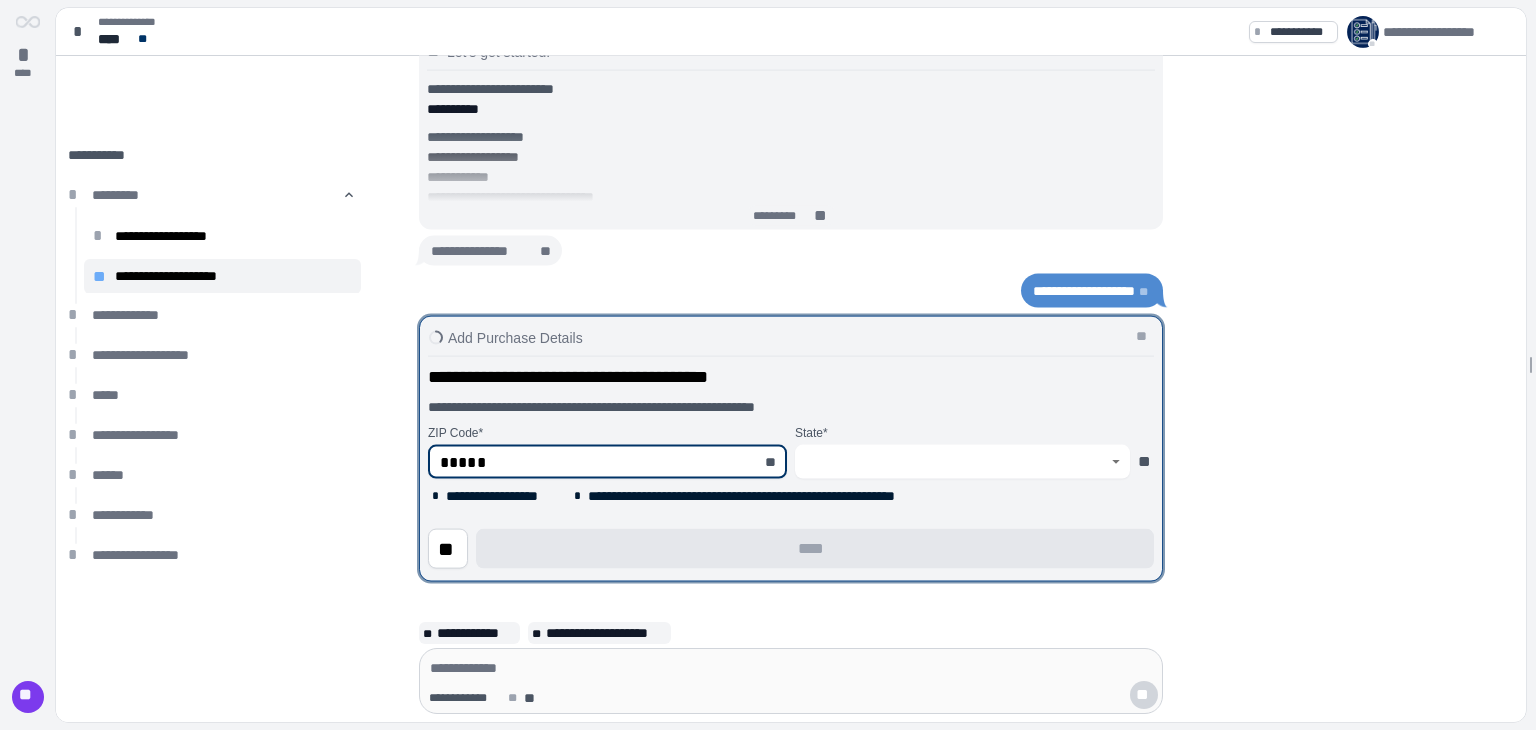 type on "********" 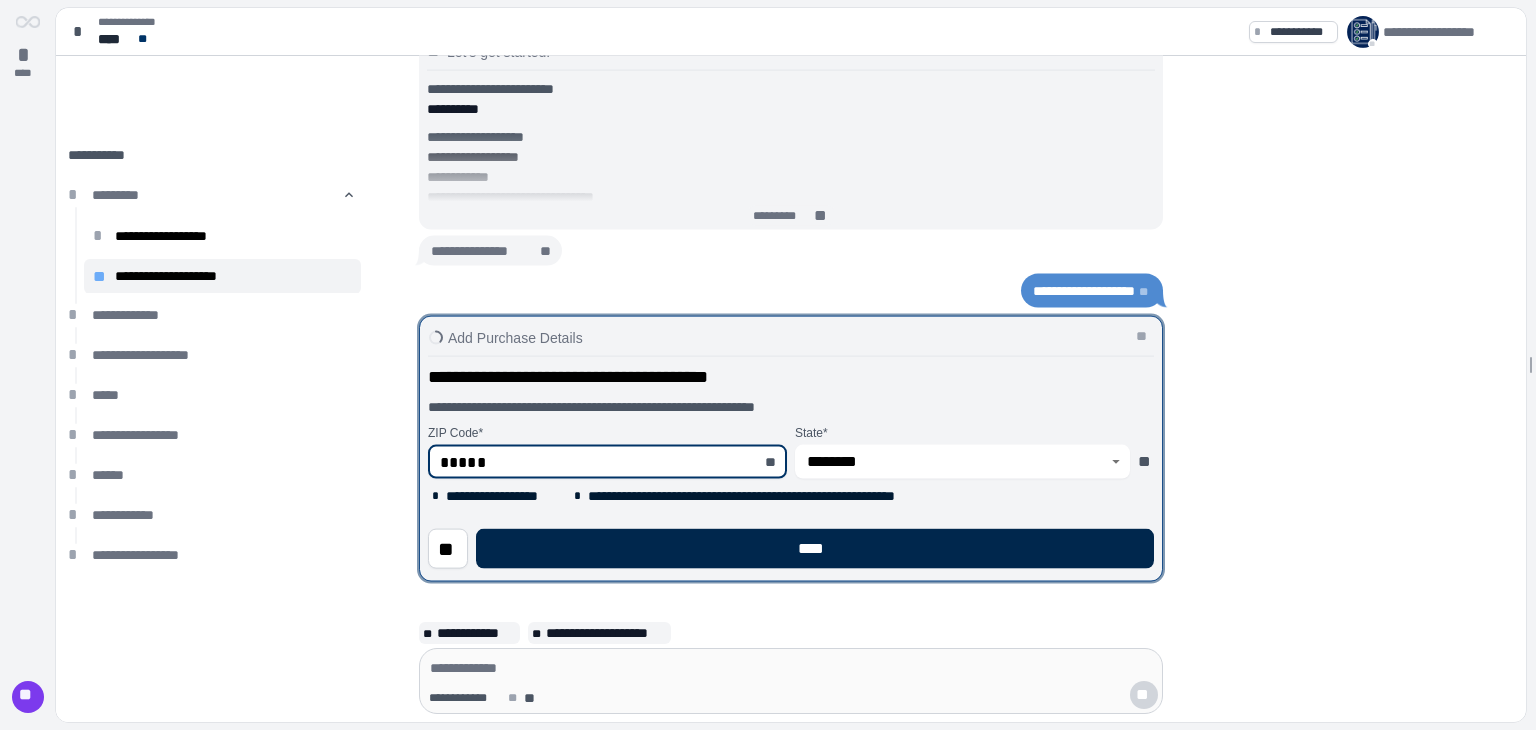 click on "****" at bounding box center (815, 549) 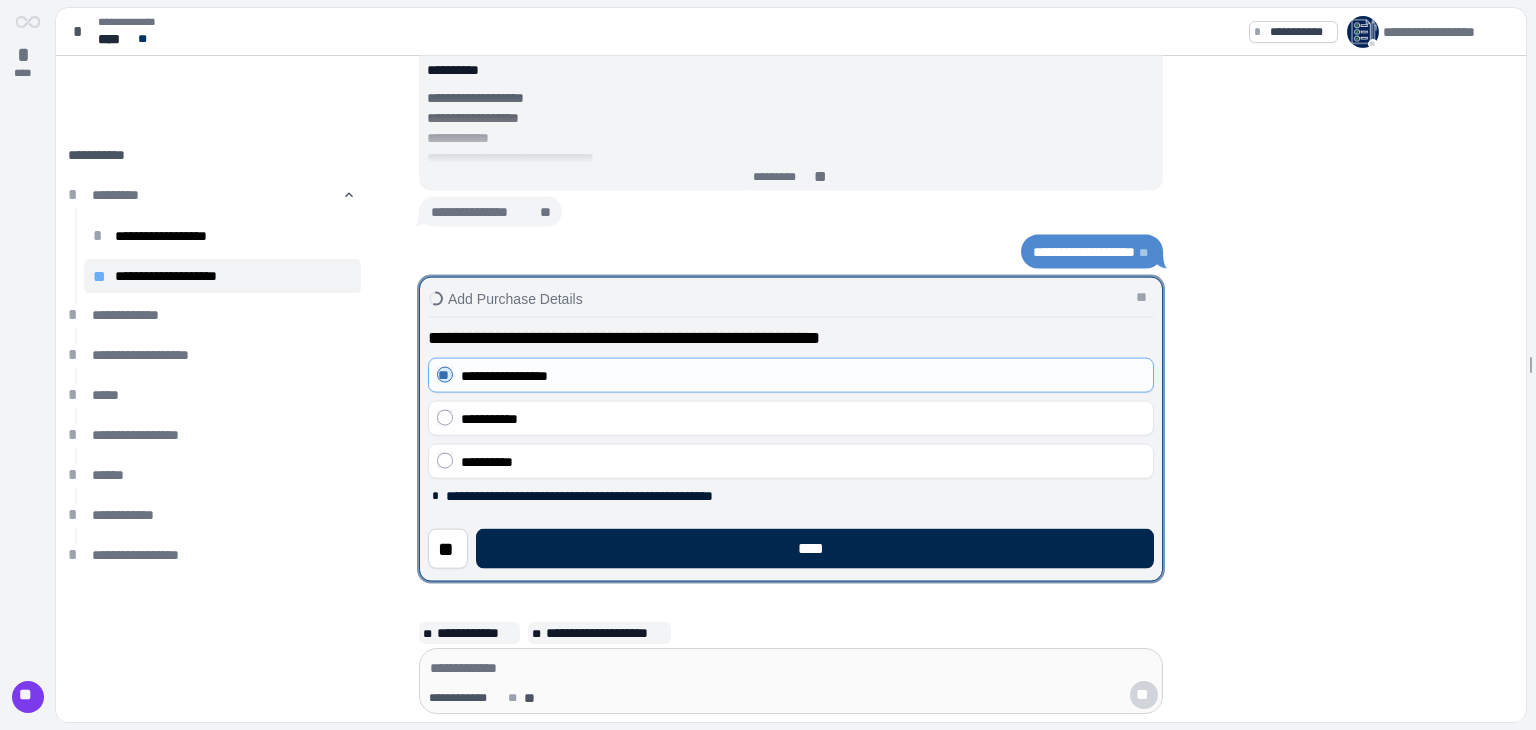 click on "****" at bounding box center (815, 549) 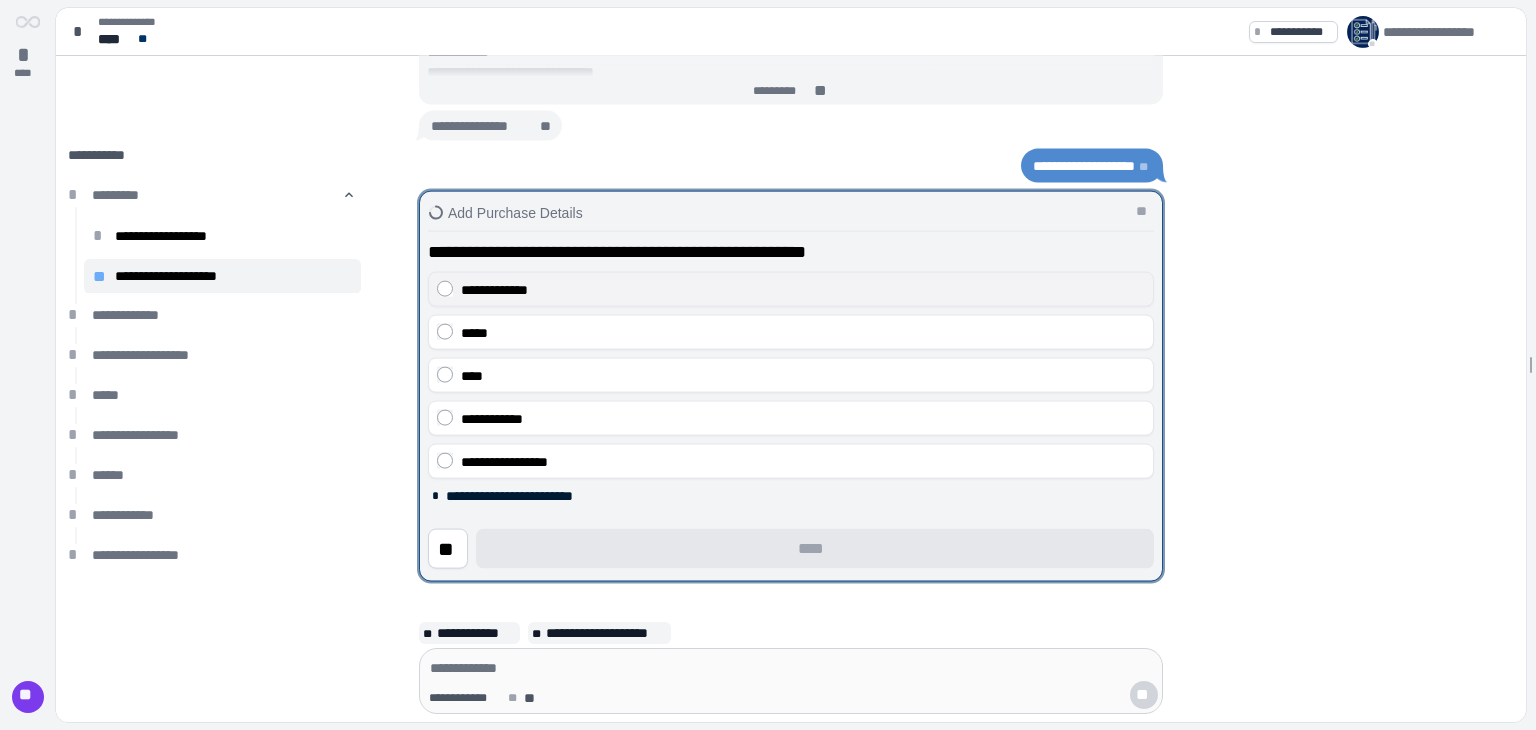 click on "**********" at bounding box center [494, 289] 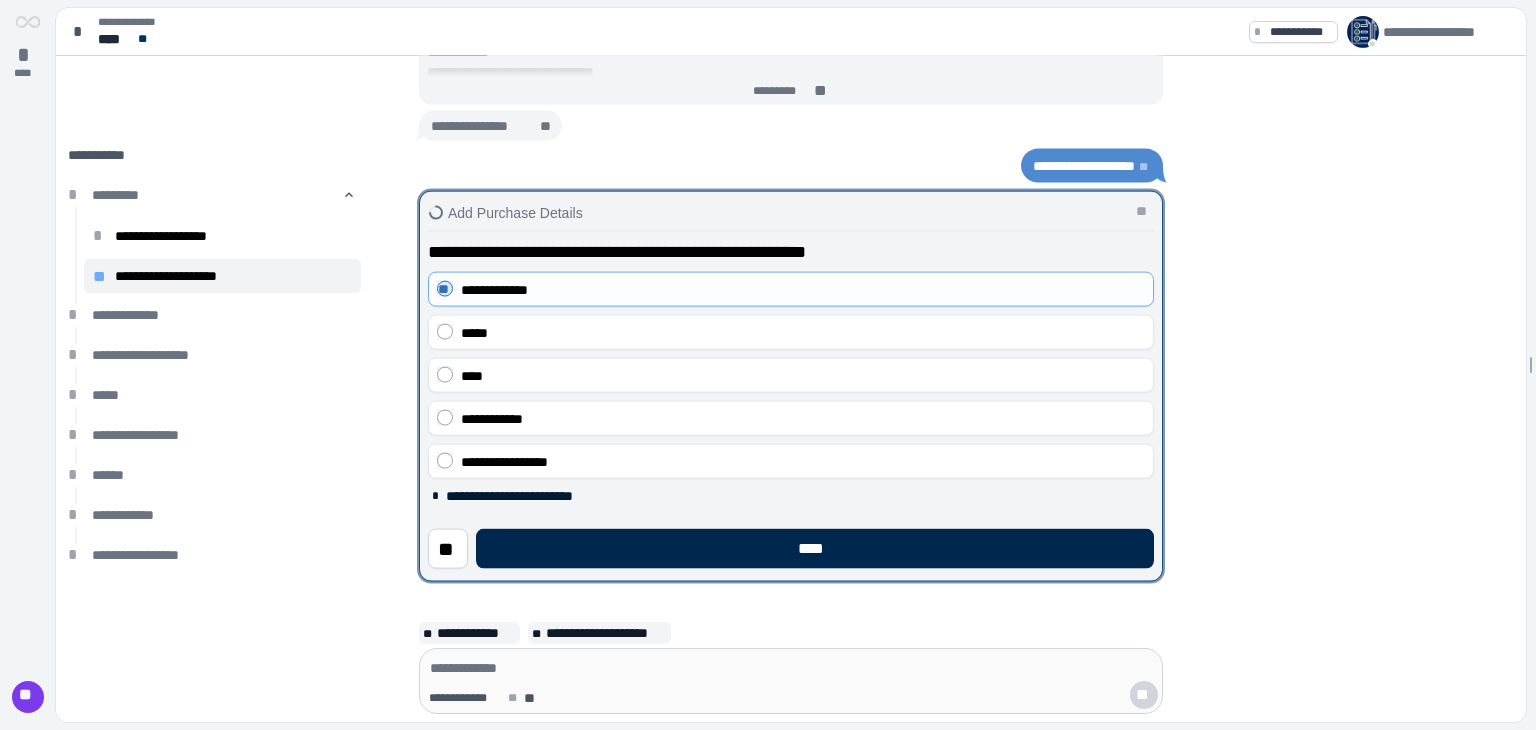 click on "****" at bounding box center [815, 549] 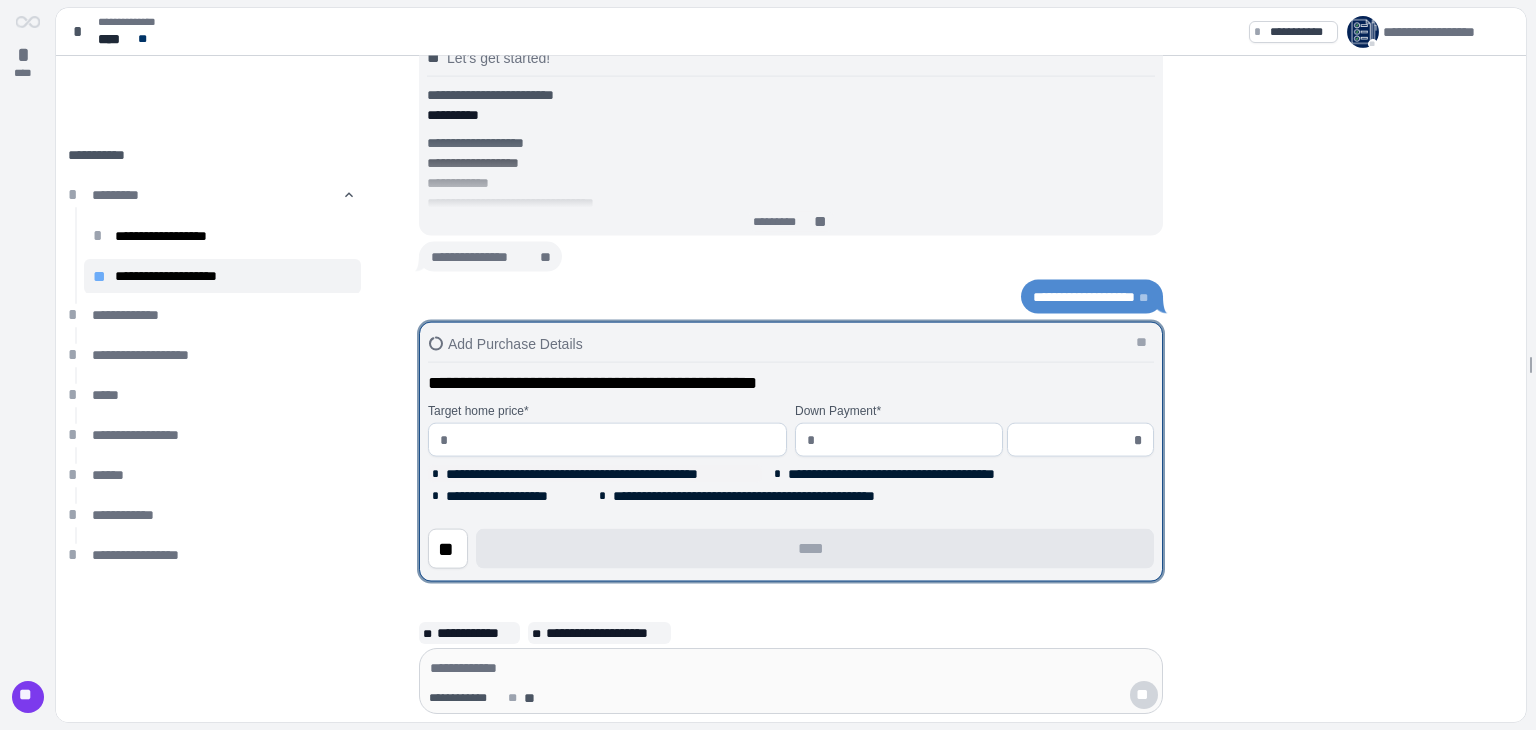click on "**********" at bounding box center [602, 474] 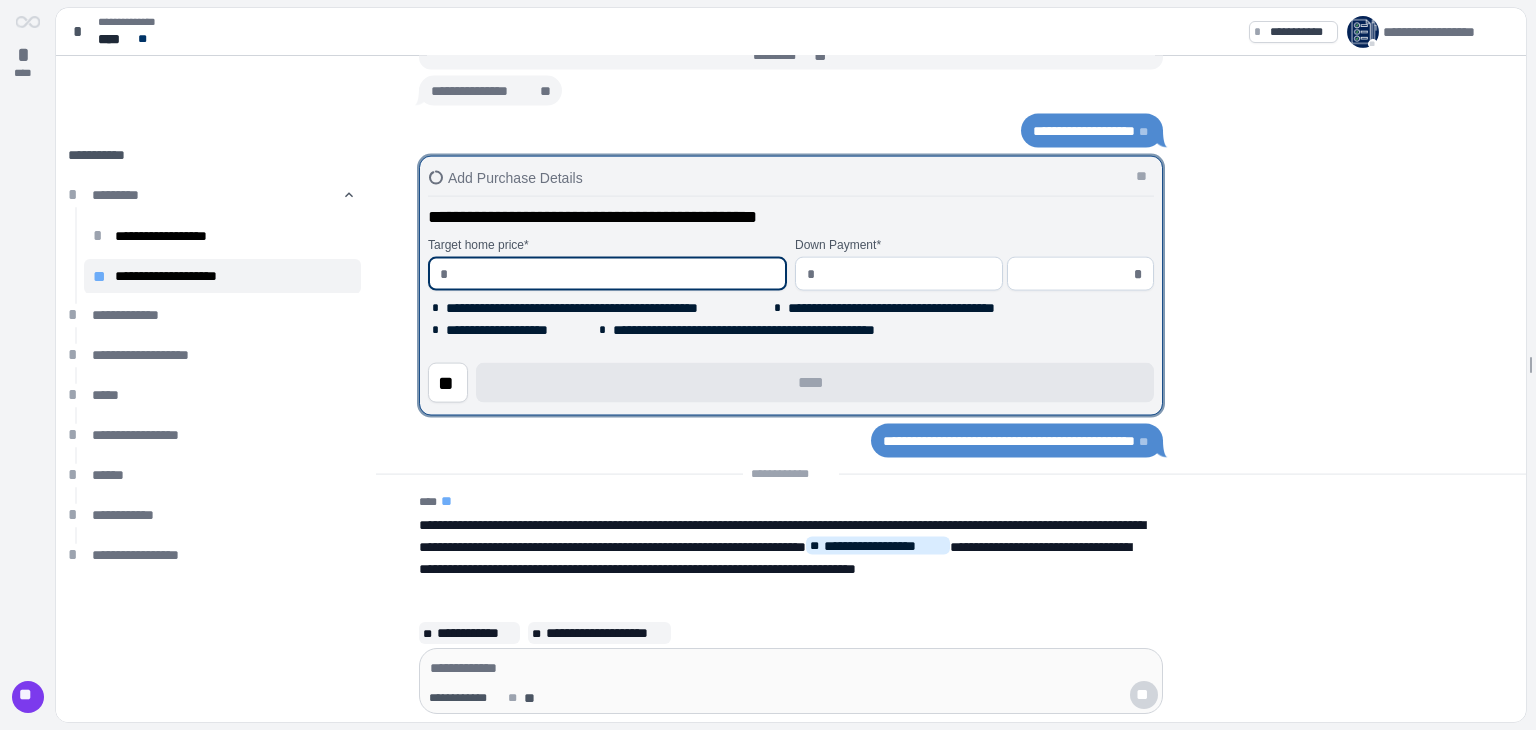 click at bounding box center (615, 274) 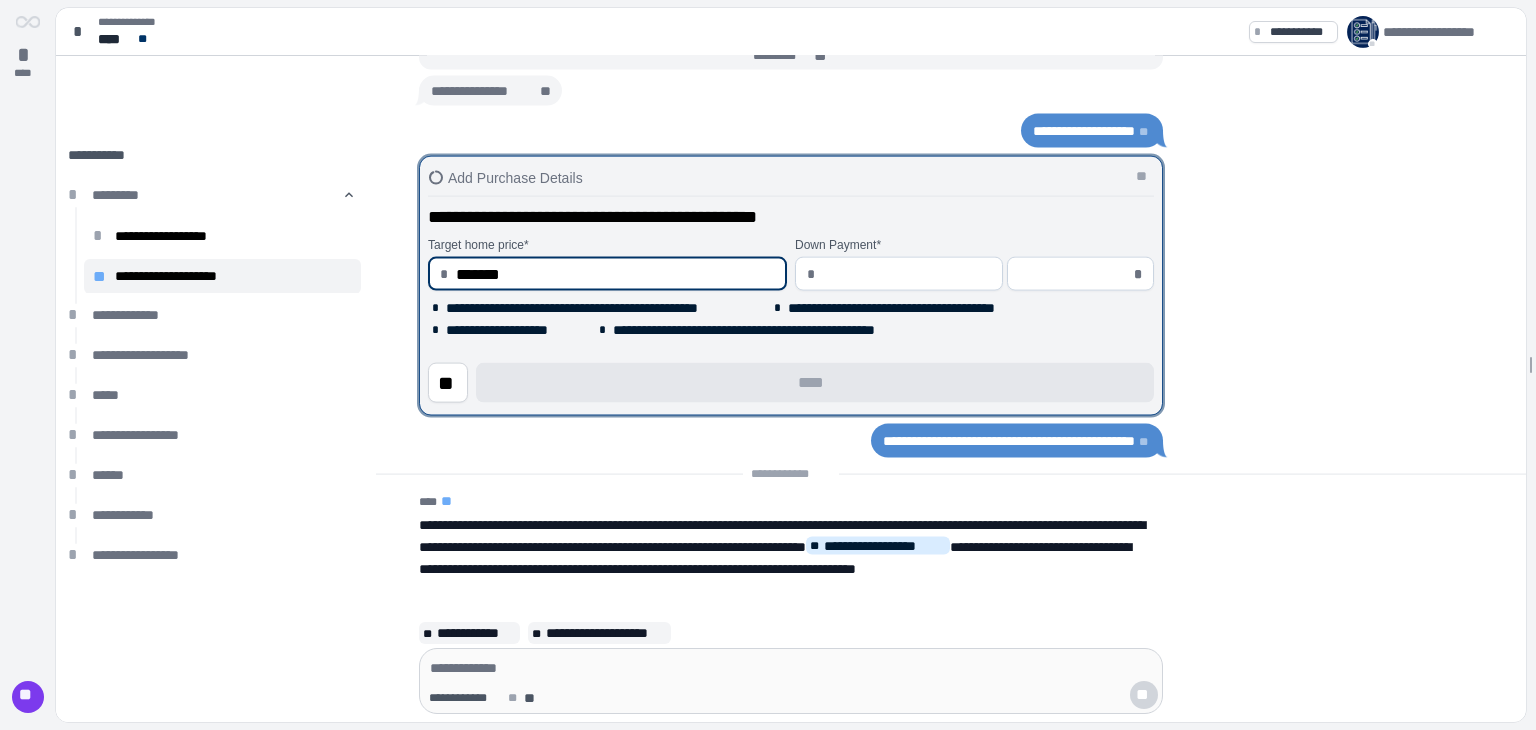 type on "**********" 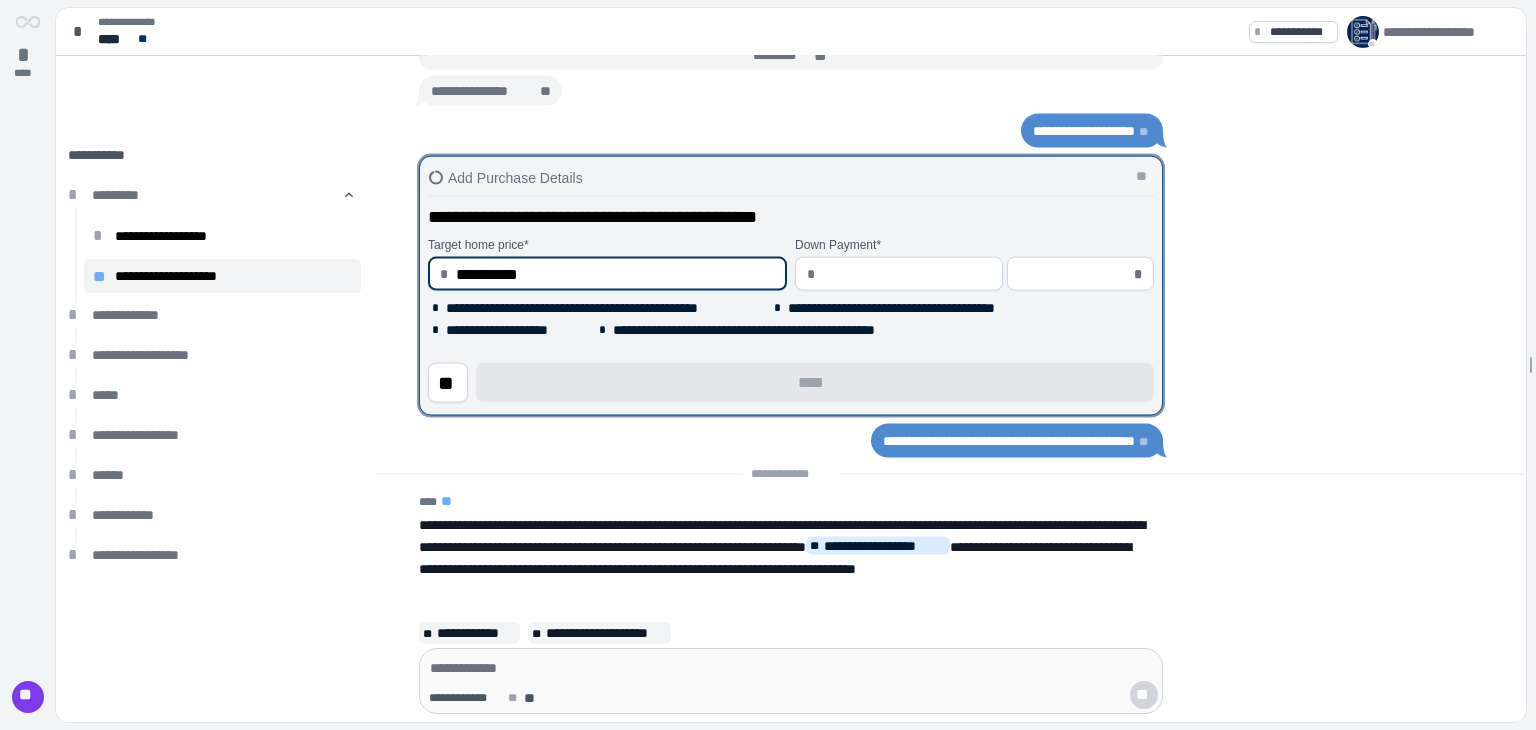 click at bounding box center (907, 274) 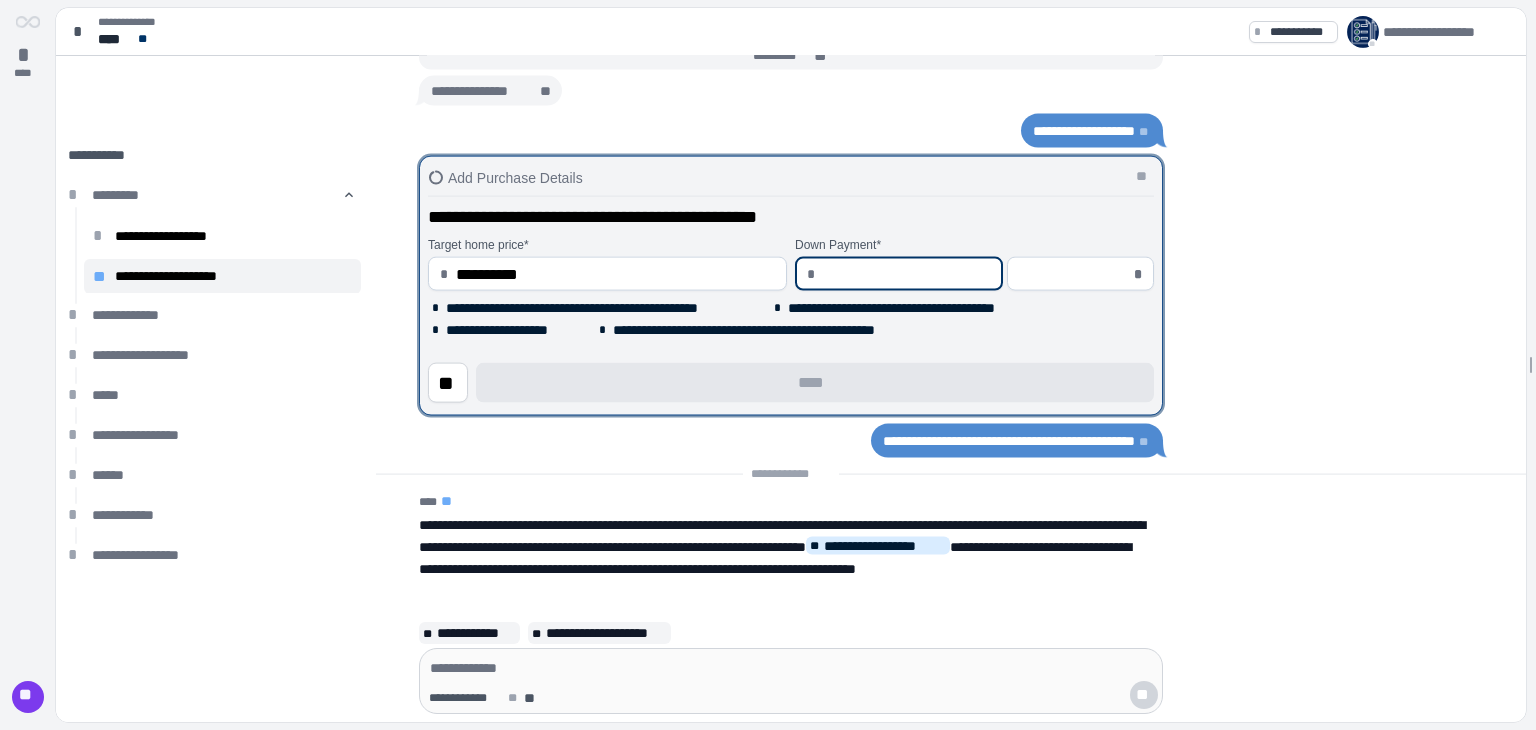 type on "*" 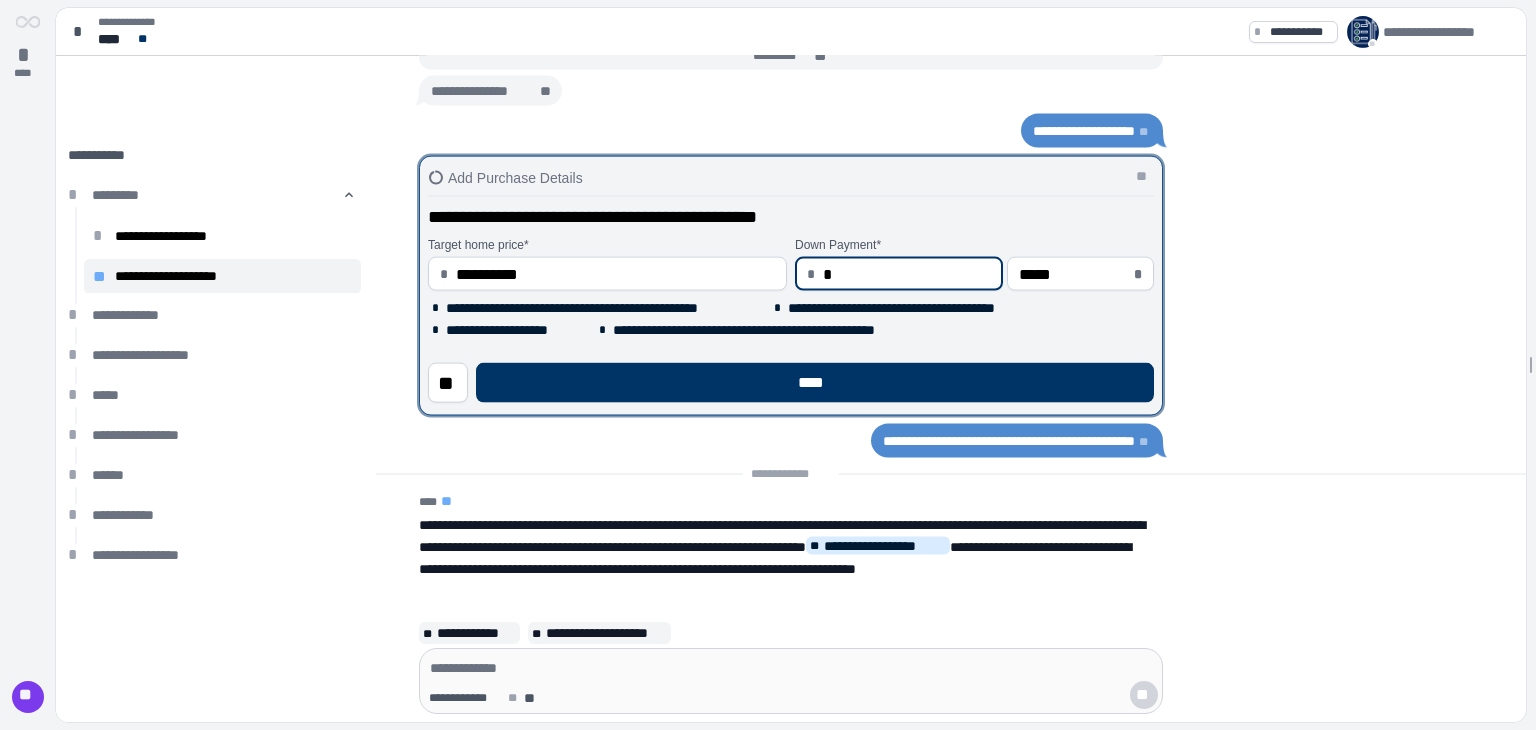 type on "**" 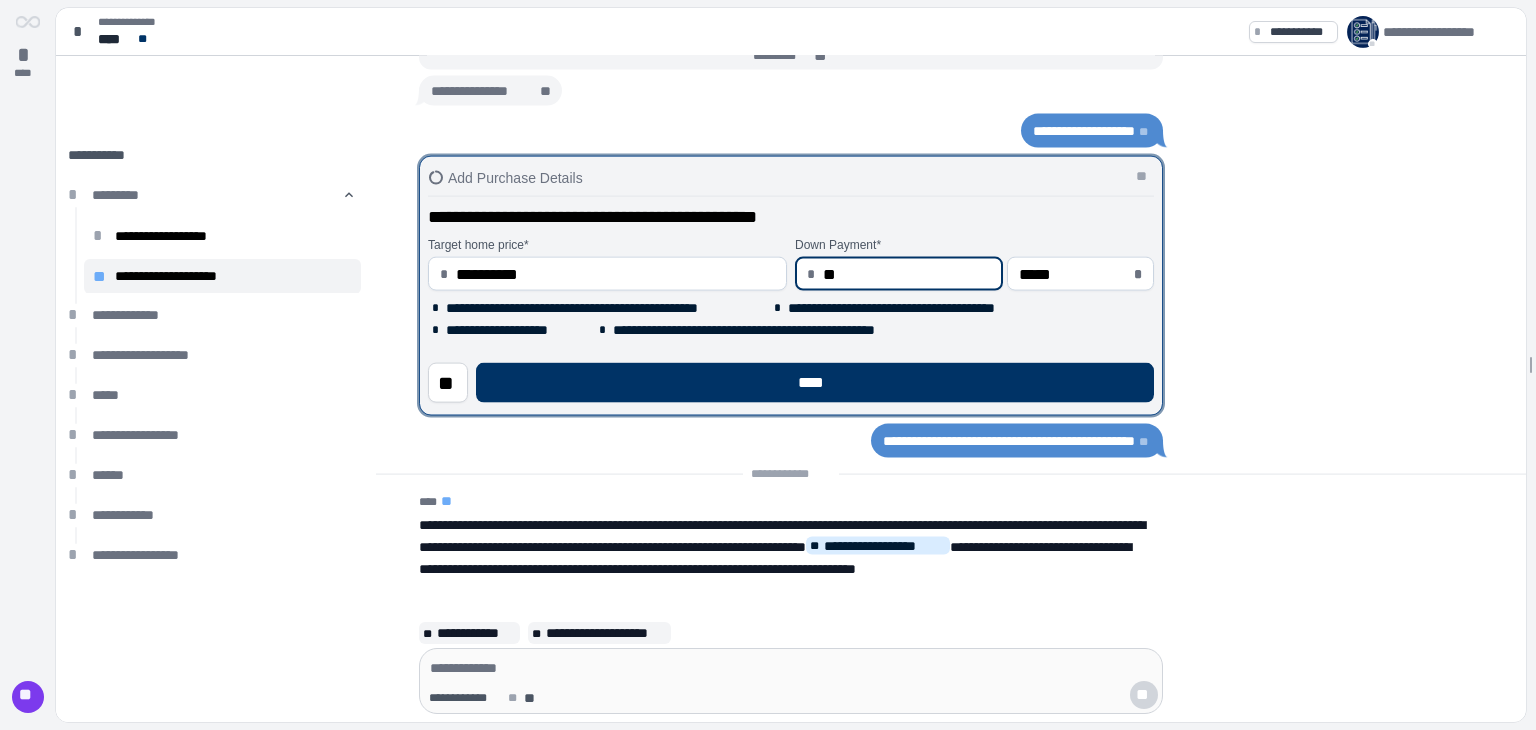 type on "***" 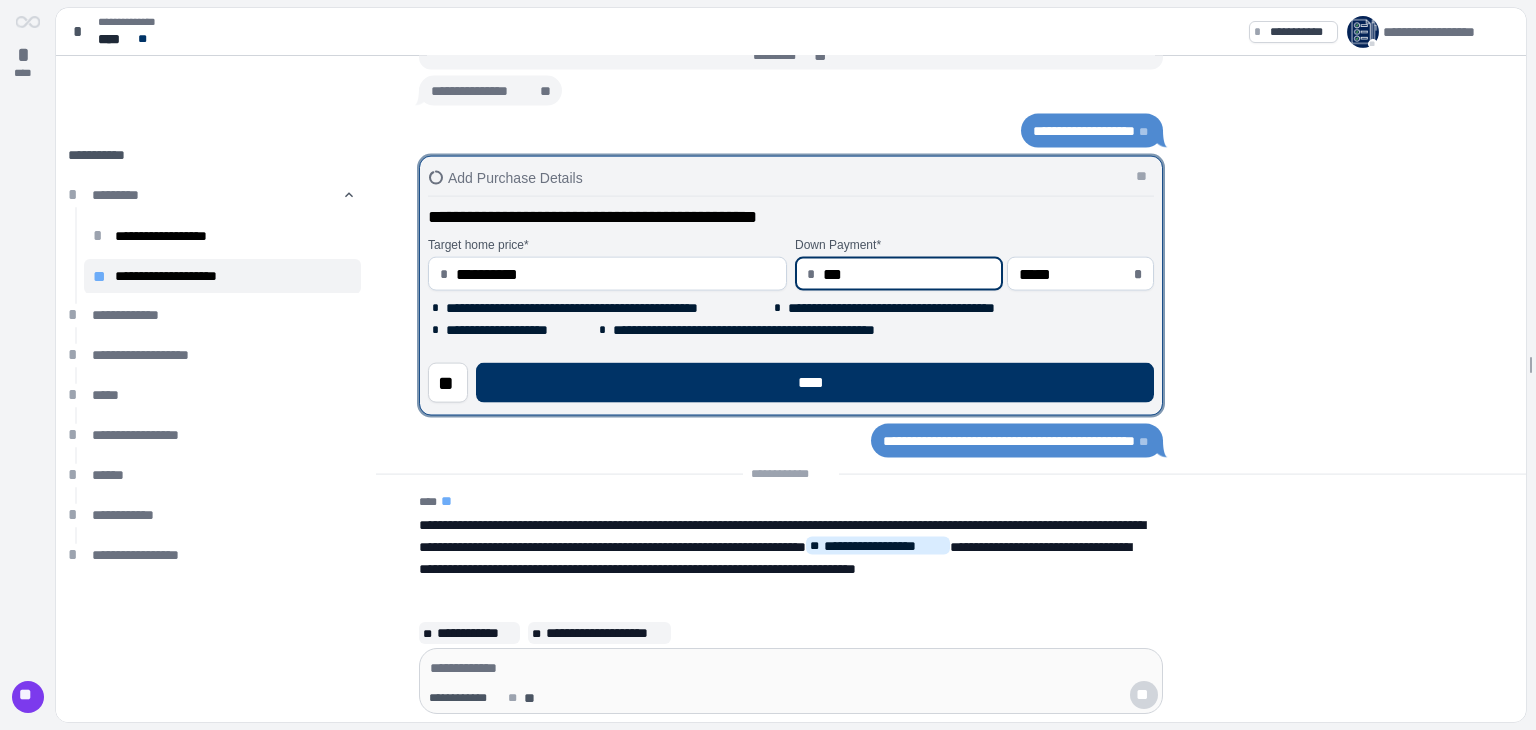 type on "*****" 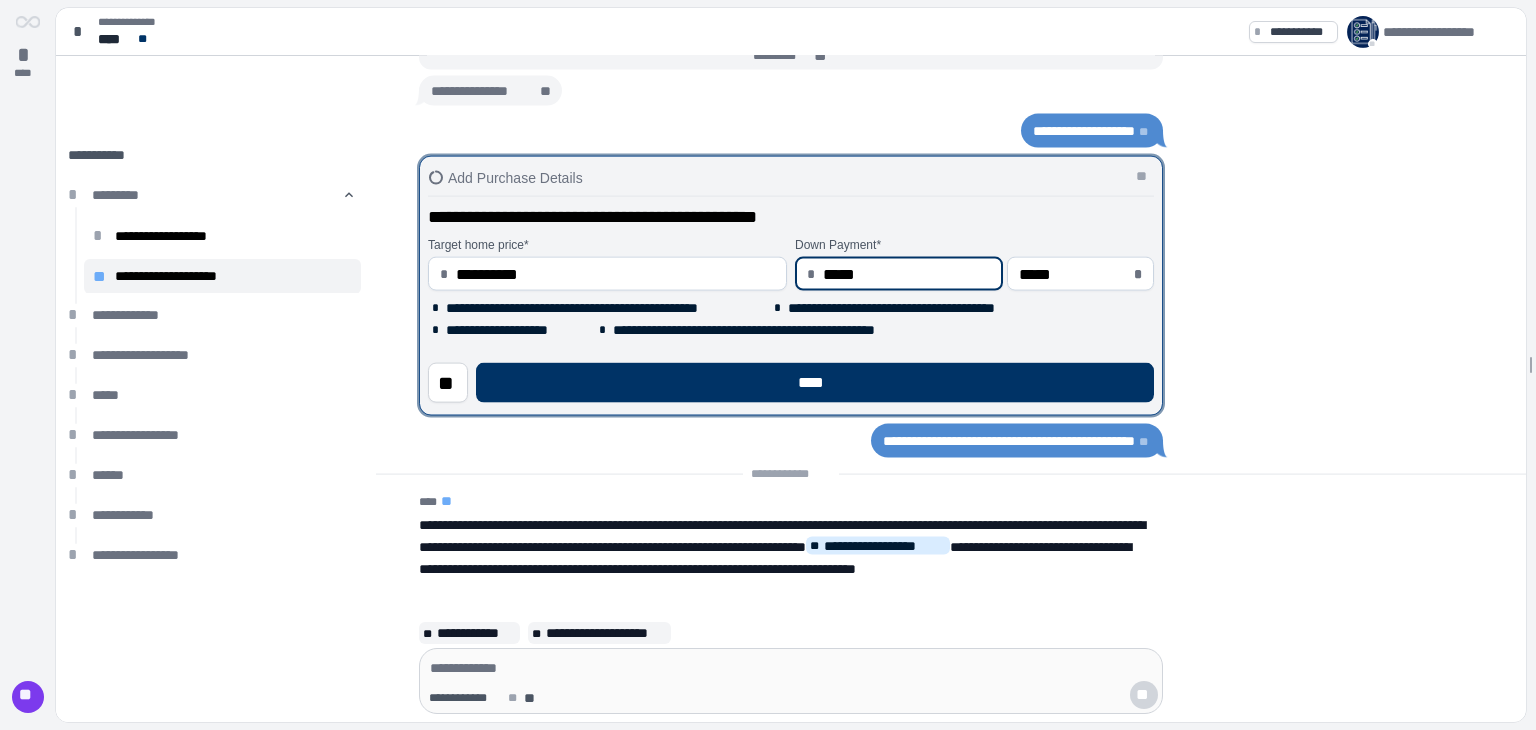 type on "******" 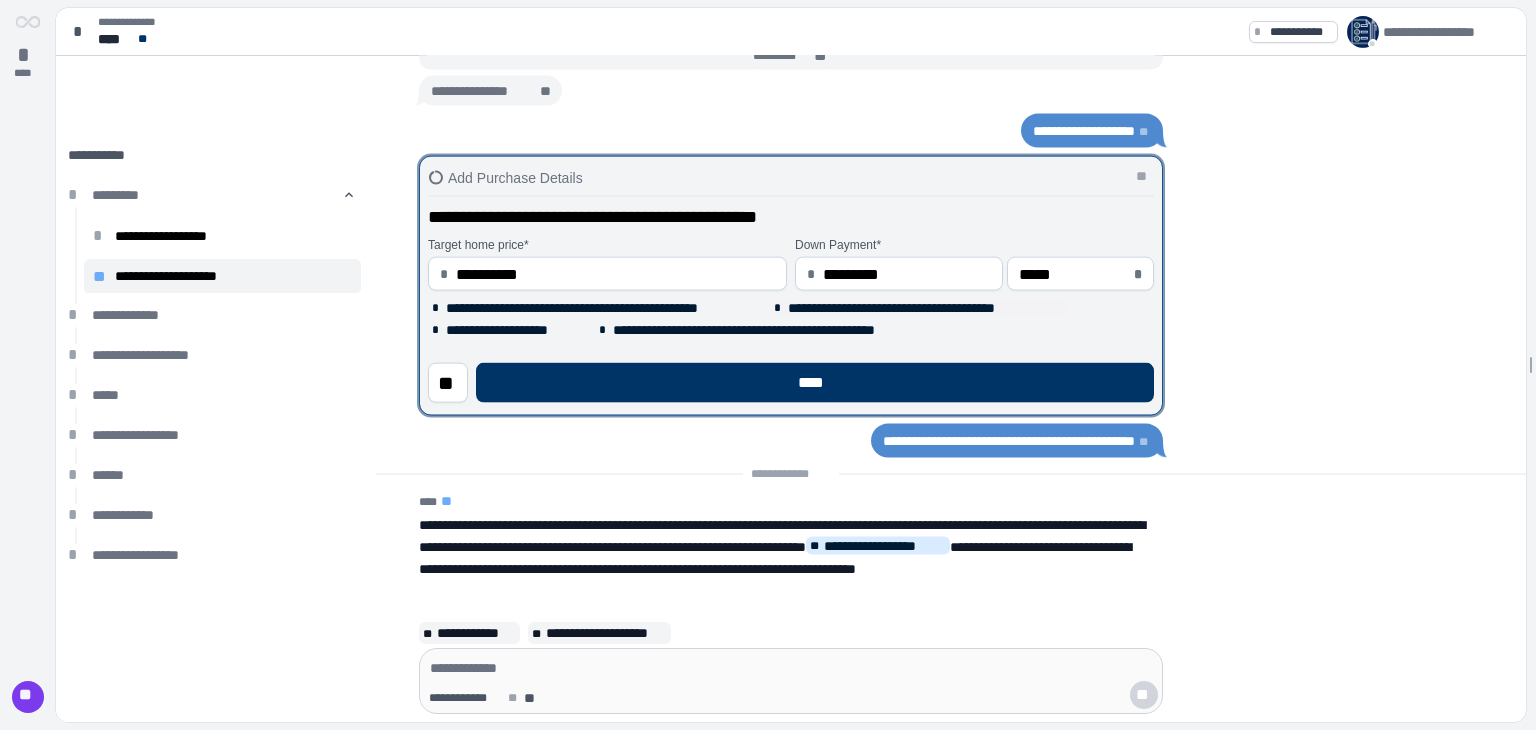click on "**********" at bounding box center [926, 308] 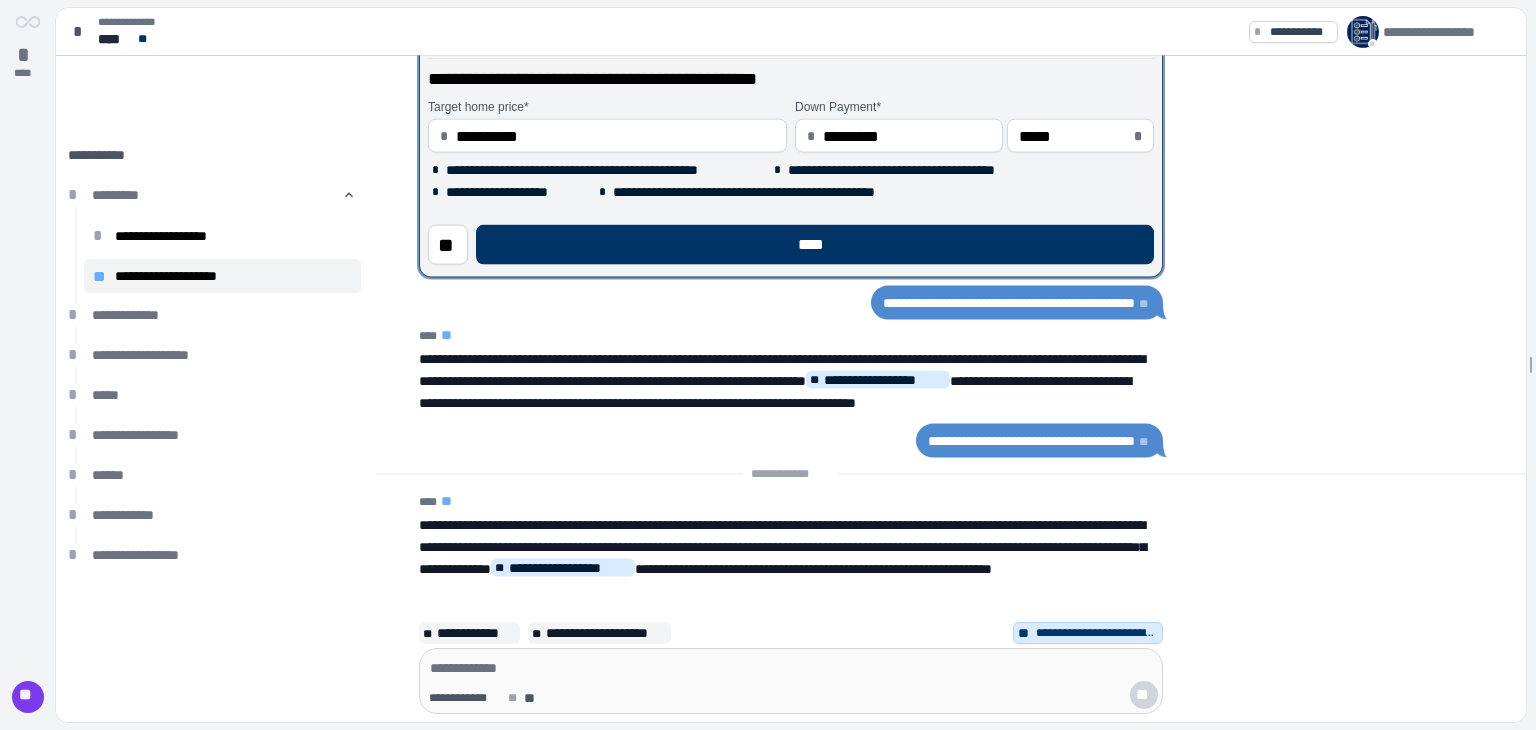 click on "*********" at bounding box center [907, 136] 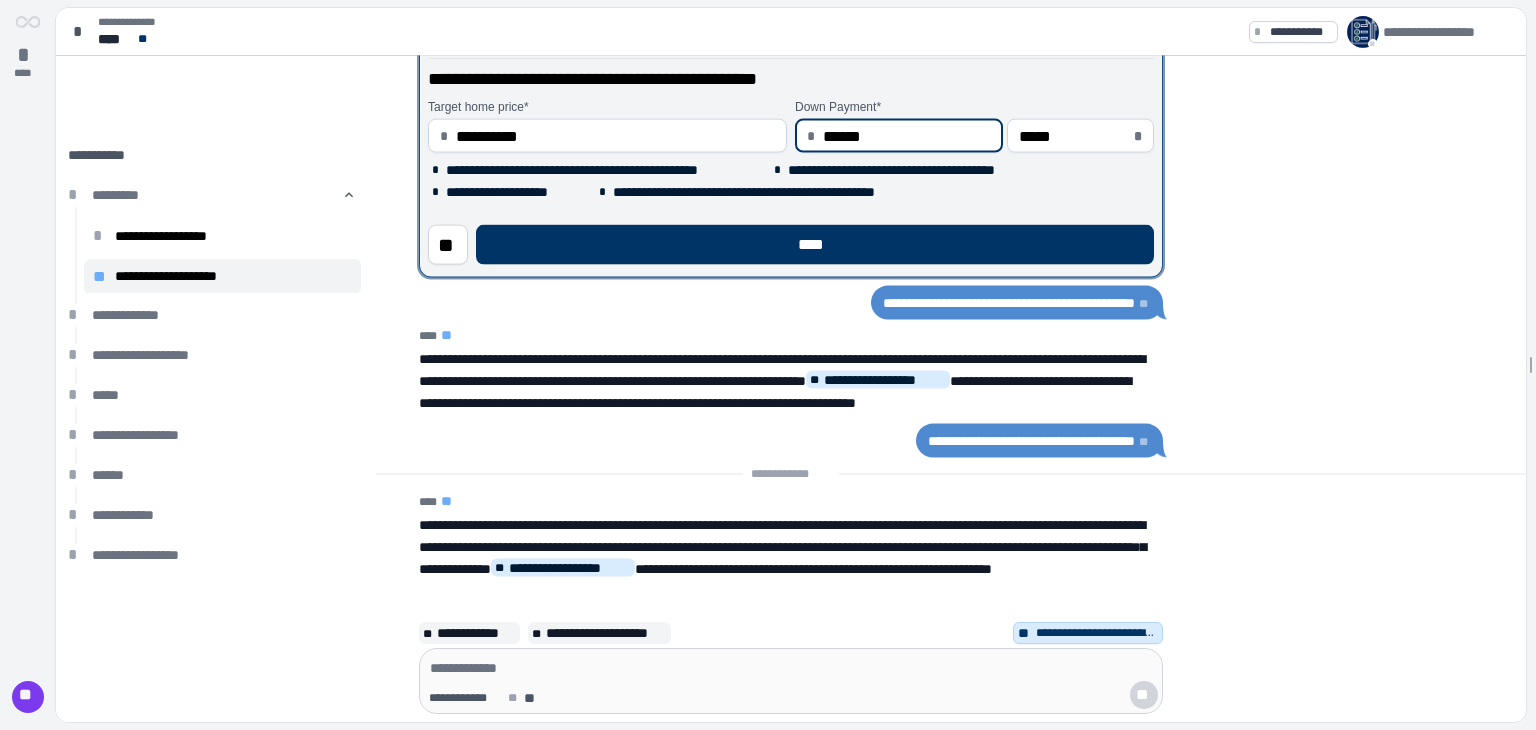 type on "*****" 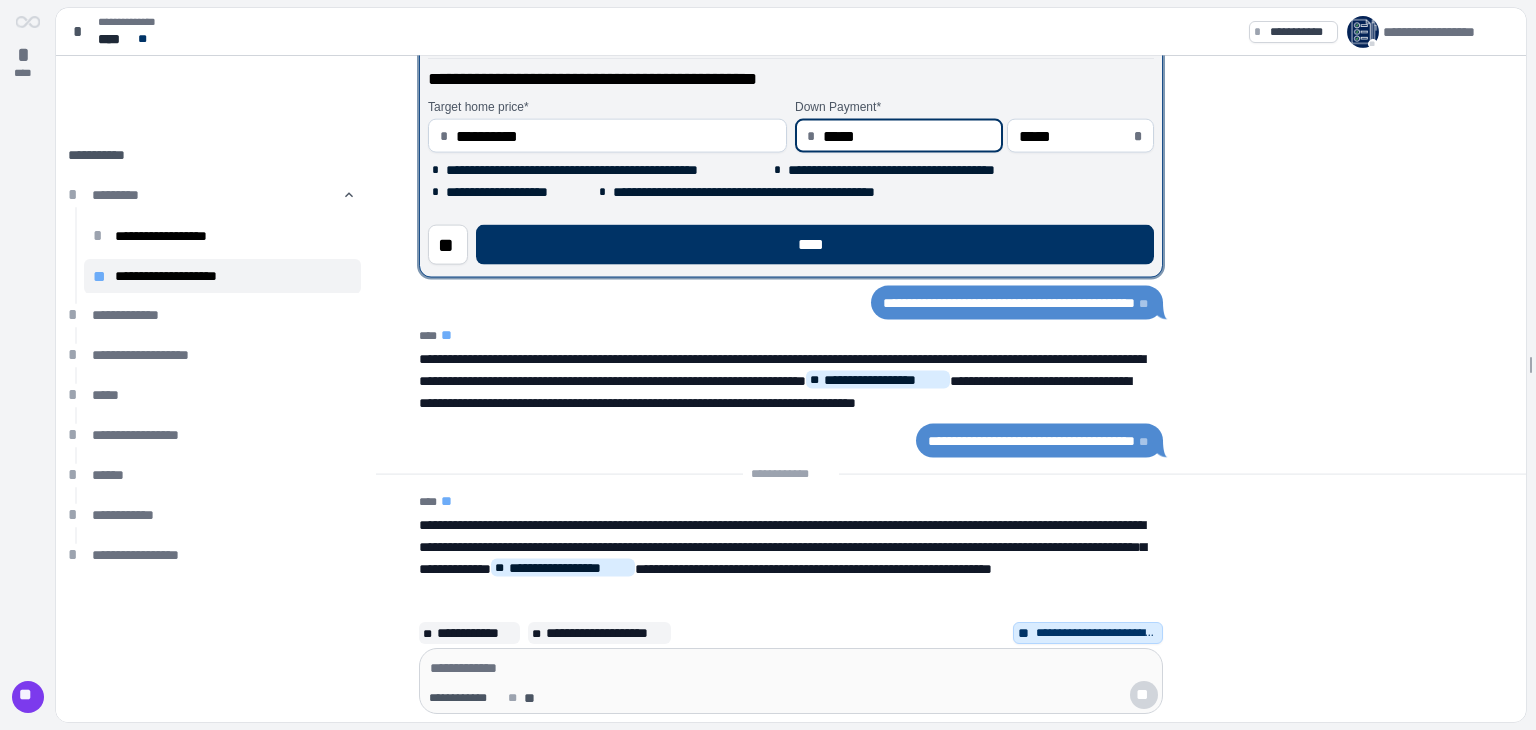 type on "***" 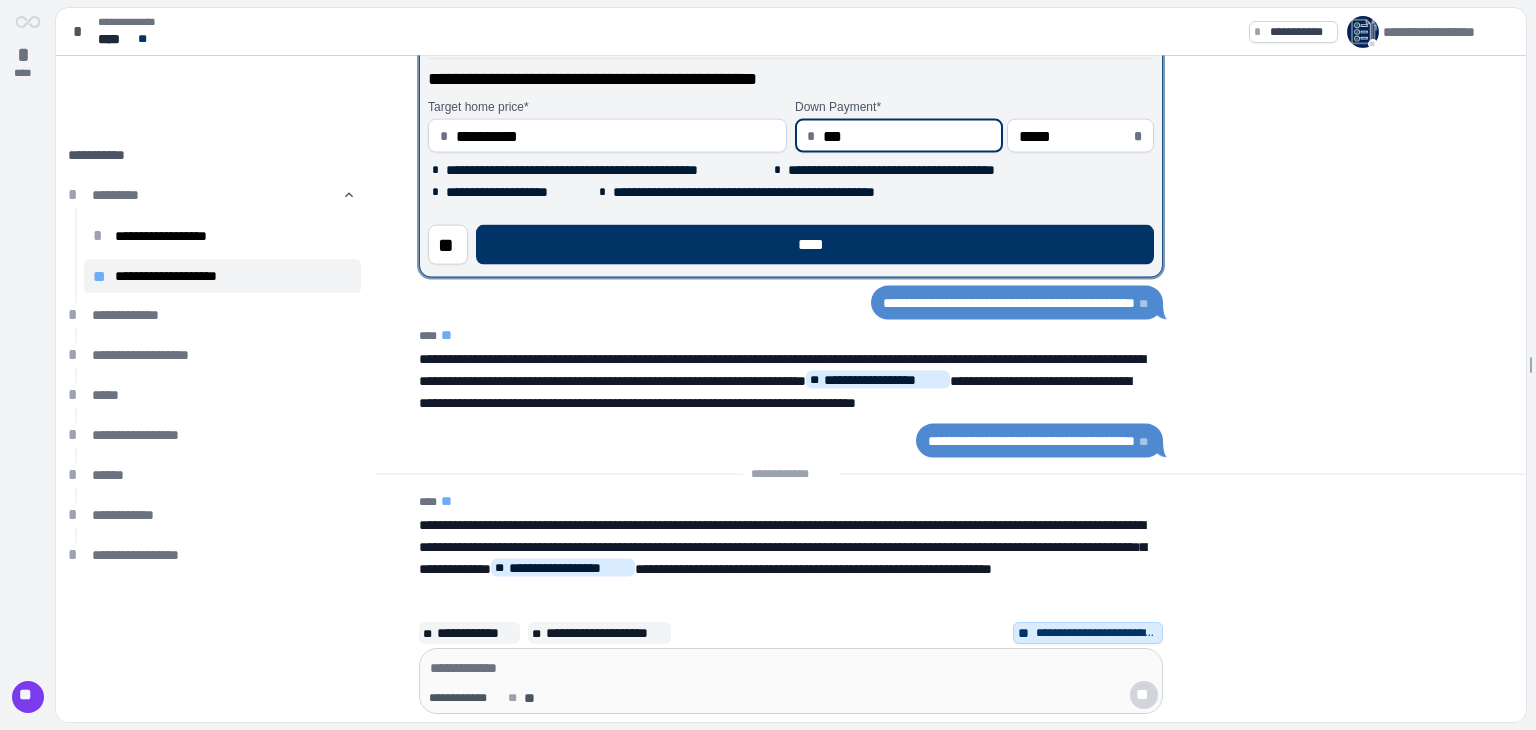 type on "**" 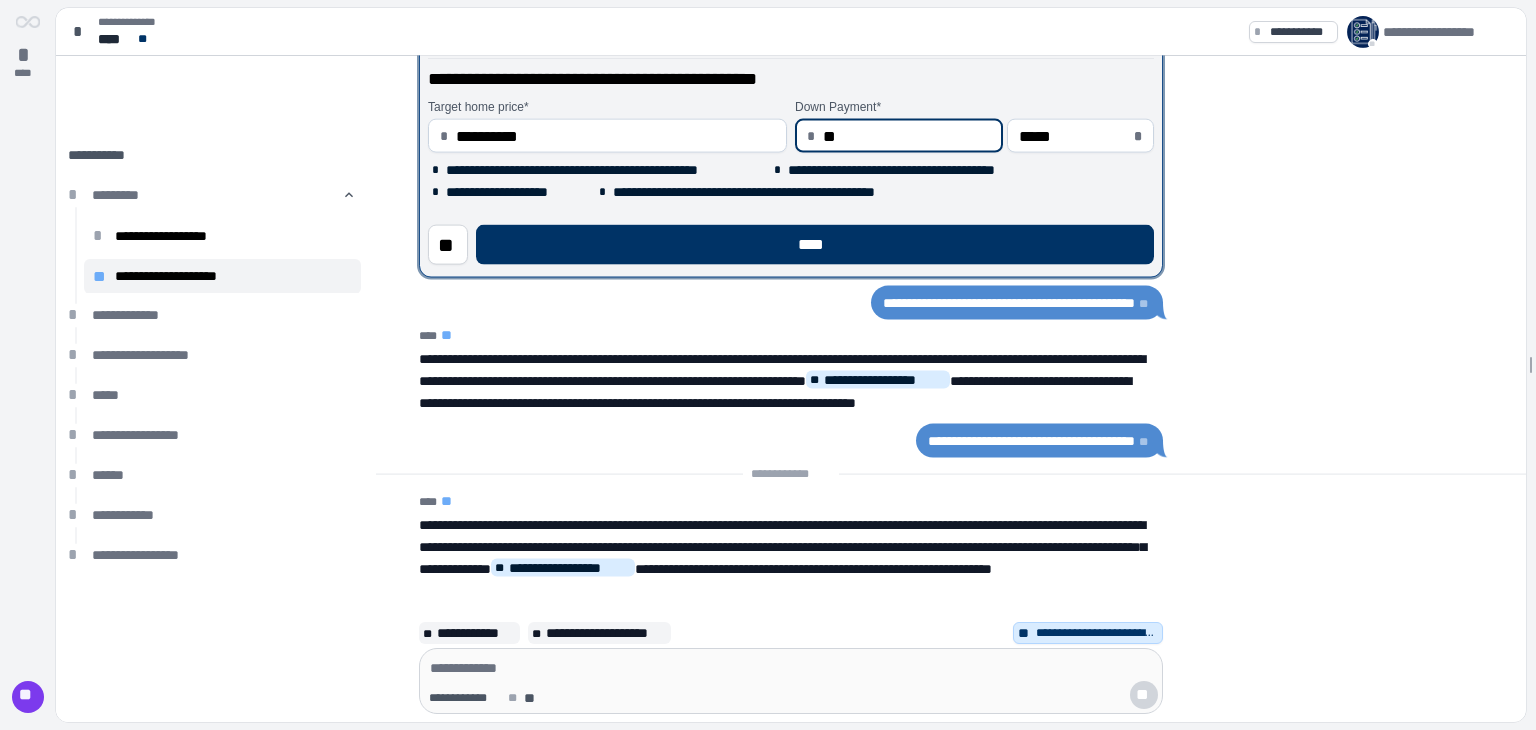 type on "*" 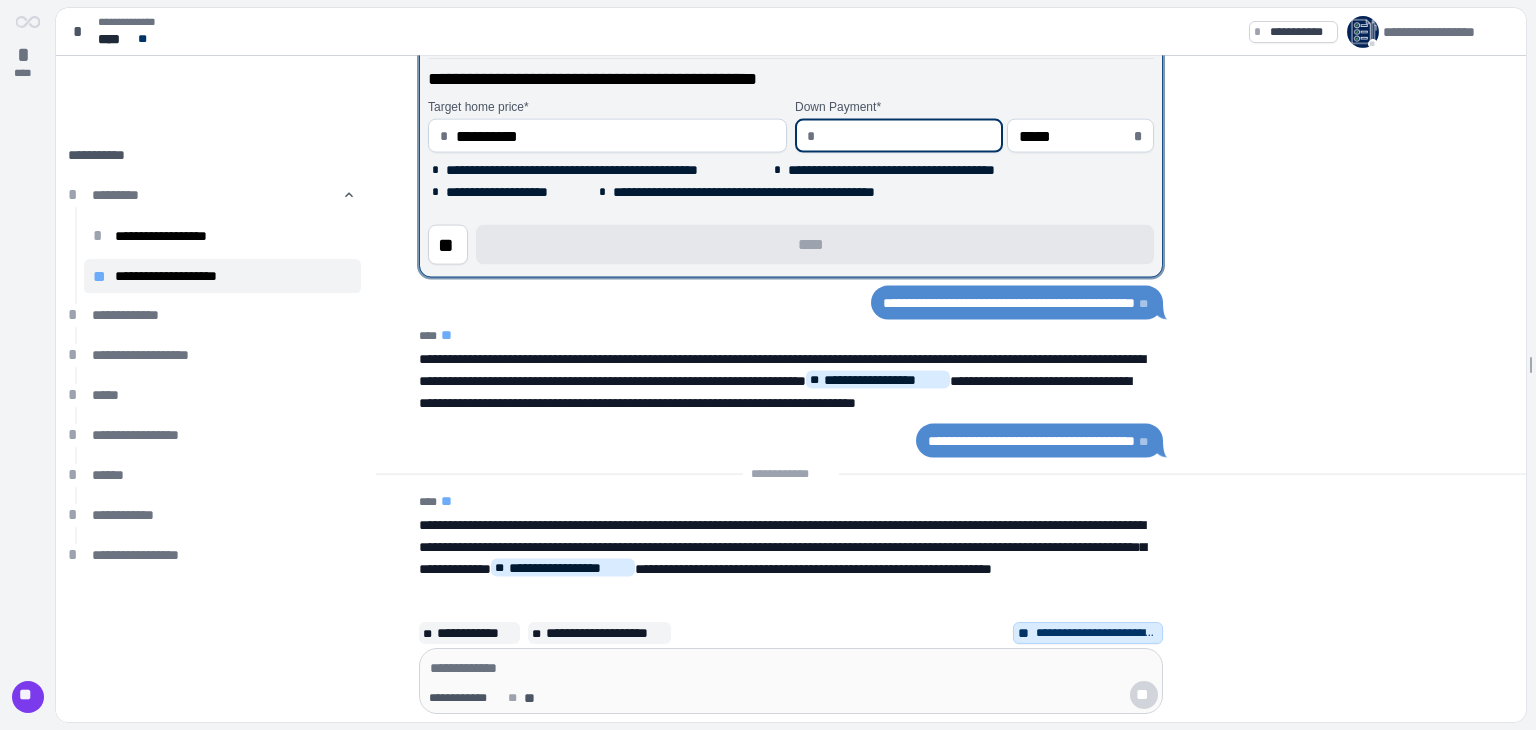 type on "*" 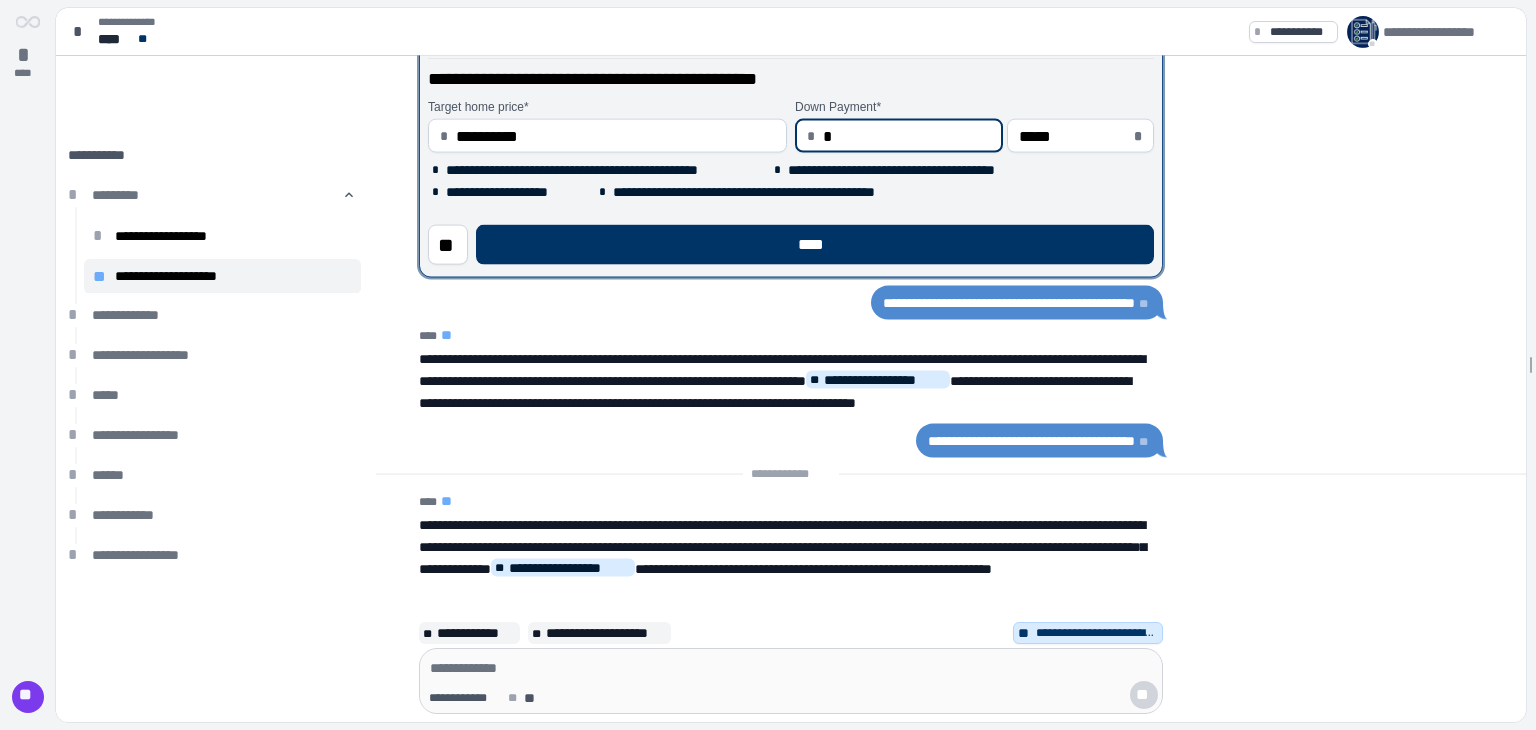 type on "**" 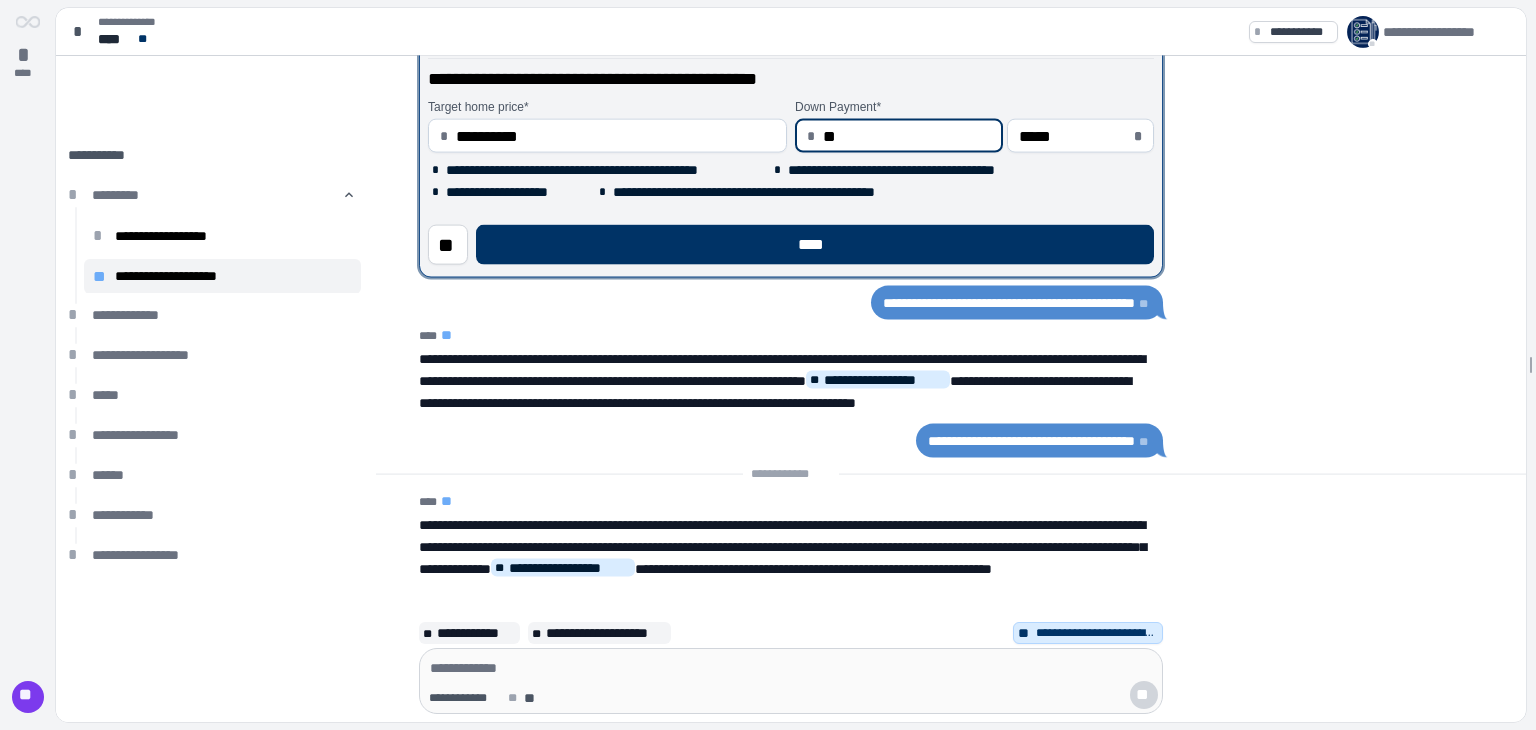 type on "***" 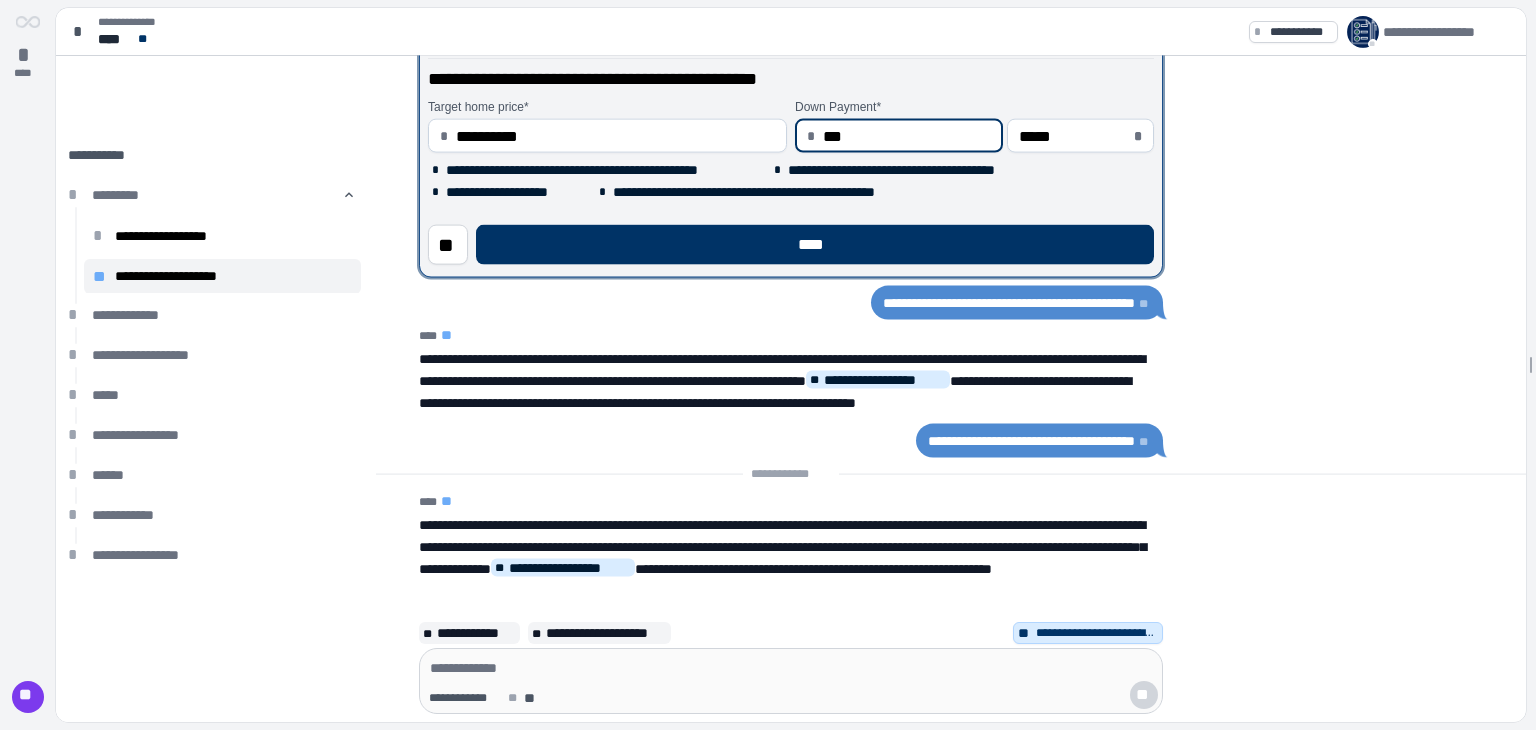 type on "*****" 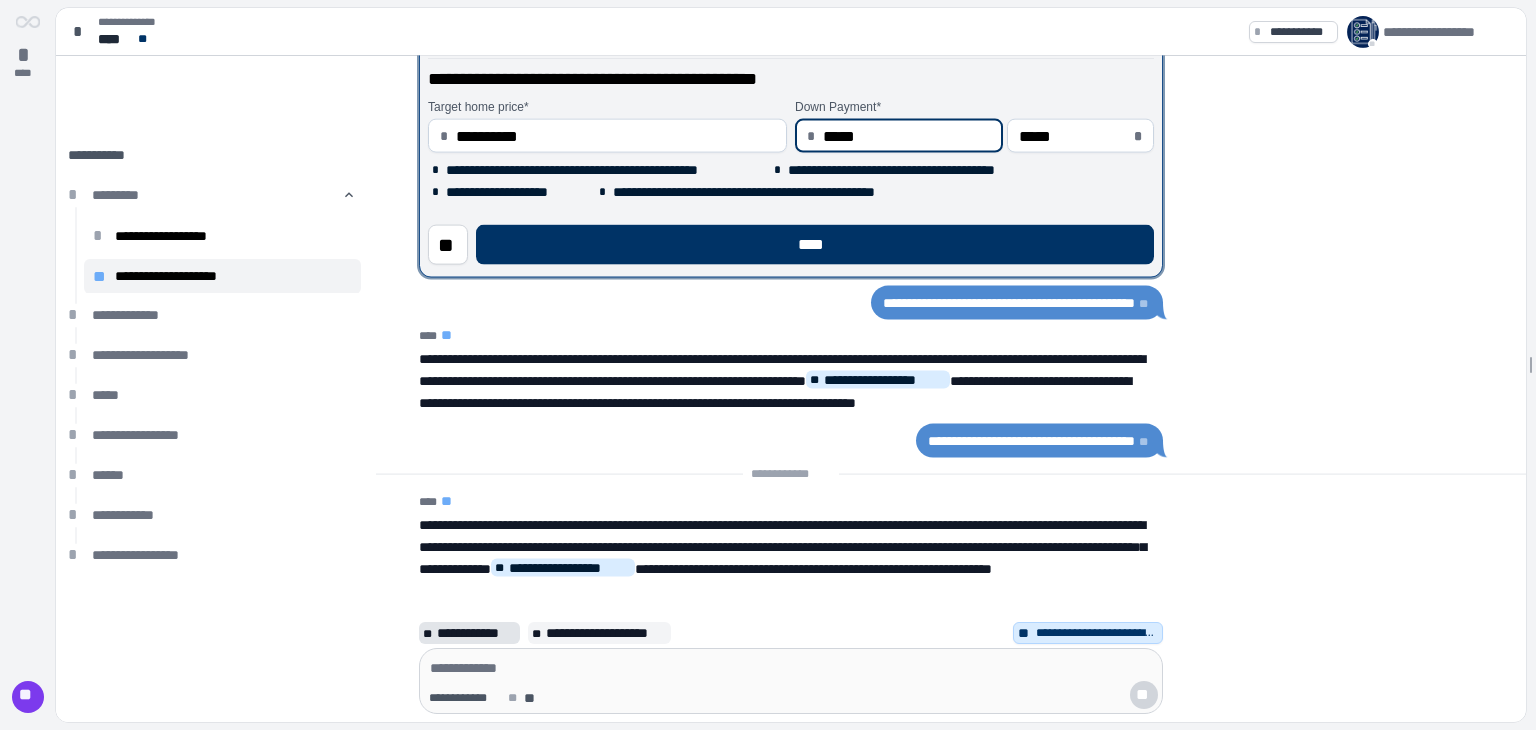 type on "********" 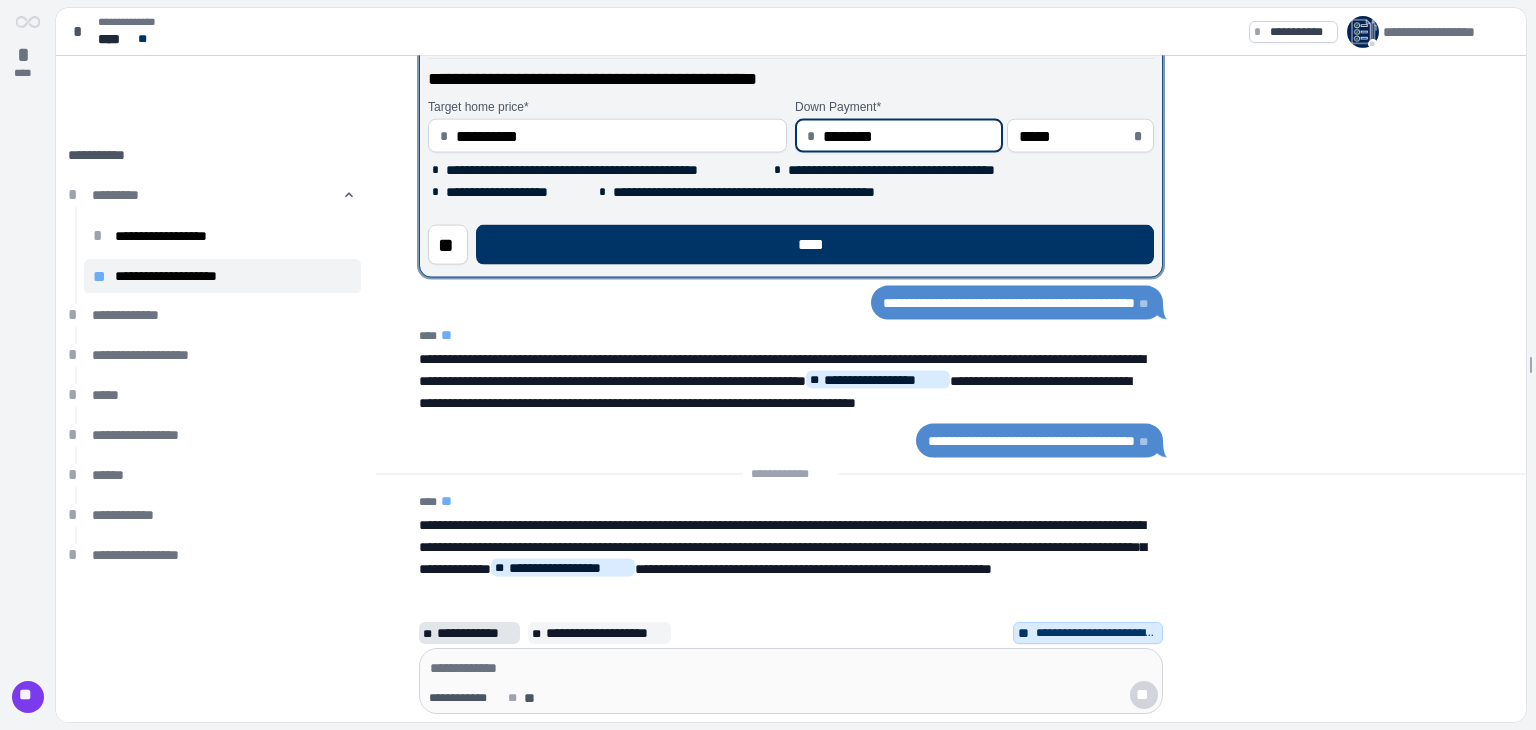 click on "**********" at bounding box center [476, 633] 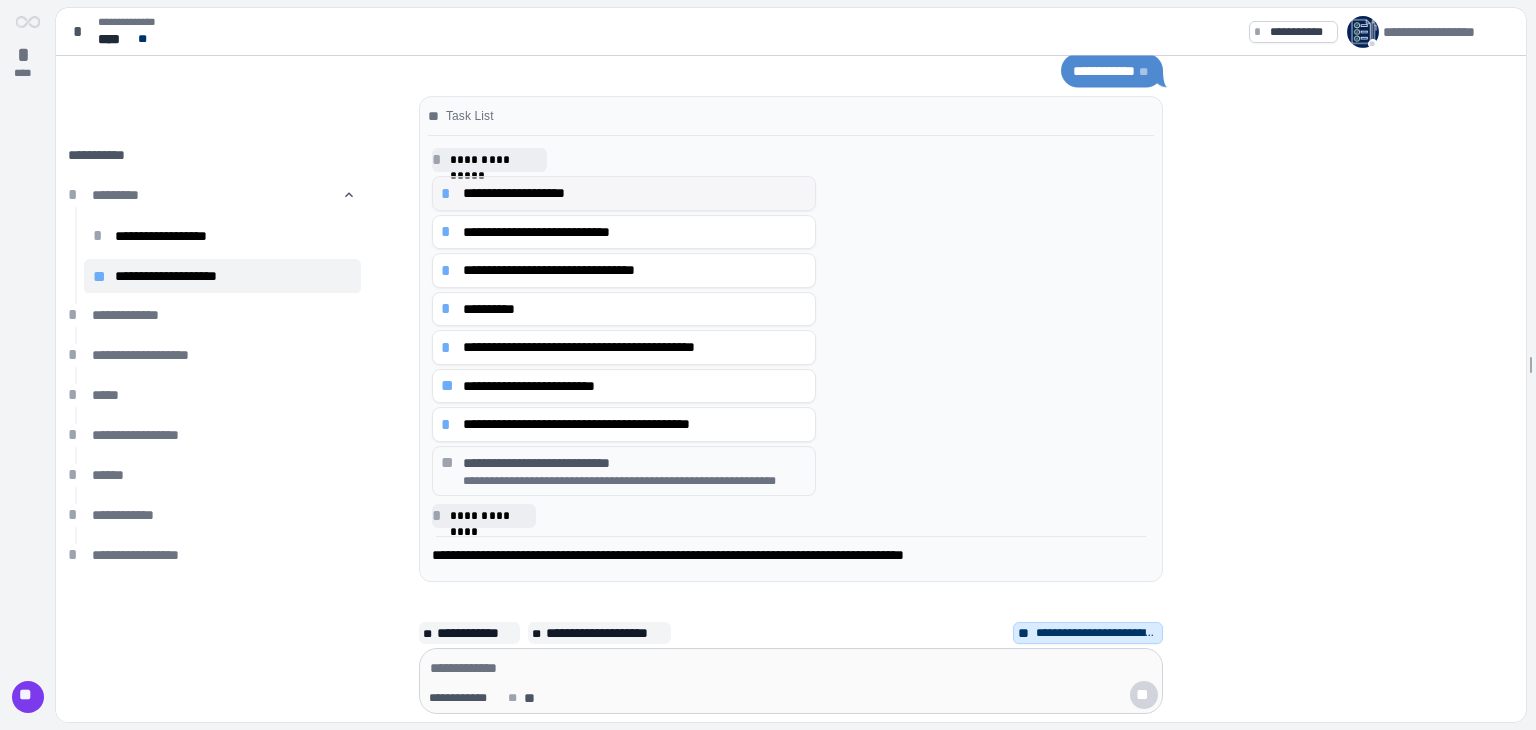 click on "**********" at bounding box center [635, 193] 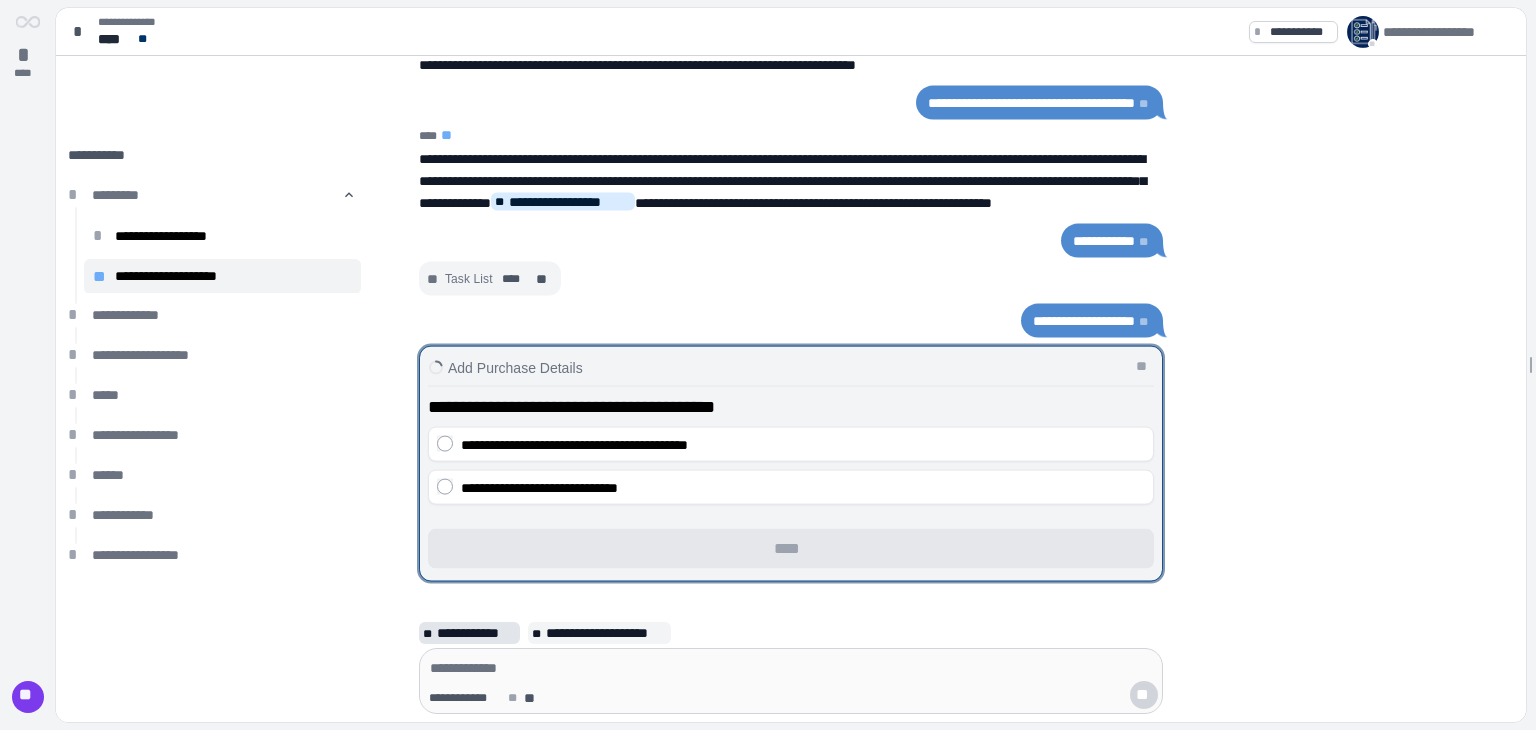 click on "**********" at bounding box center [476, 633] 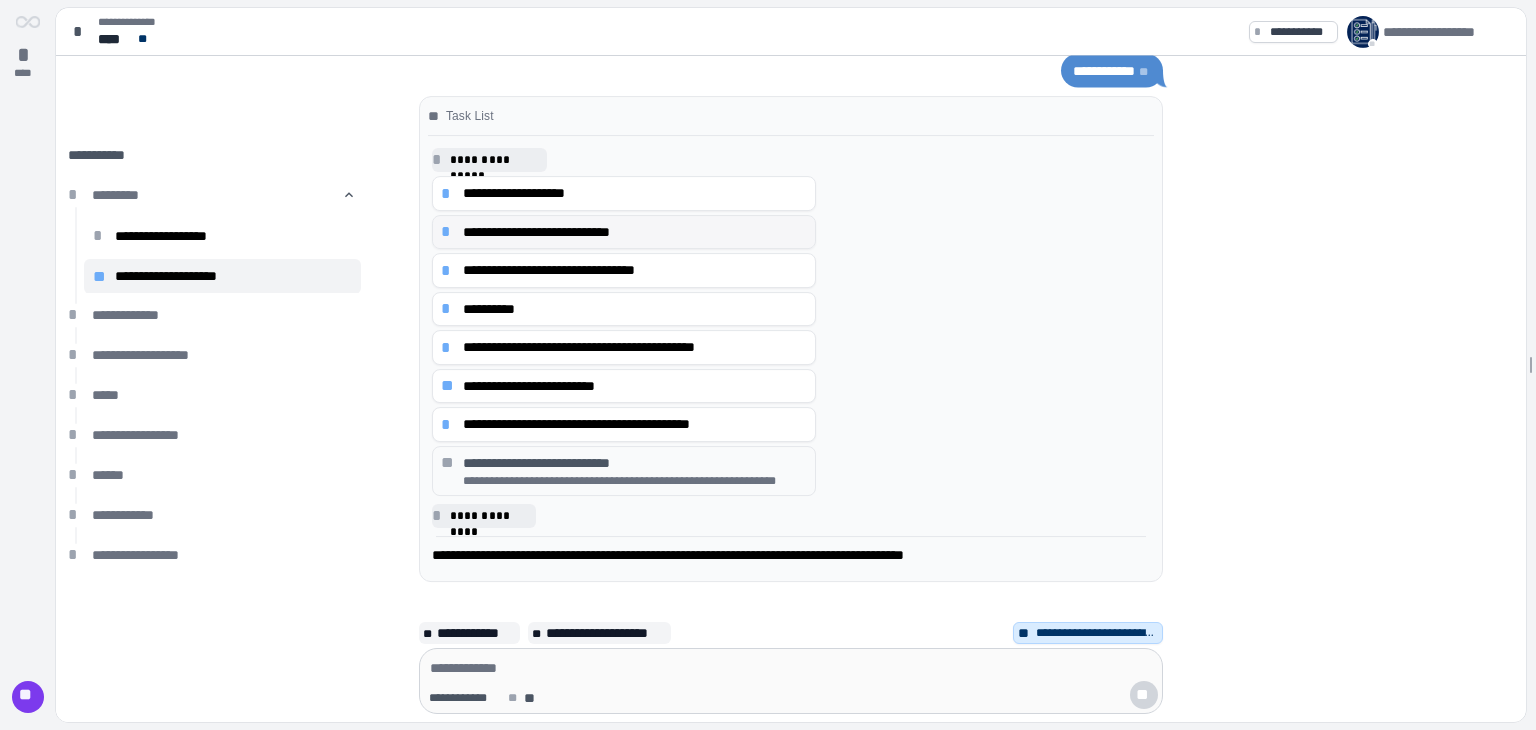 click on "**********" at bounding box center [635, 232] 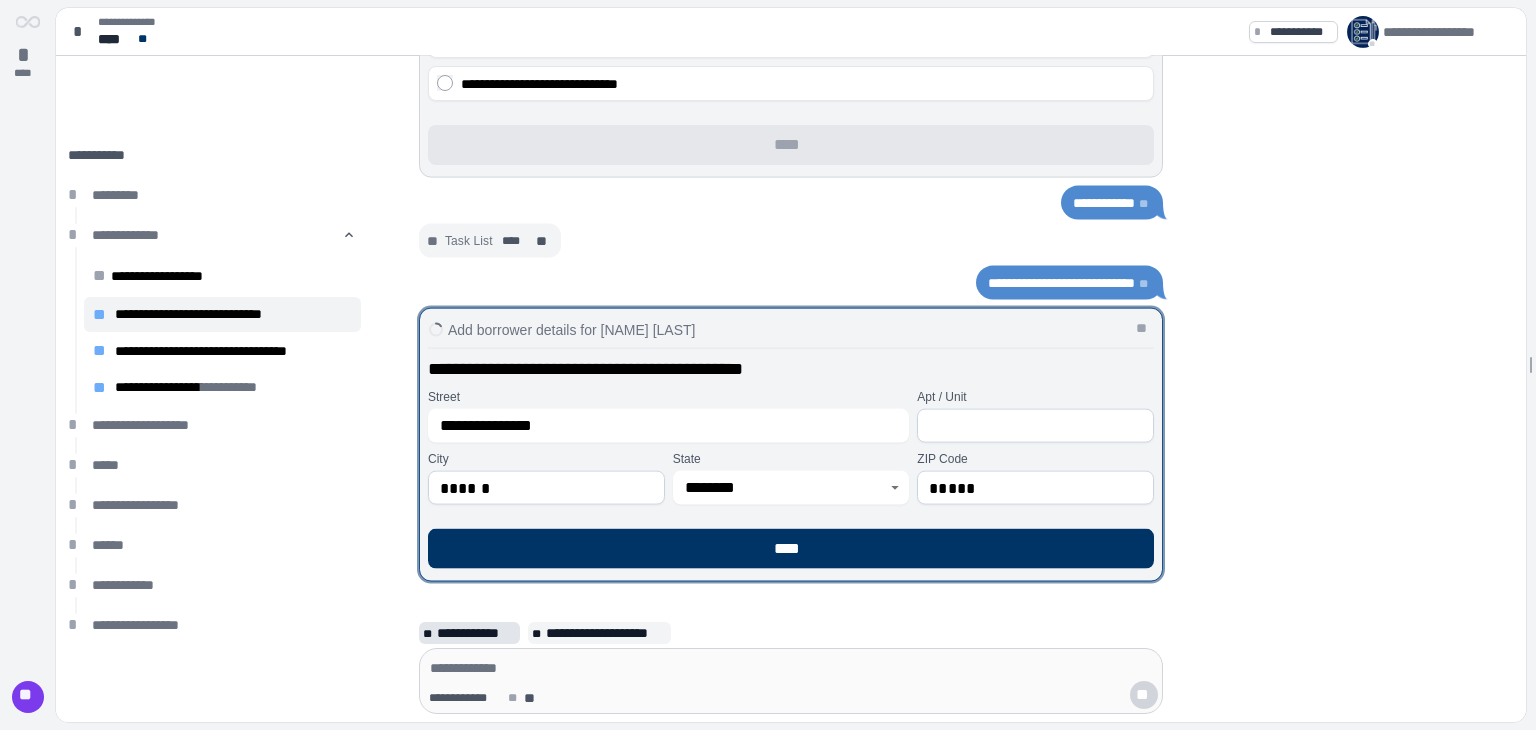 click on "**********" at bounding box center [476, 633] 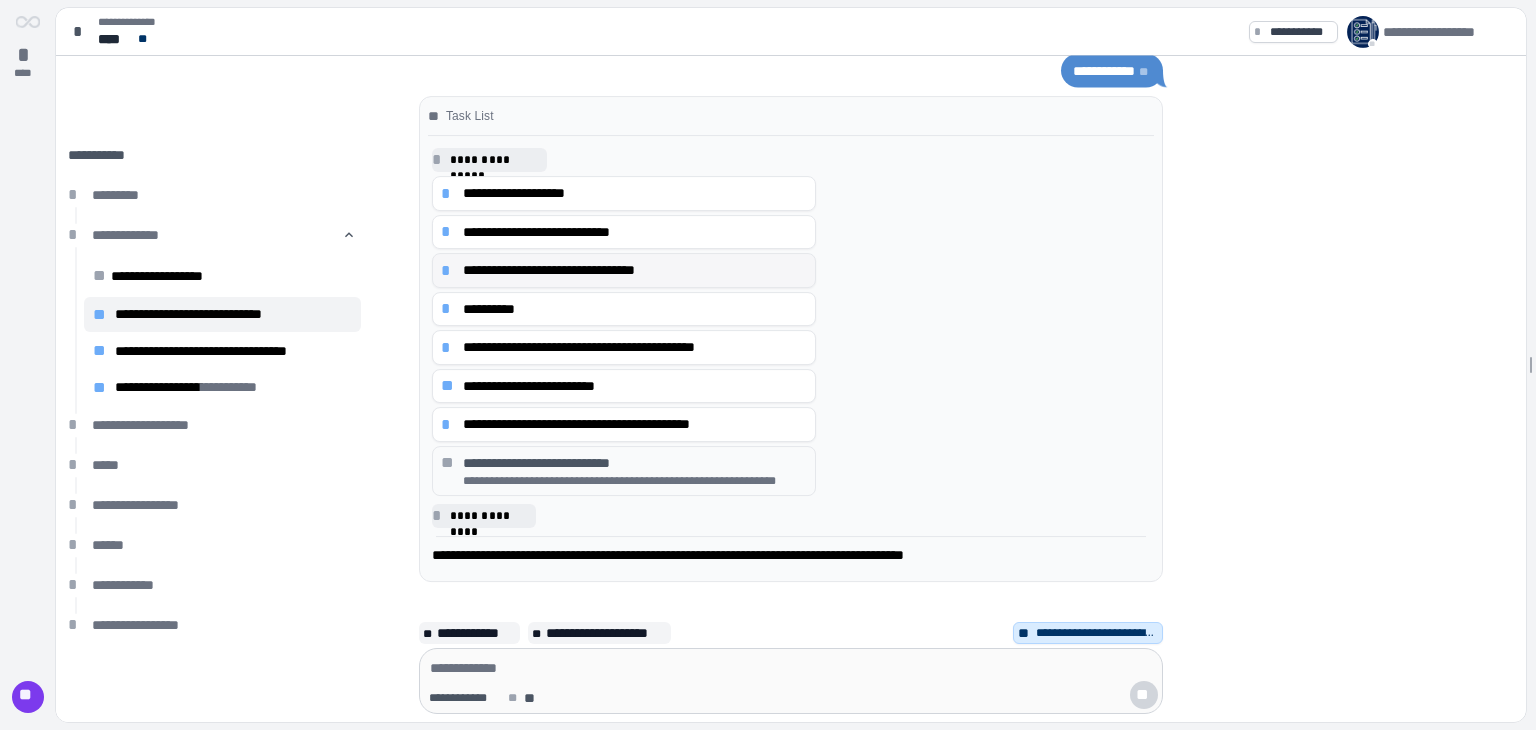 click on "**********" at bounding box center [635, 270] 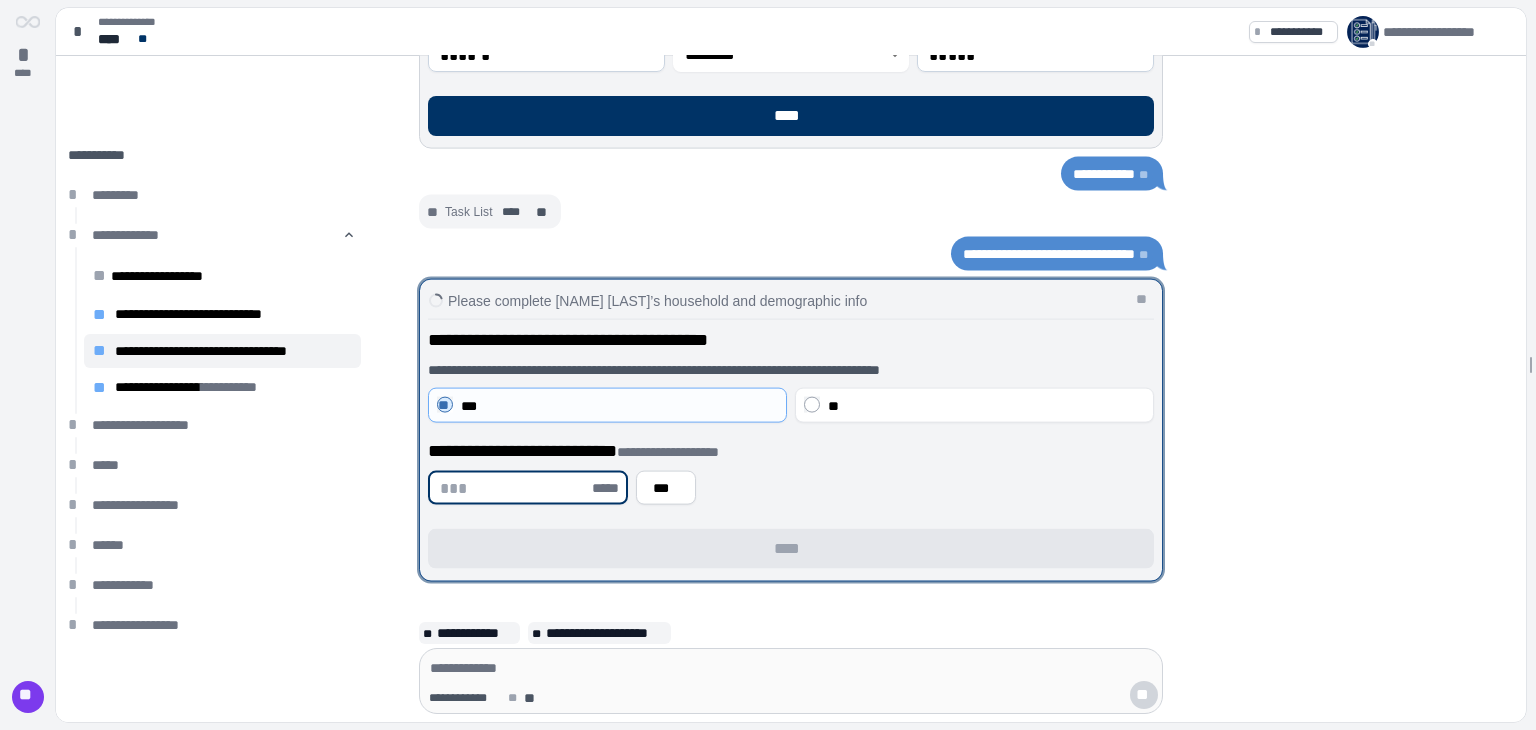 click at bounding box center (514, 488) 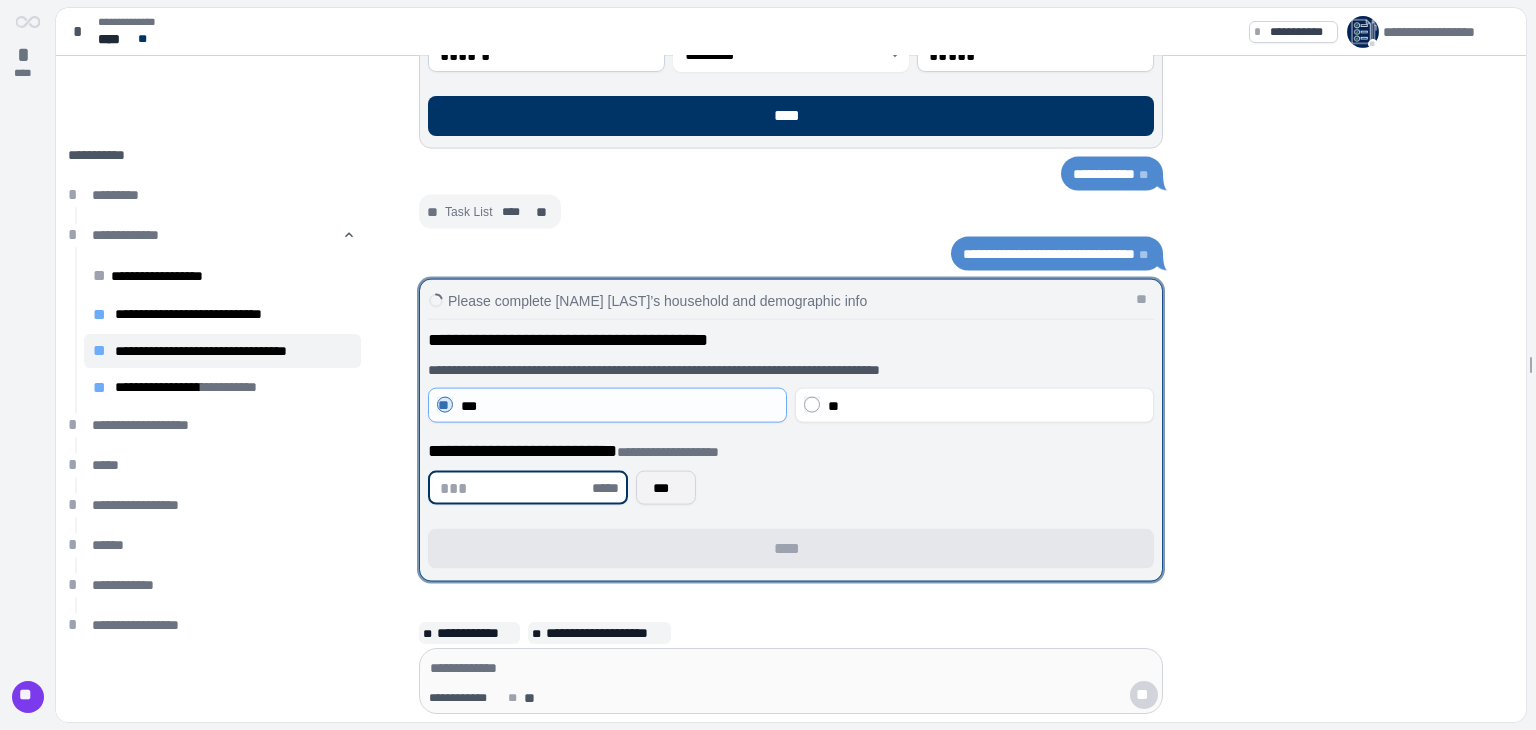 click on "***" at bounding box center (666, 488) 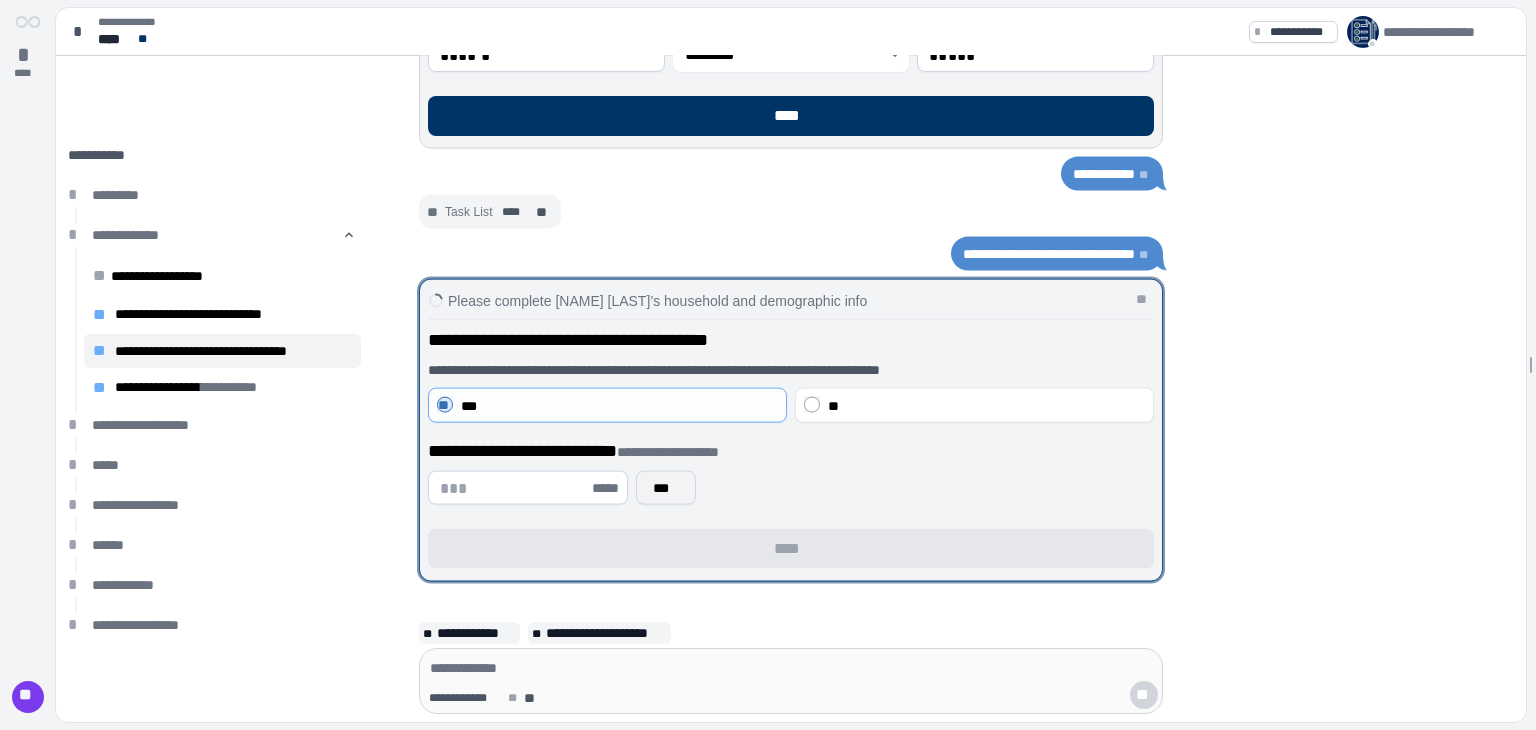 click on "***" at bounding box center (666, 488) 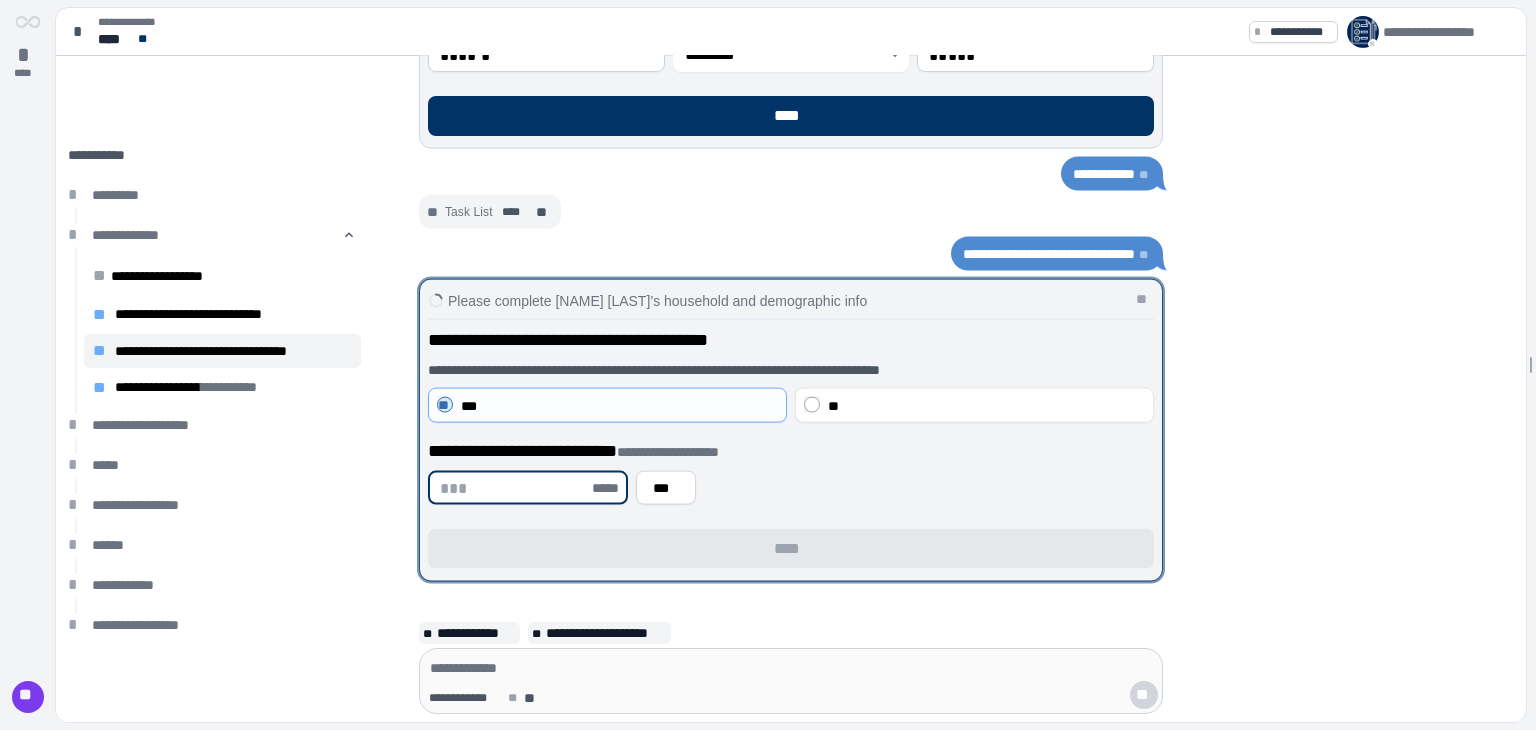 click at bounding box center [514, 488] 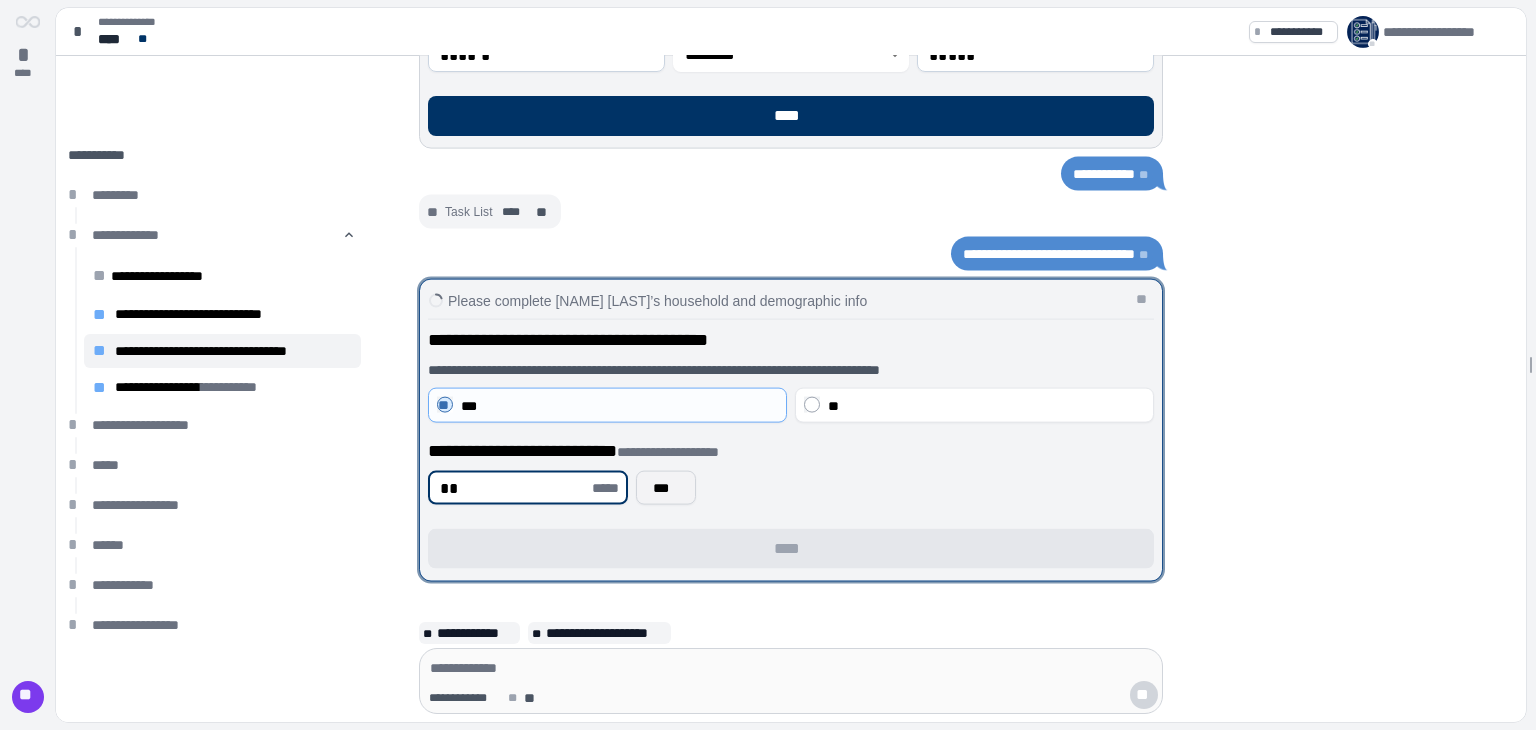 type on "**" 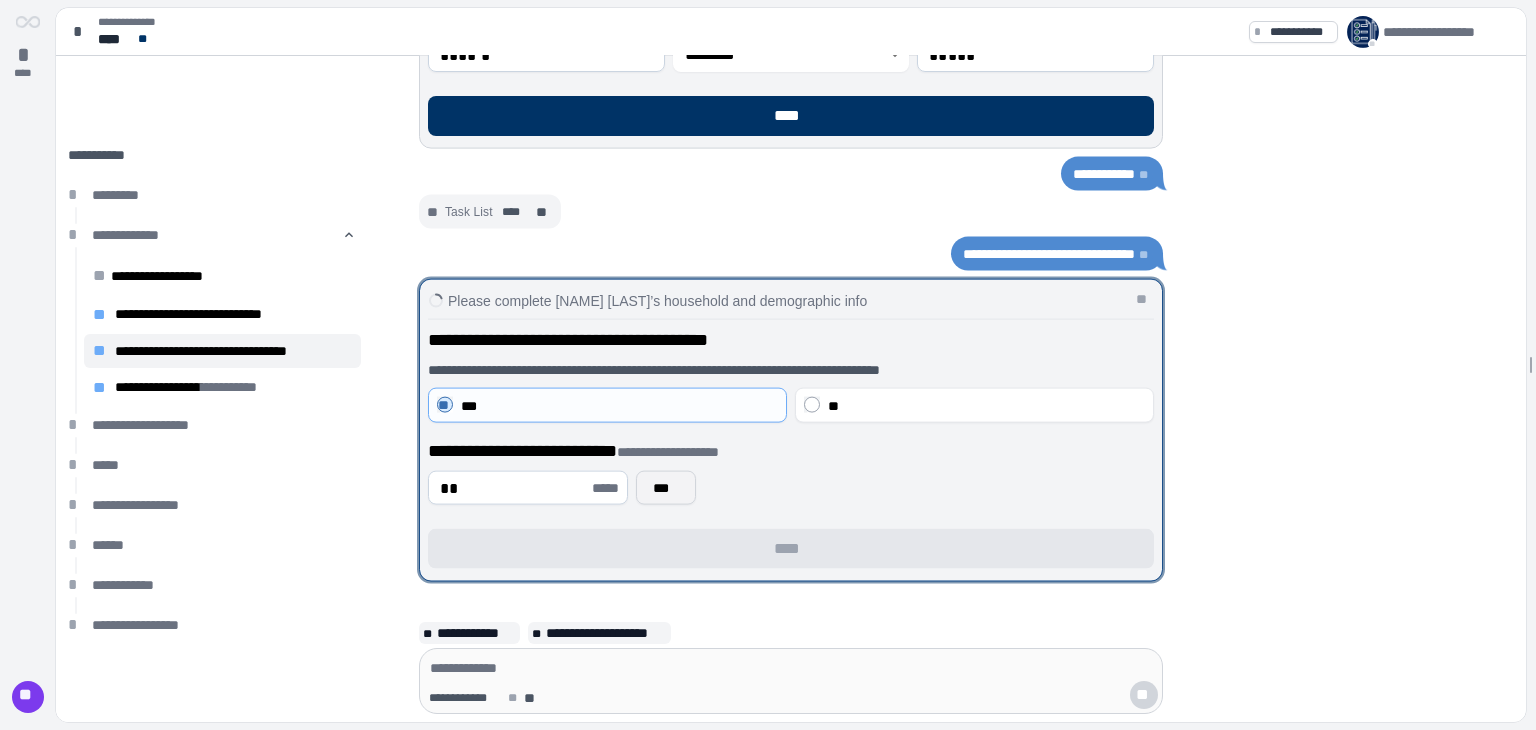 click on "***" at bounding box center (666, 488) 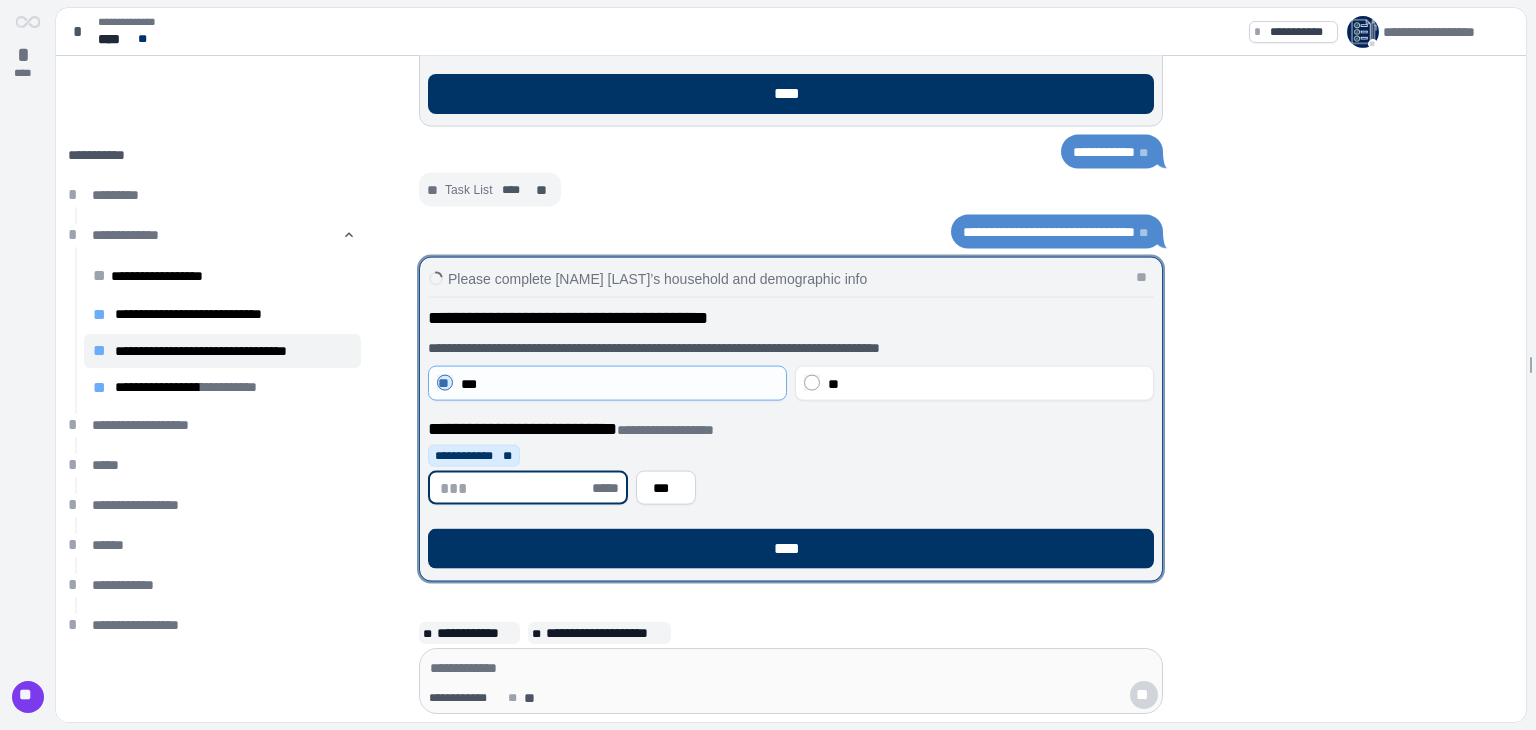 click at bounding box center [514, 488] 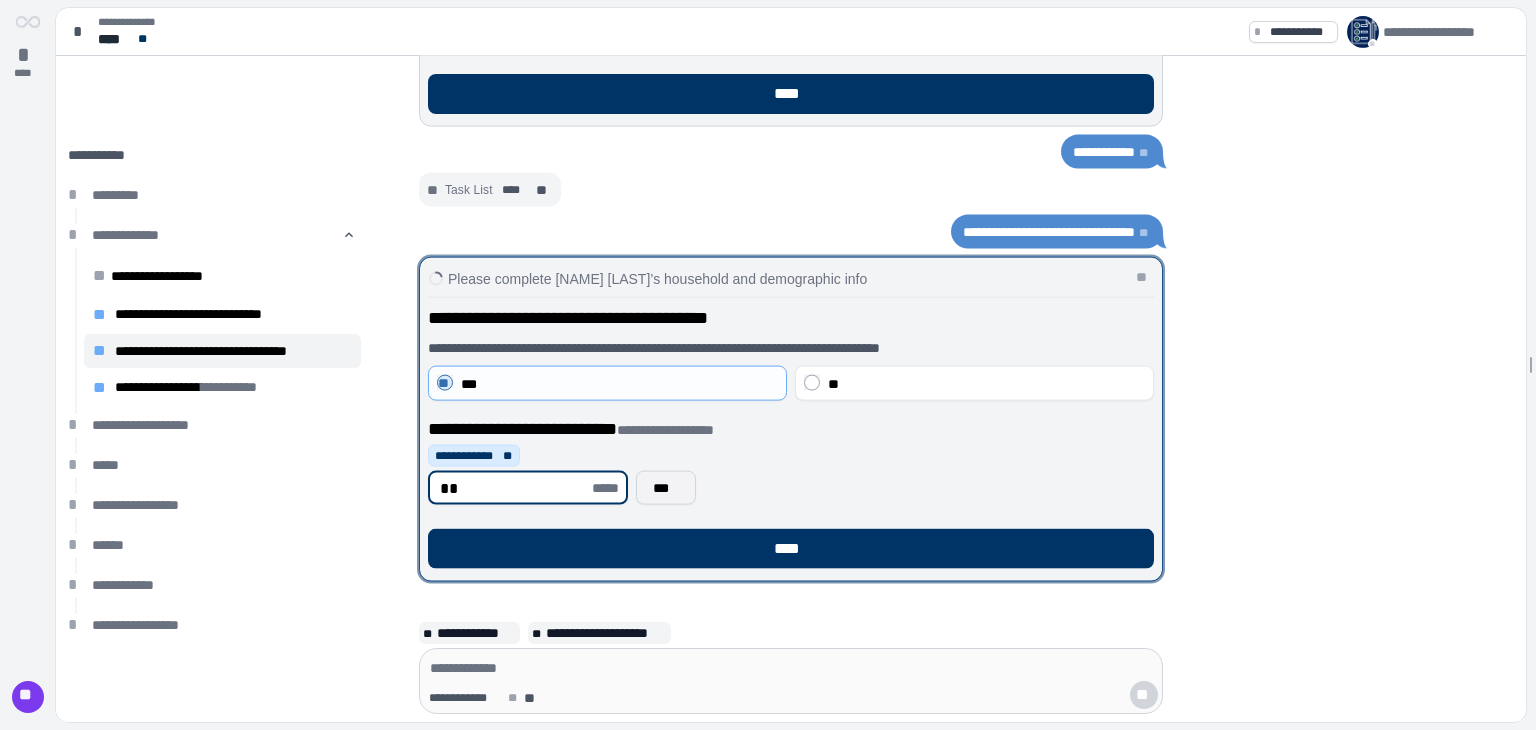 type on "**" 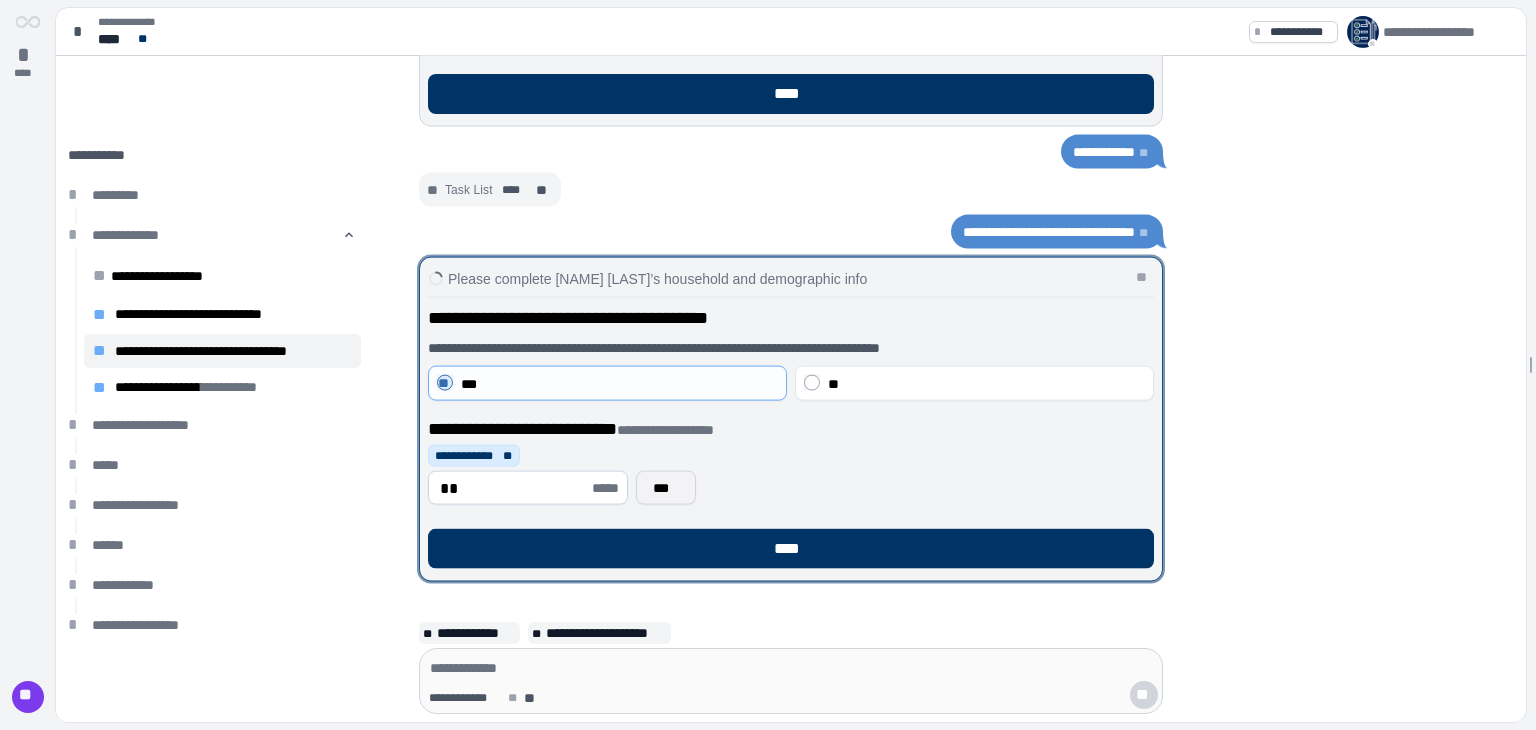 click on "***" at bounding box center (666, 488) 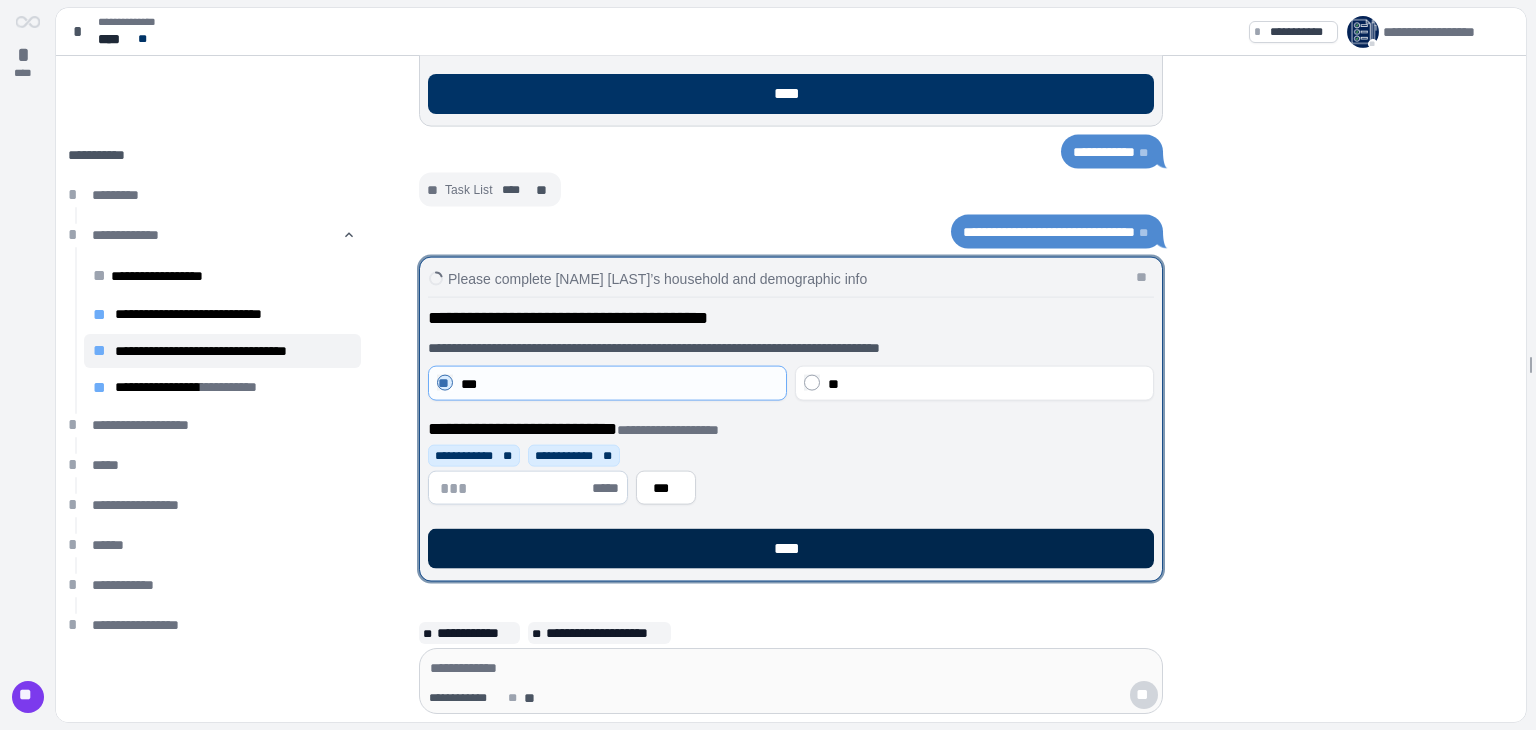 click on "****" at bounding box center [791, 549] 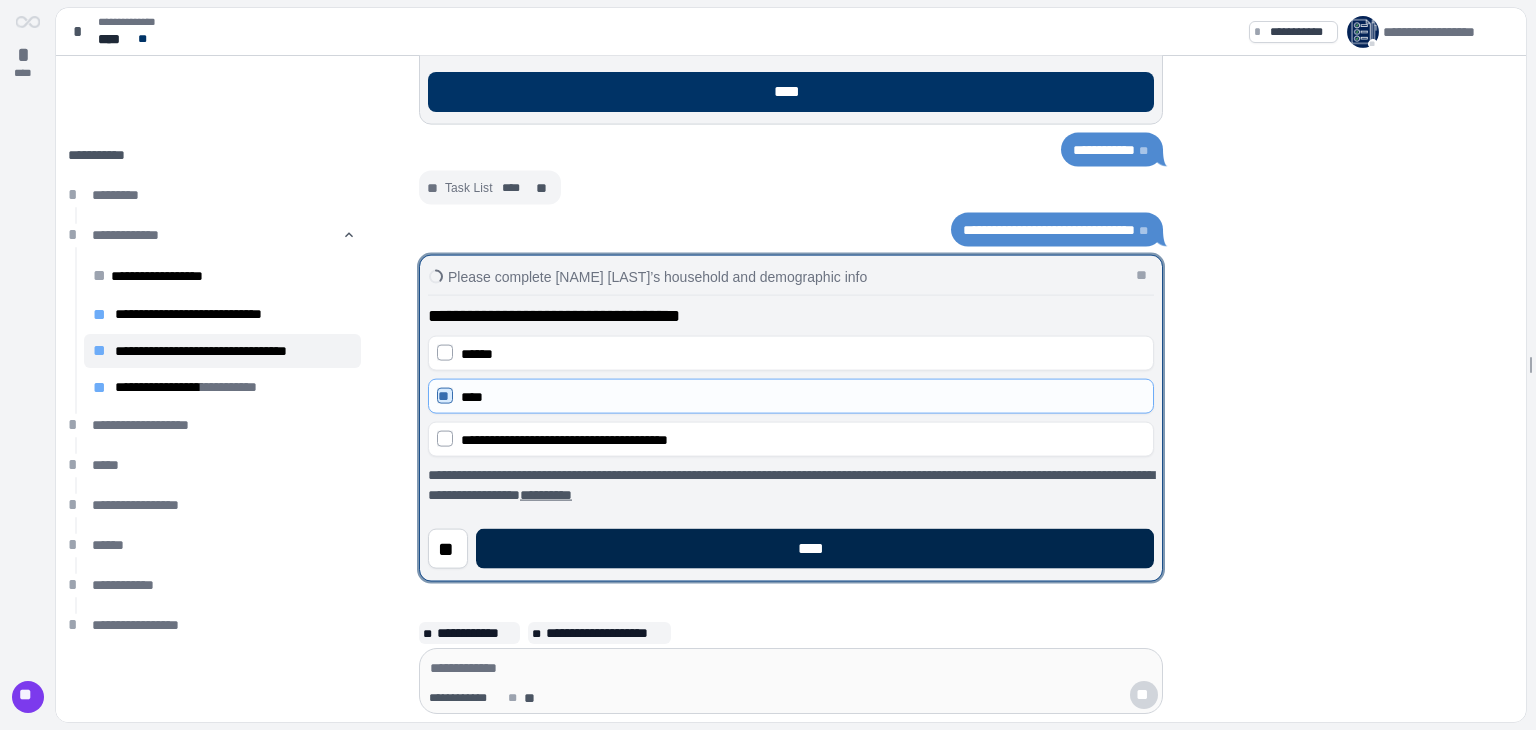 click on "****" at bounding box center [815, 549] 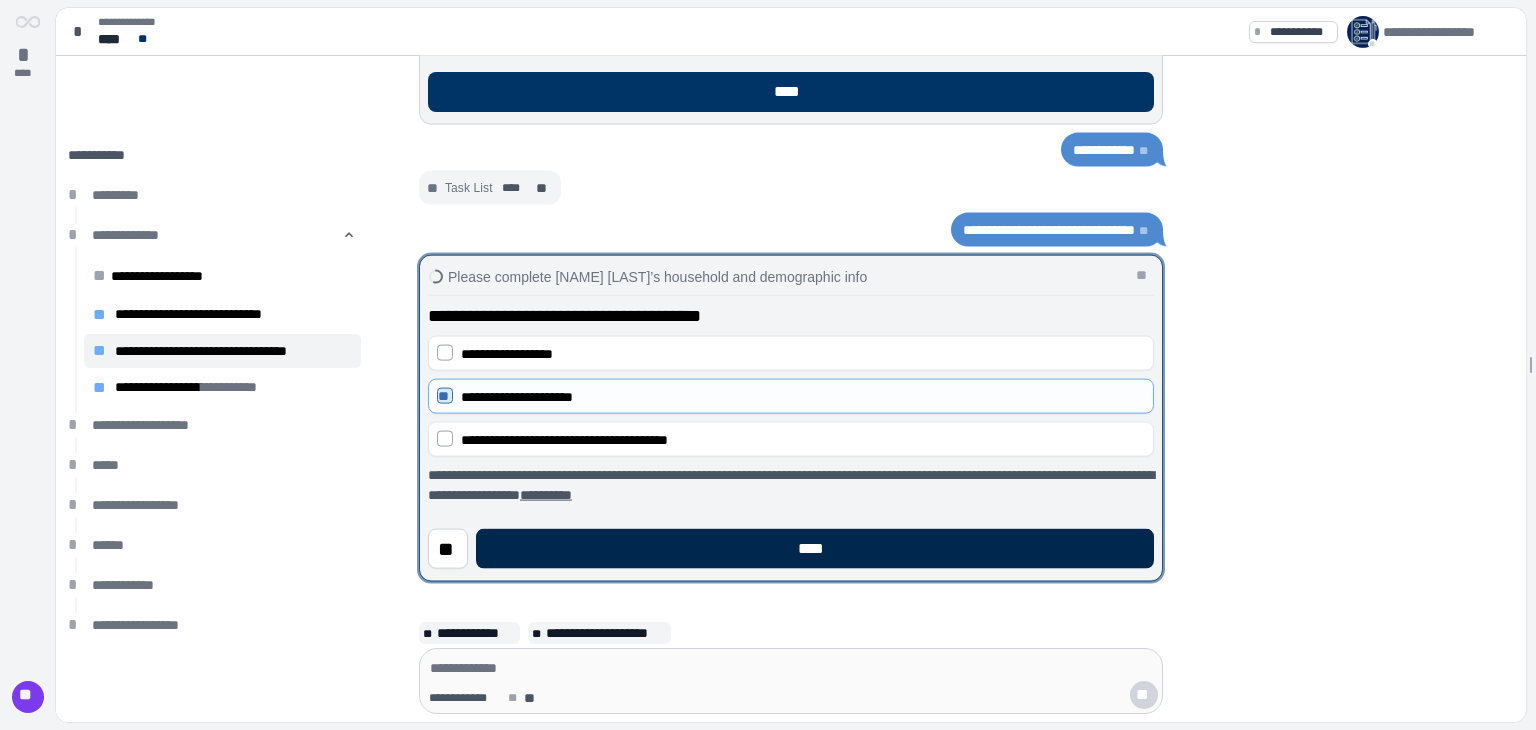 click on "****" at bounding box center [815, 549] 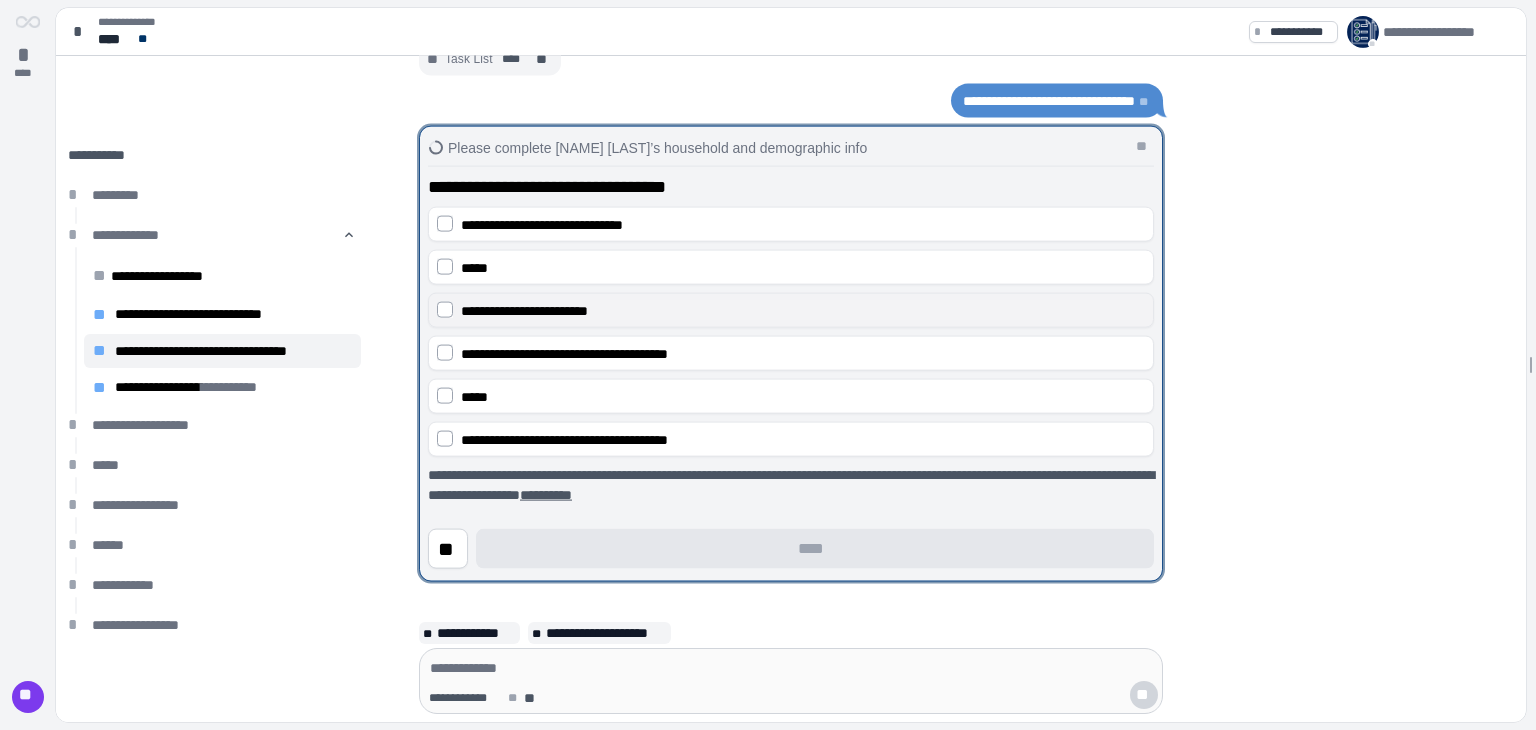 click on "**********" at bounding box center (791, 310) 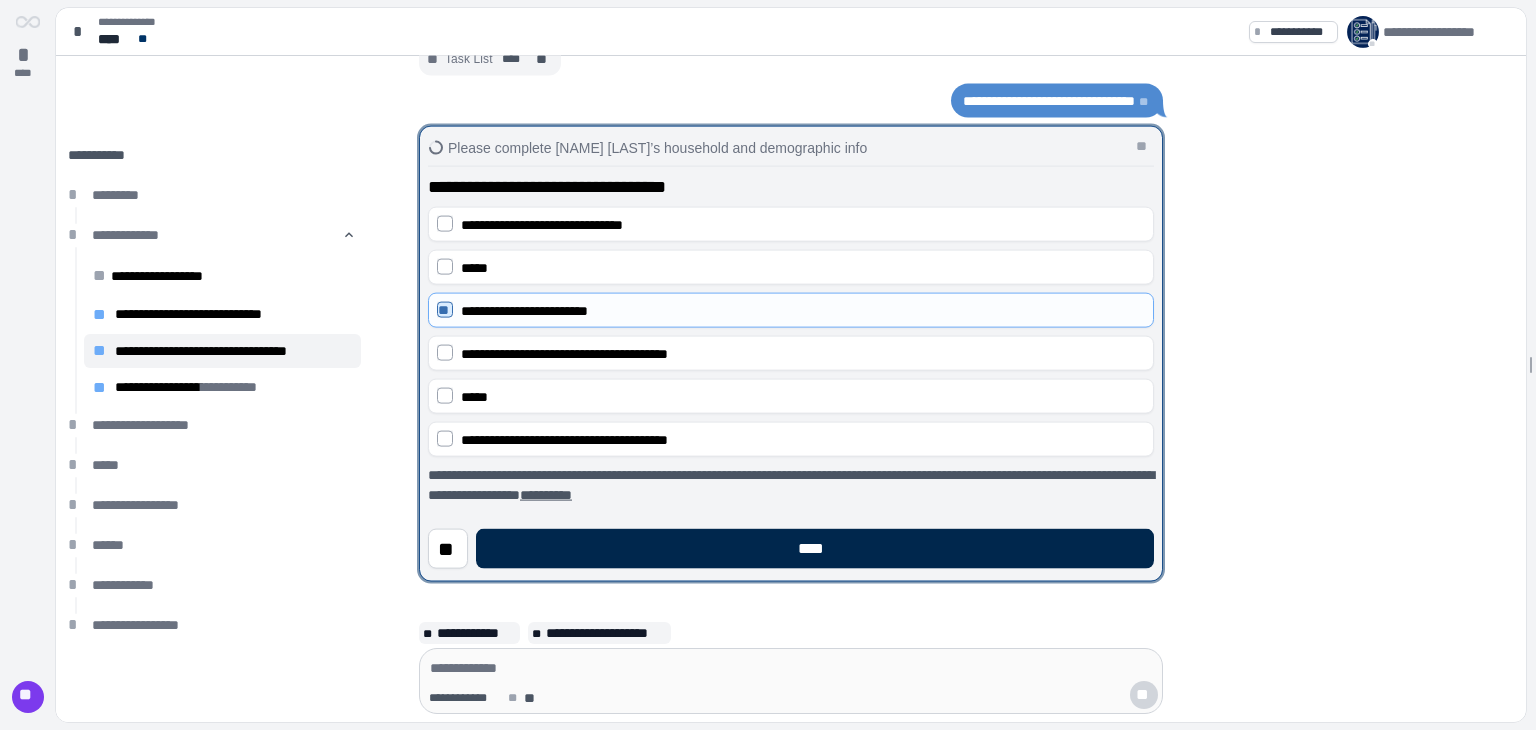 click on "****" at bounding box center [815, 549] 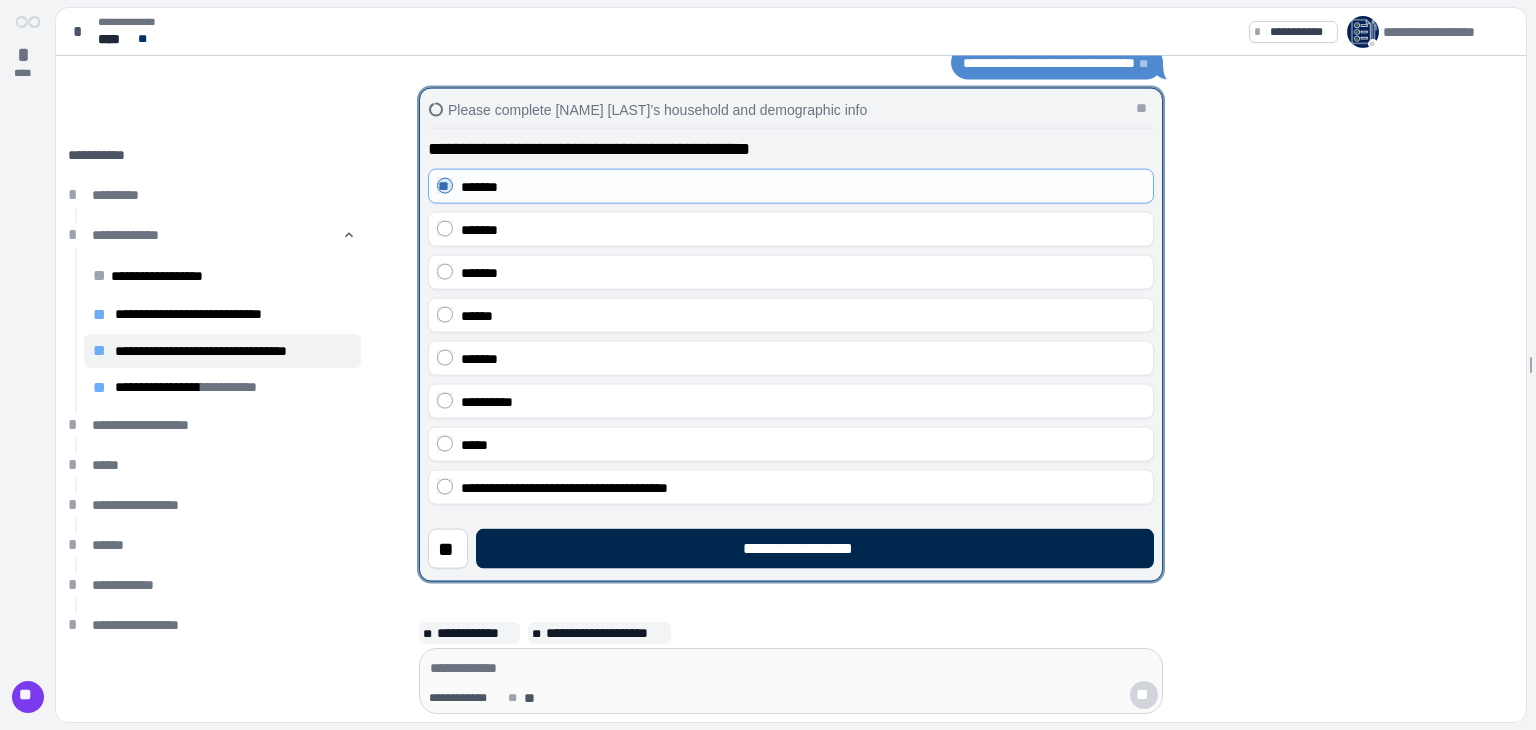 click on "**********" at bounding box center (815, 549) 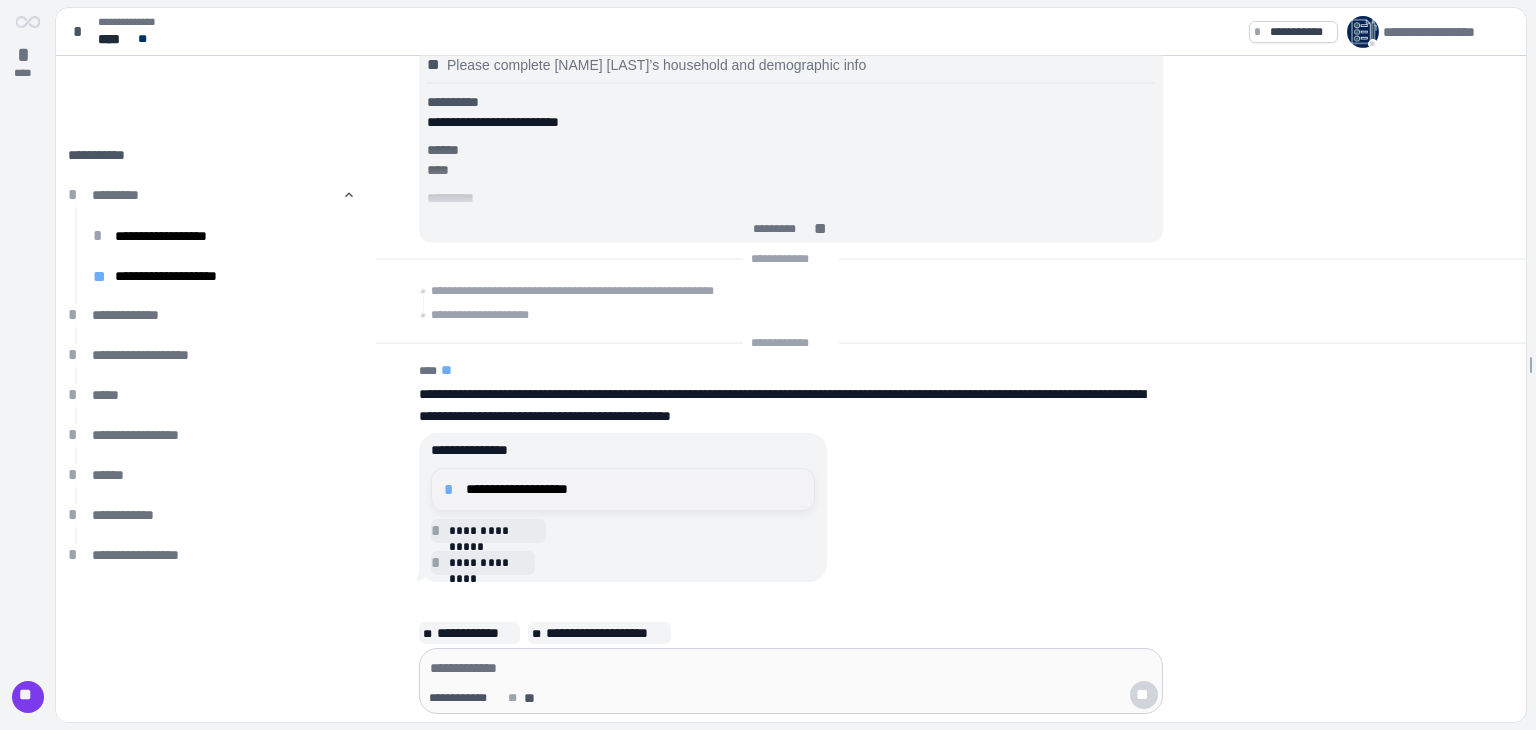 click on "**********" at bounding box center (634, 489) 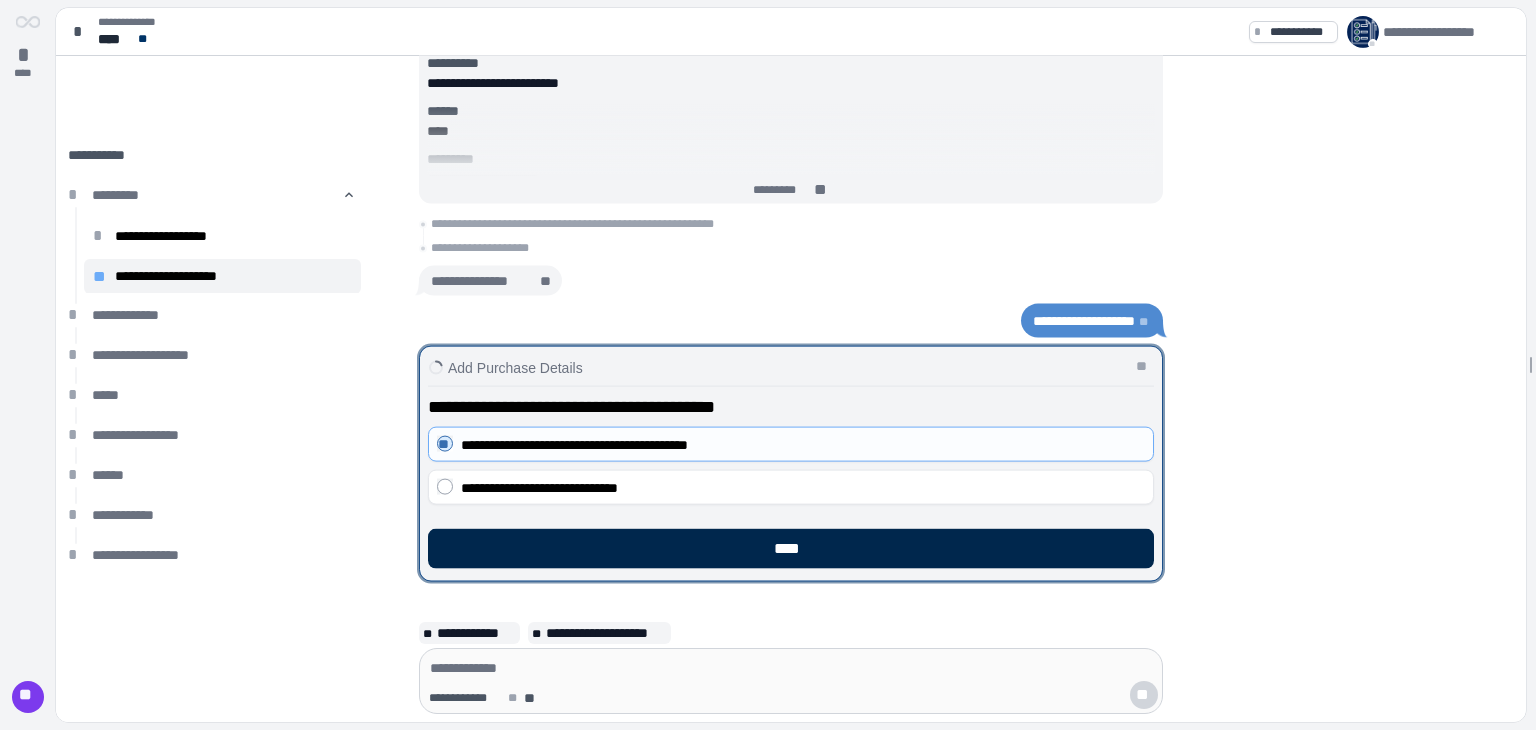 click on "****" at bounding box center (791, 549) 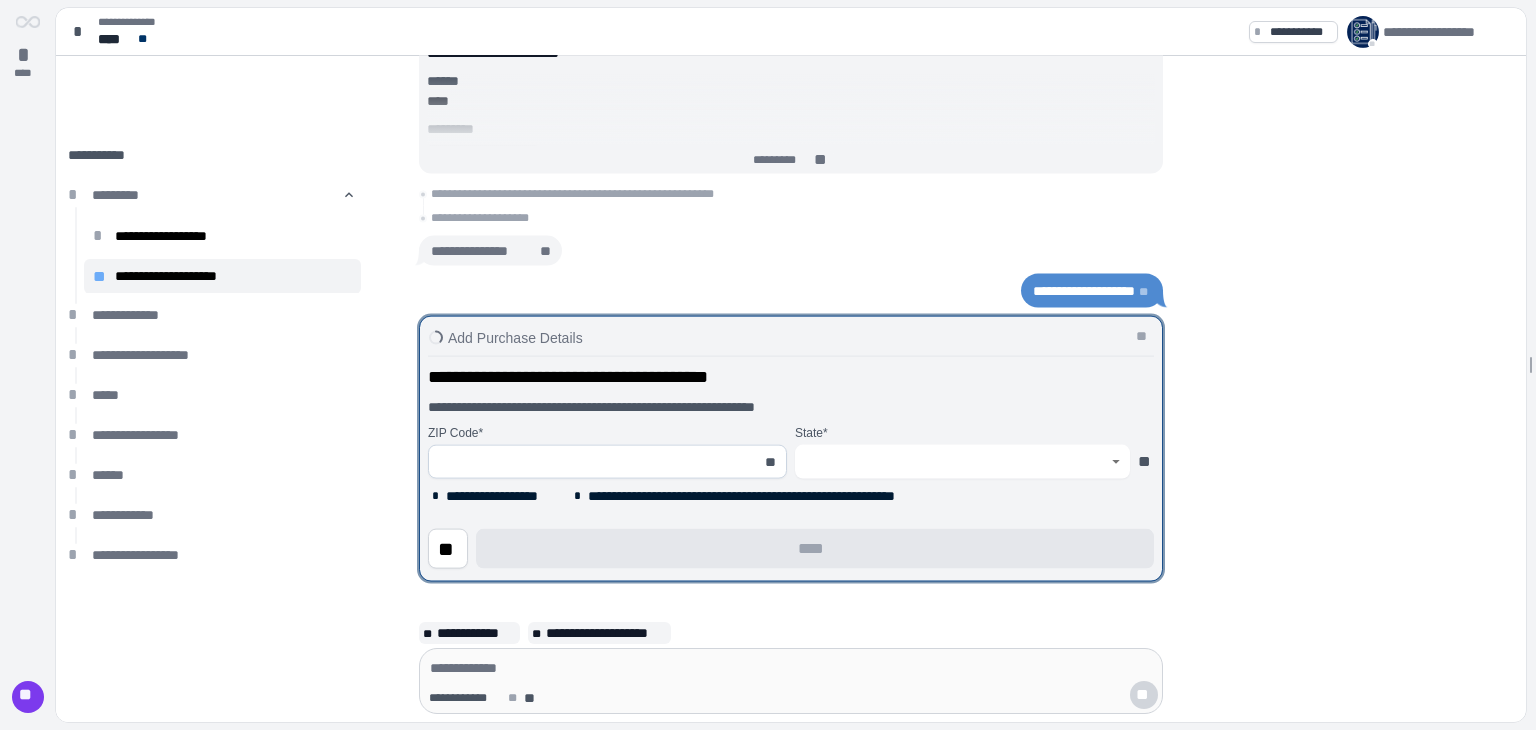 click on "[ZIP]  * **" at bounding box center [607, 452] 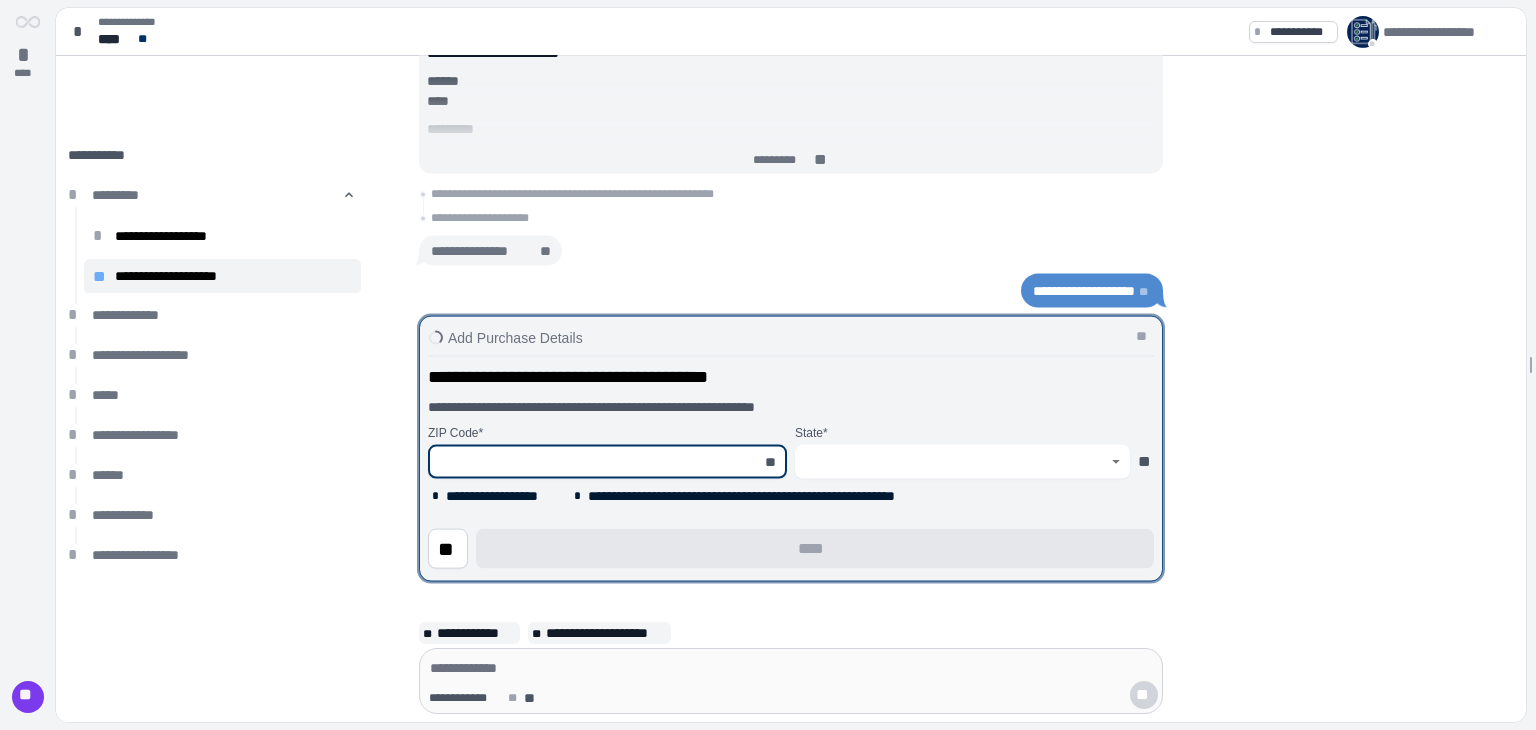 type on "*****" 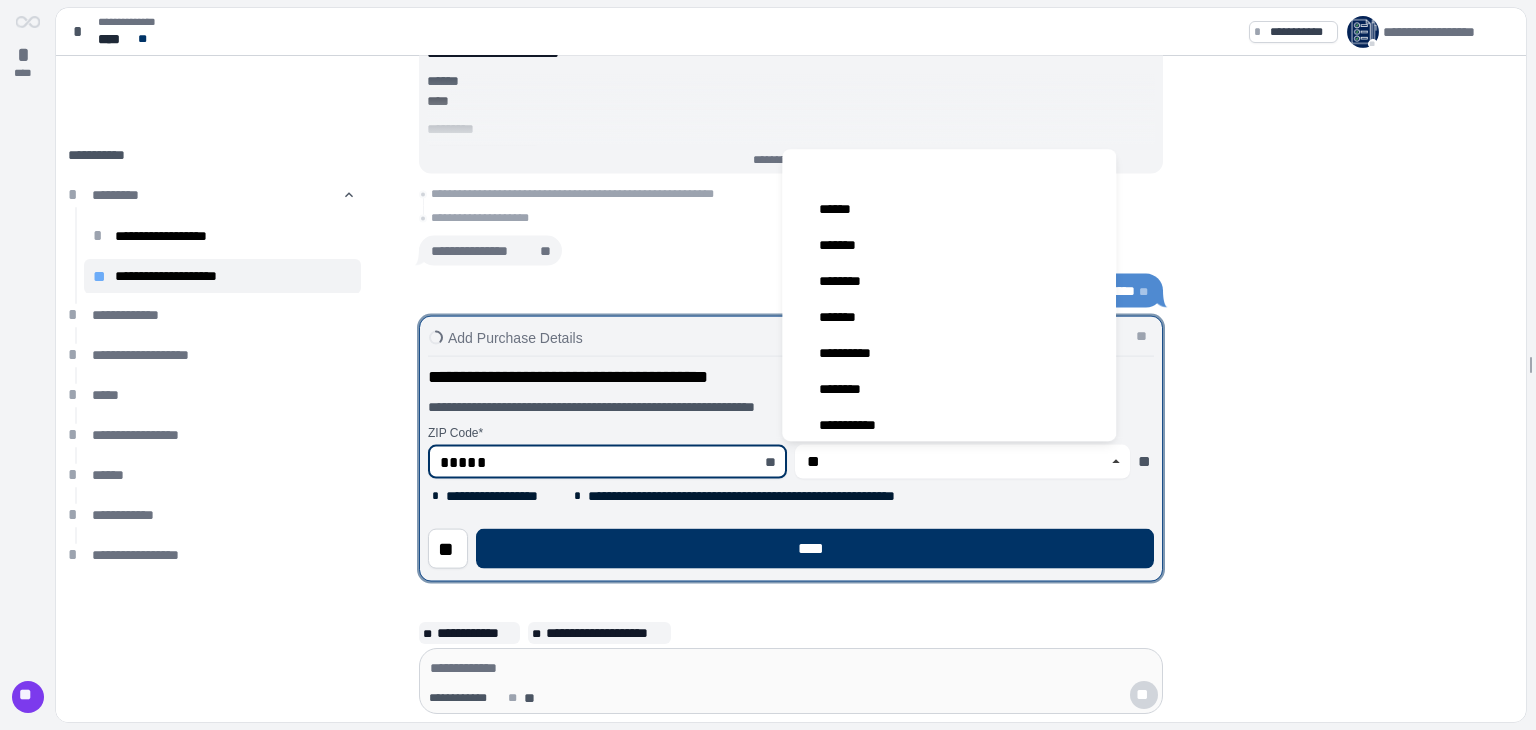type on "********" 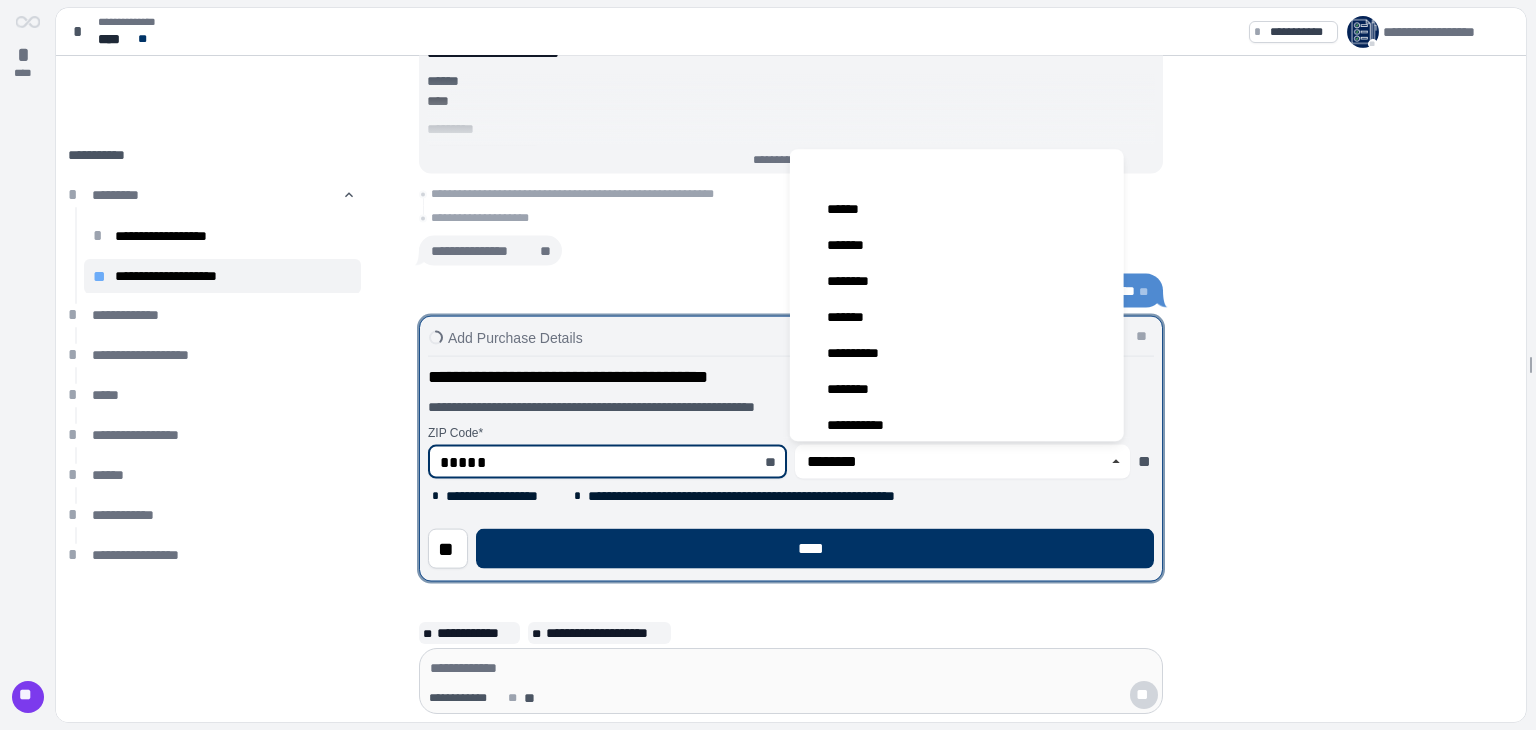 scroll, scrollTop: 508, scrollLeft: 0, axis: vertical 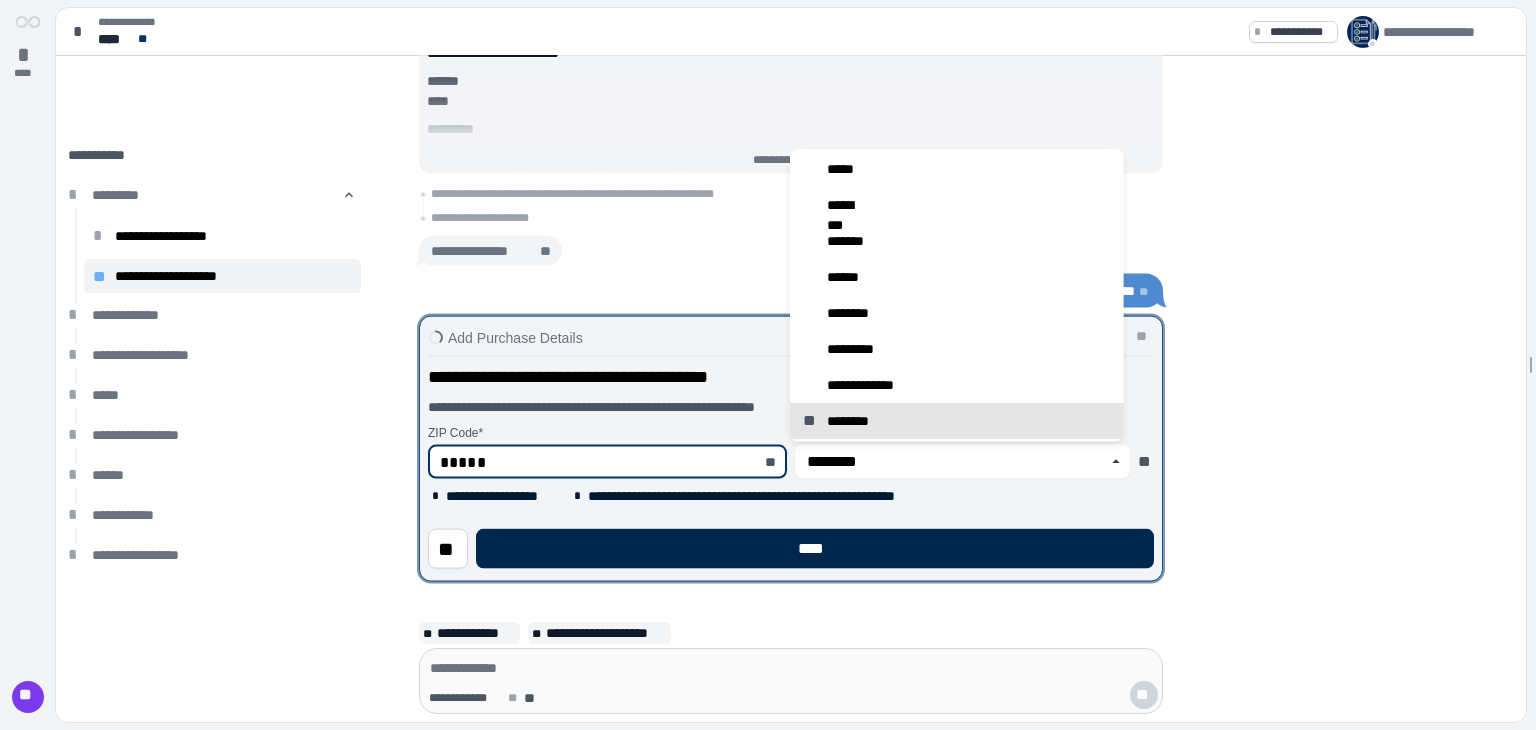 click on "****" at bounding box center (815, 549) 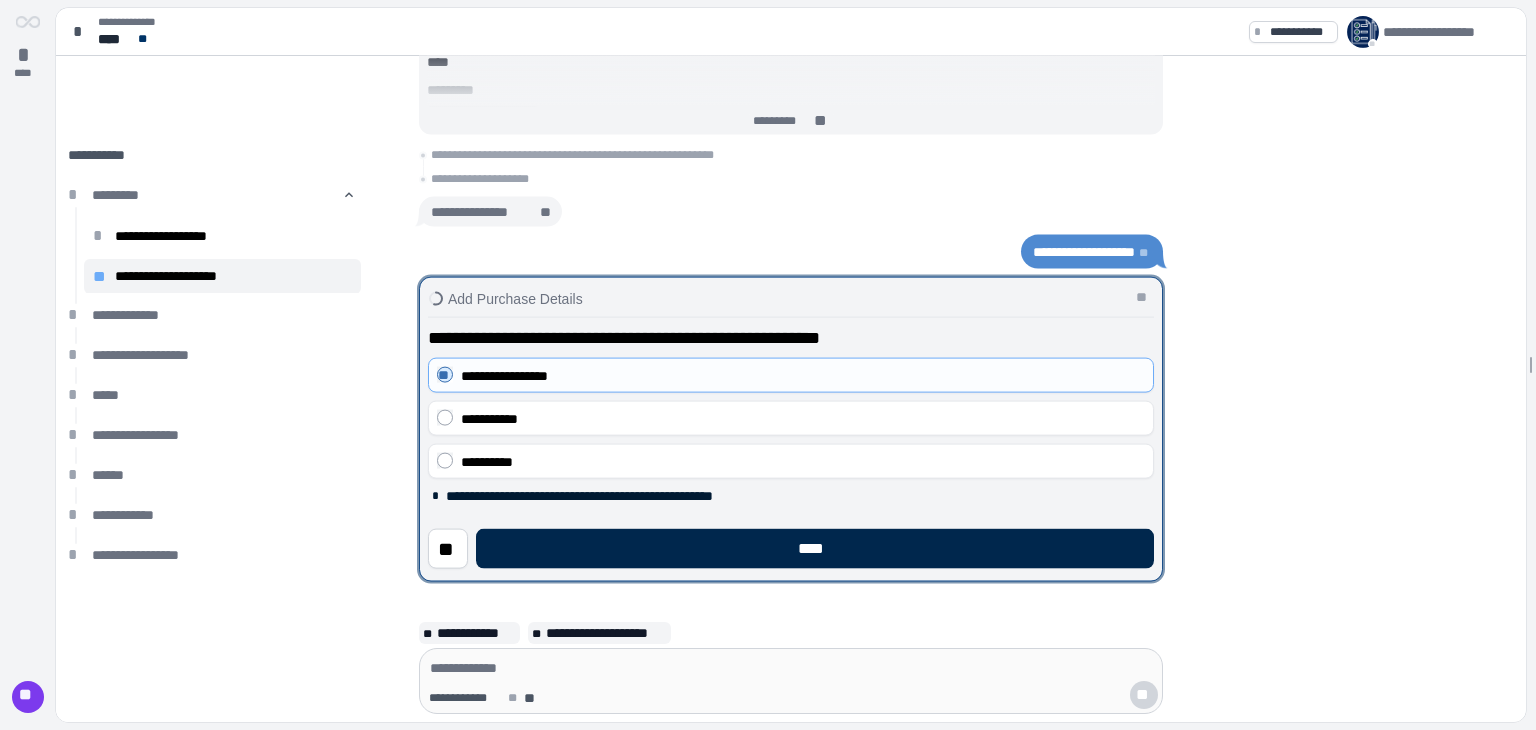 click on "****" at bounding box center (815, 549) 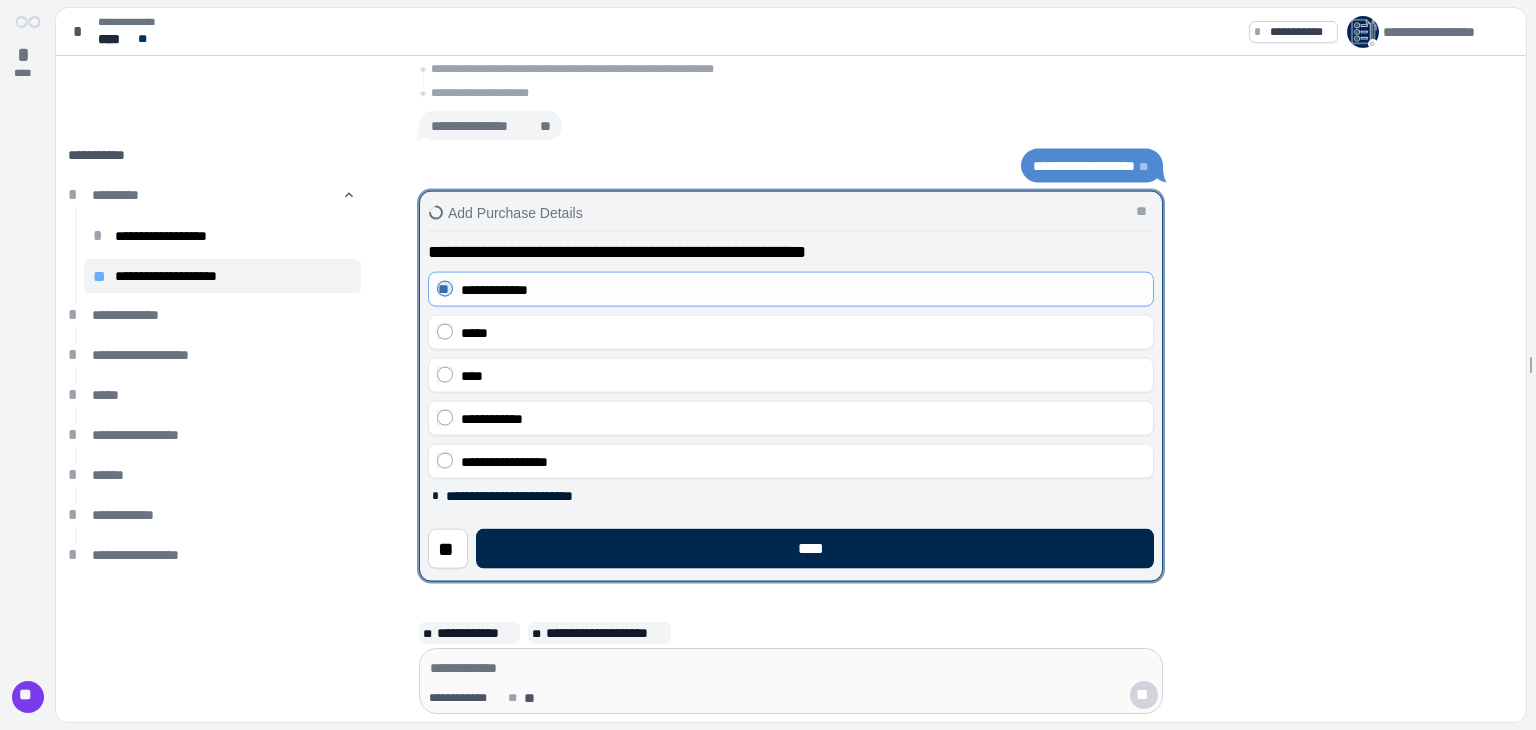 click on "****" at bounding box center (815, 549) 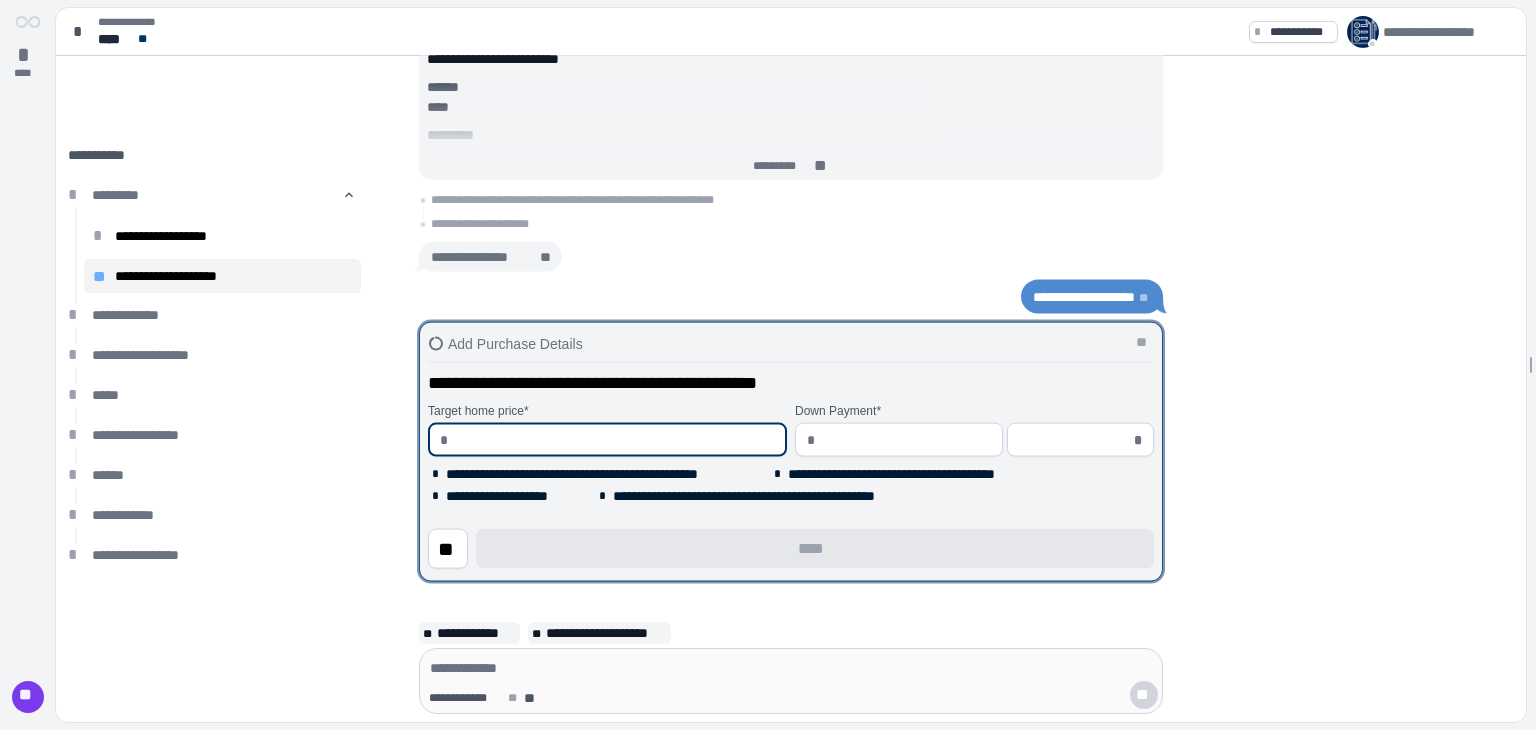 click at bounding box center [615, 440] 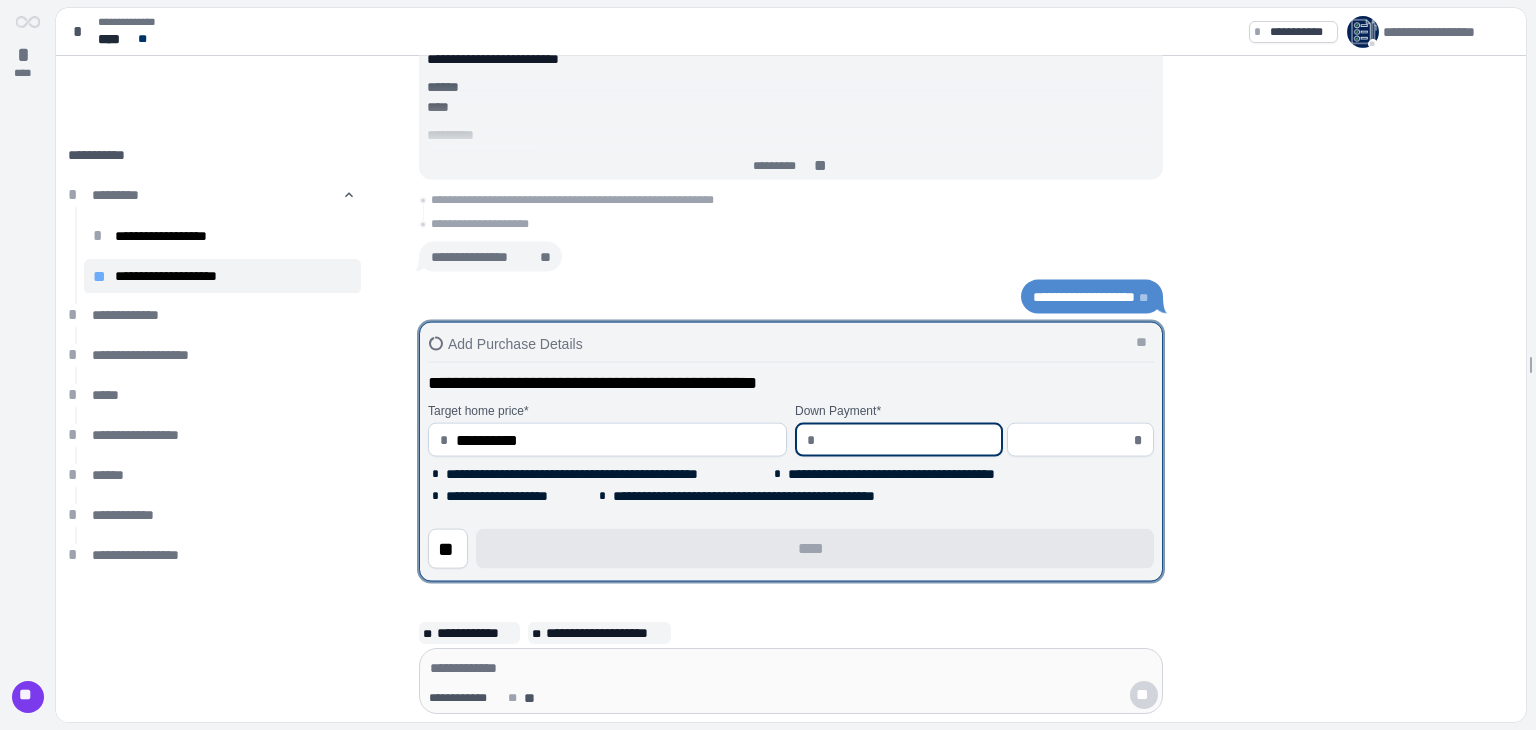 click at bounding box center [907, 440] 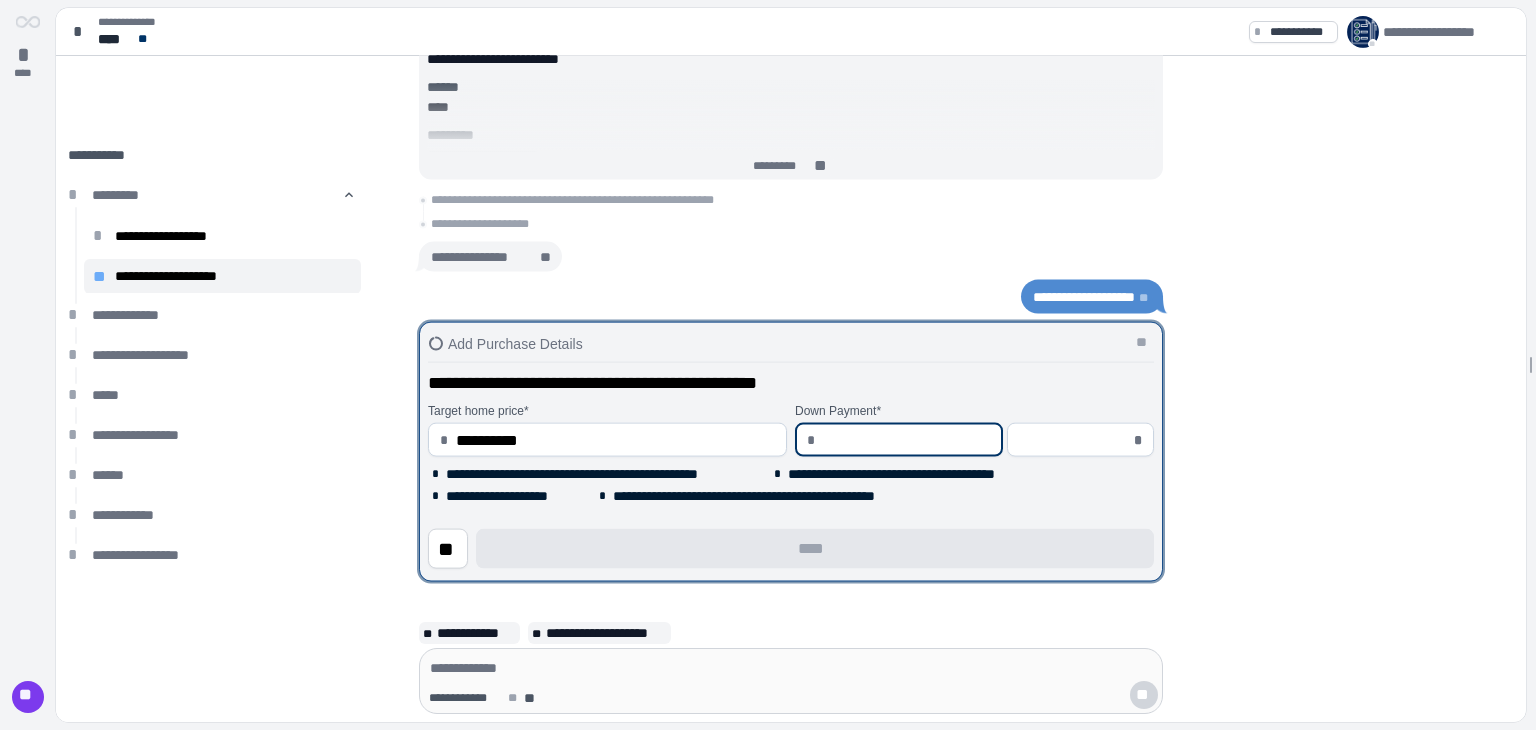 type on "*" 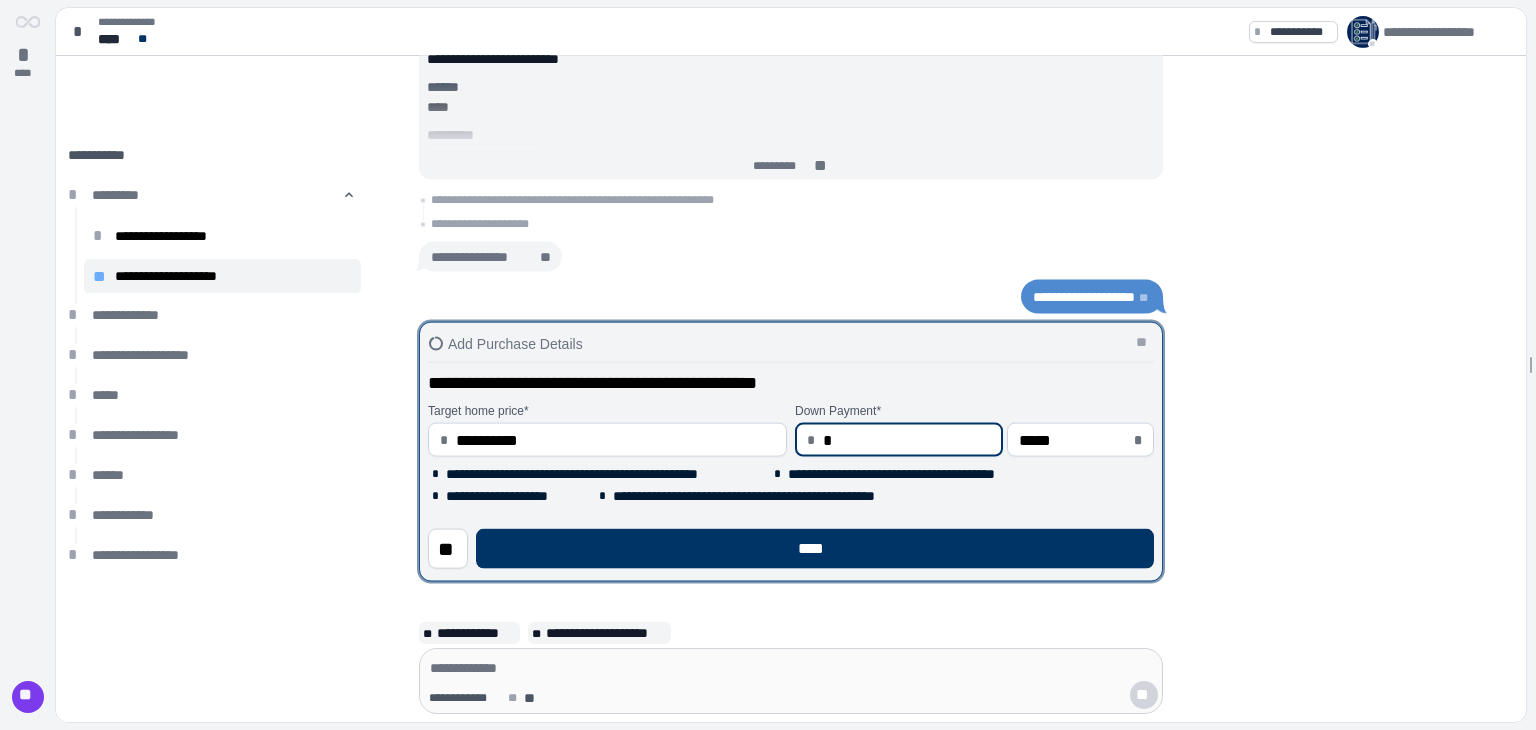 type on "**" 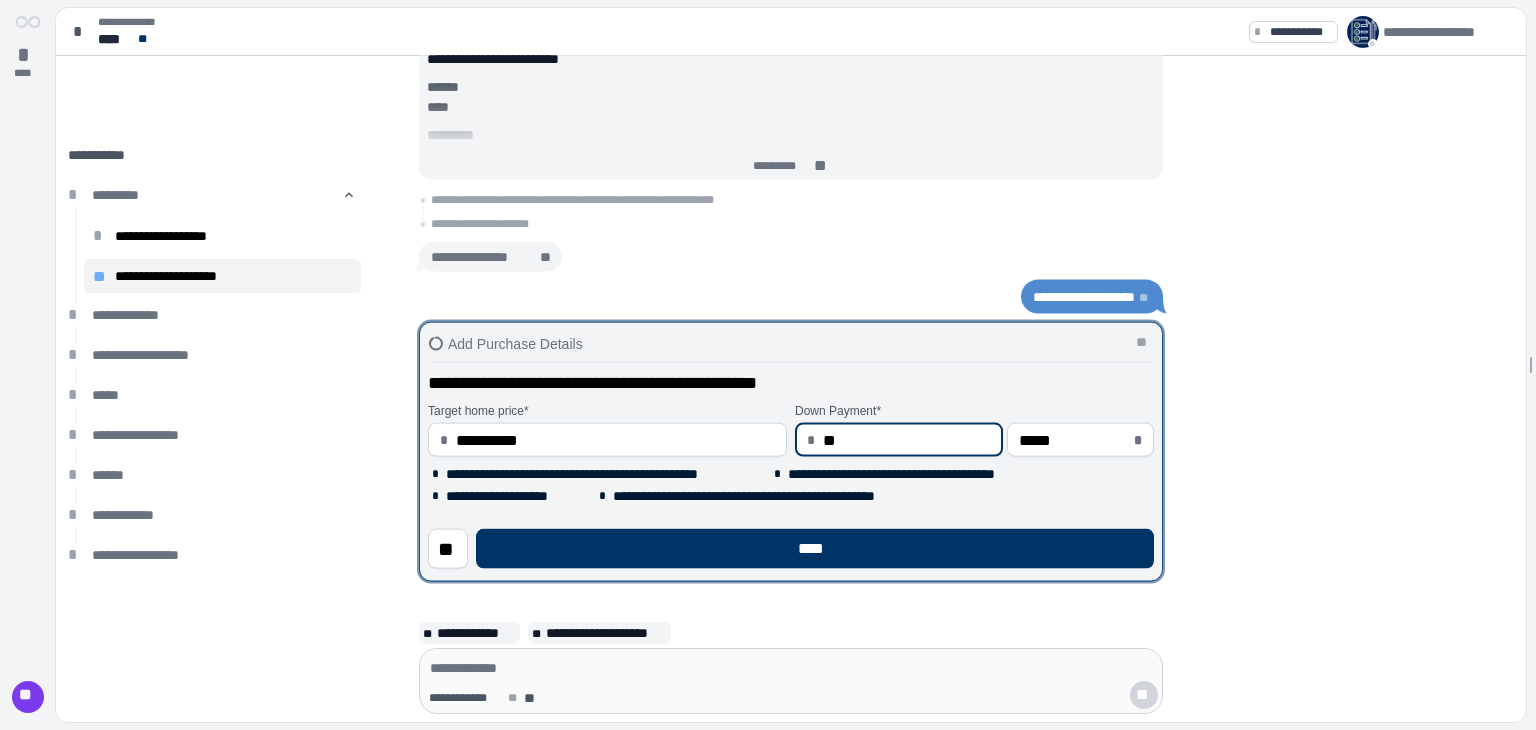 type on "***" 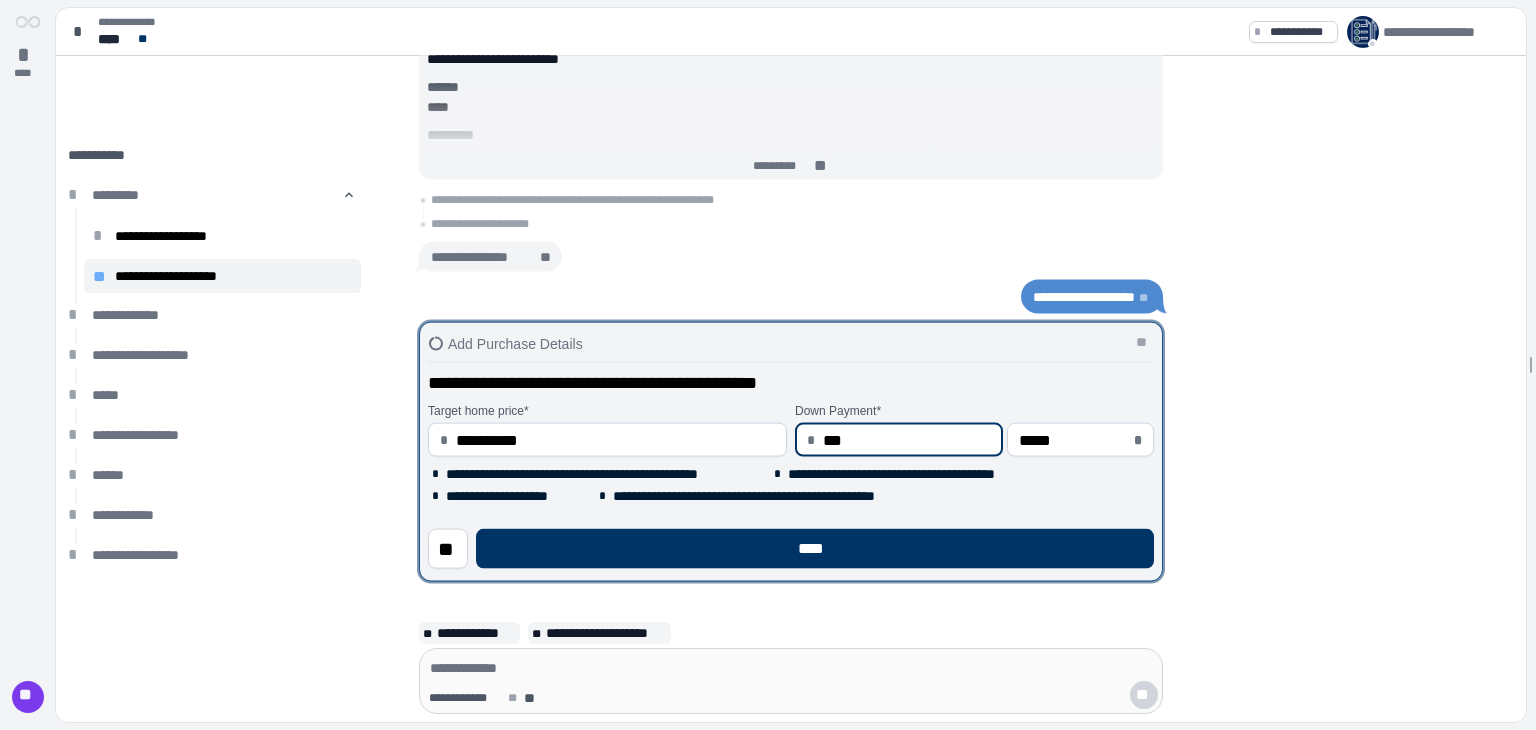 type on "*****" 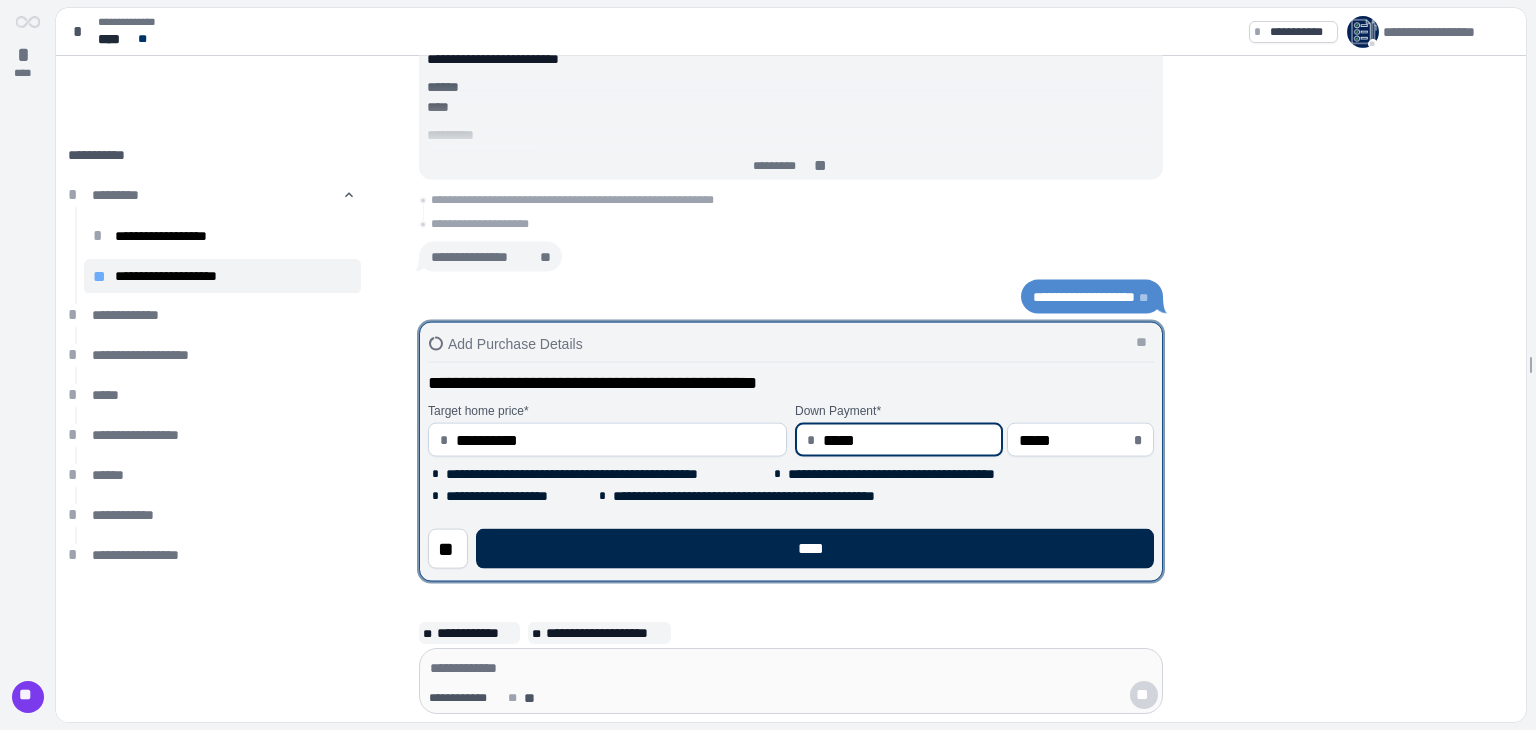 type on "********" 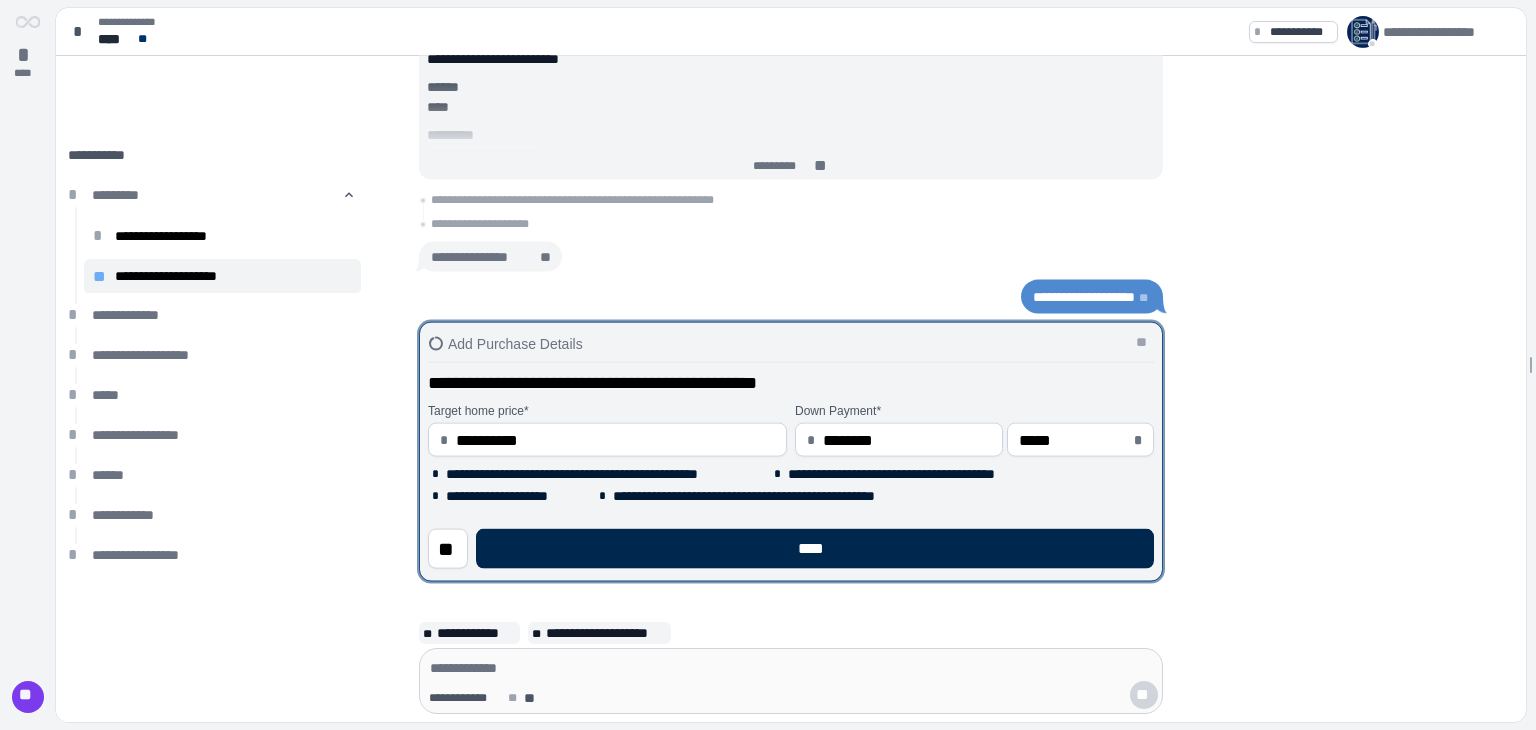 click on "****" at bounding box center [815, 549] 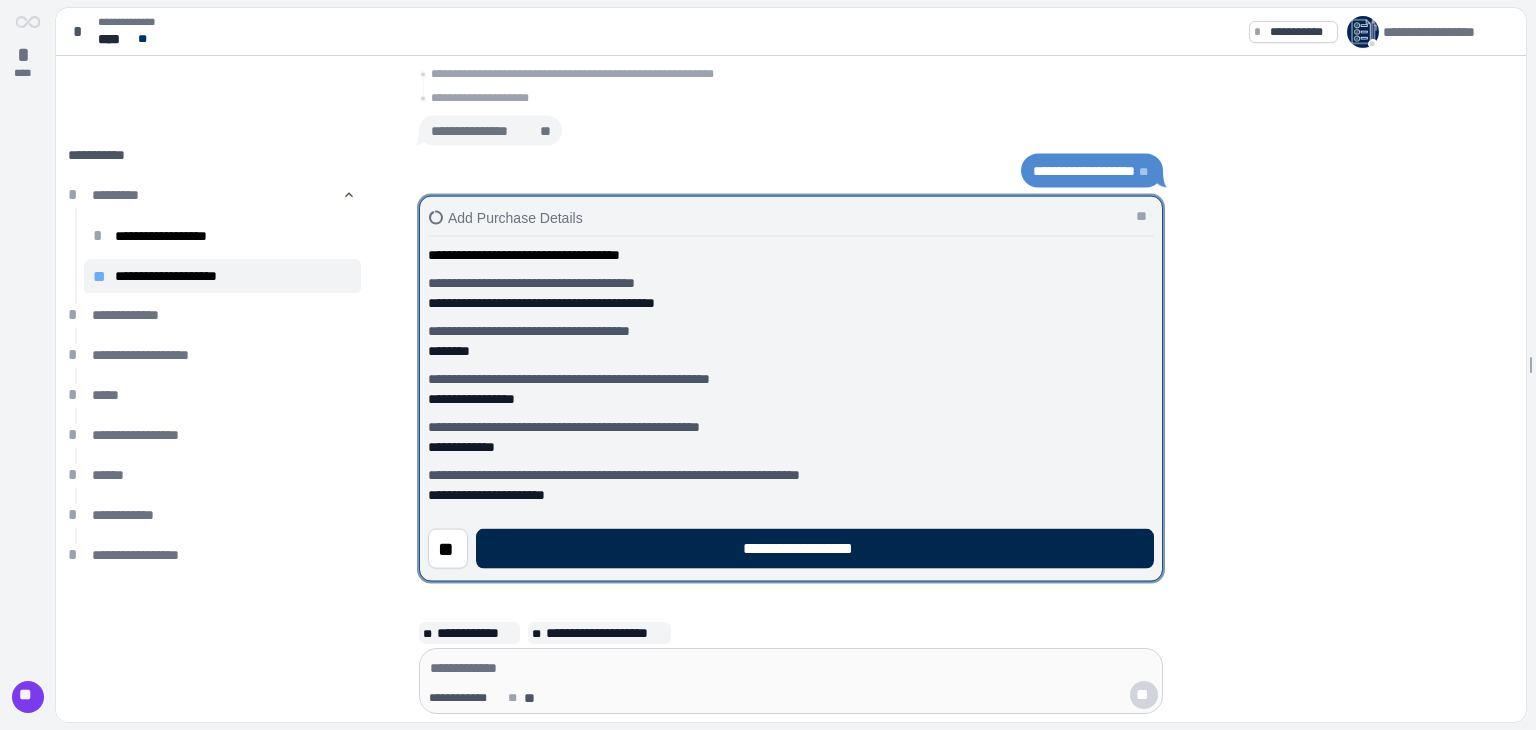 click on "**********" at bounding box center (815, 549) 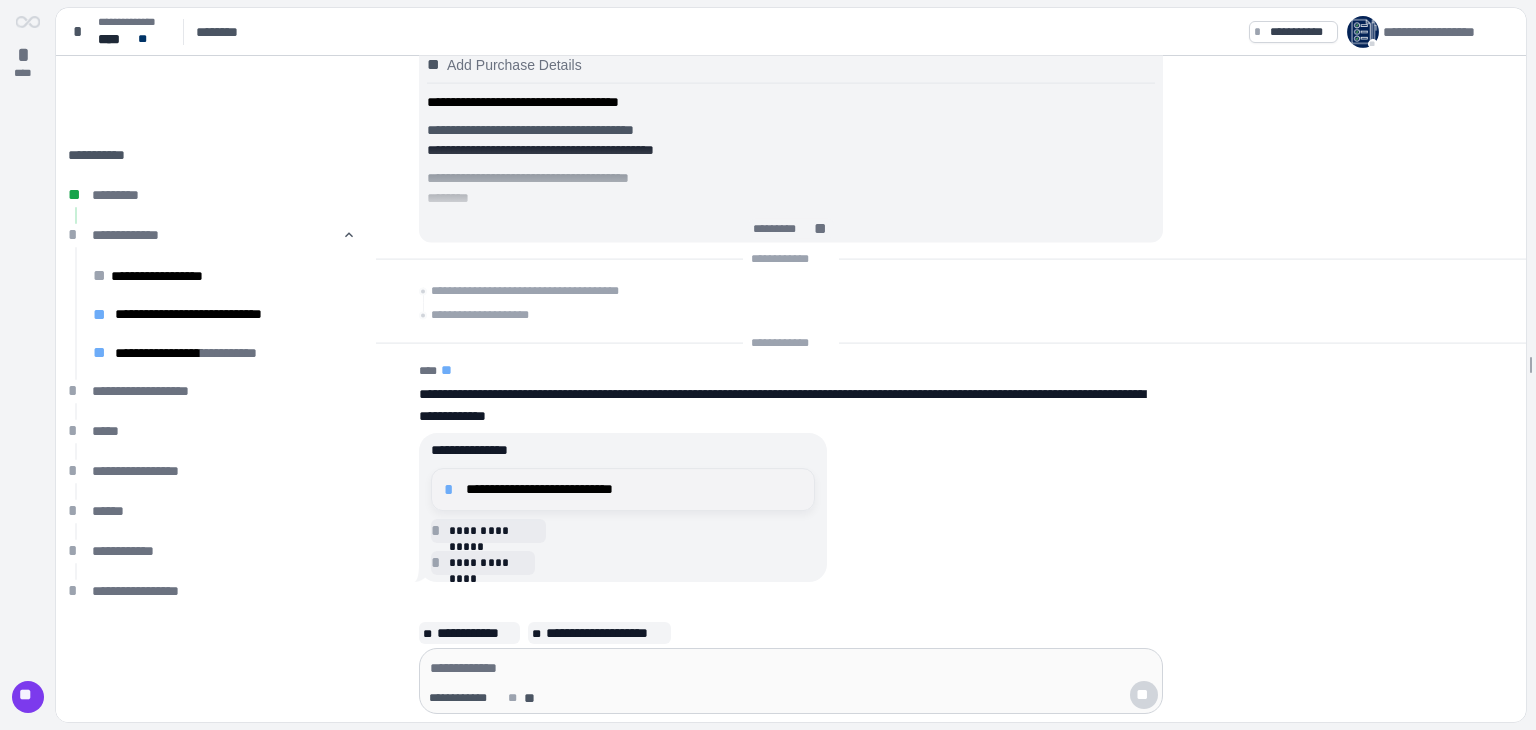 click on "**********" at bounding box center [634, 489] 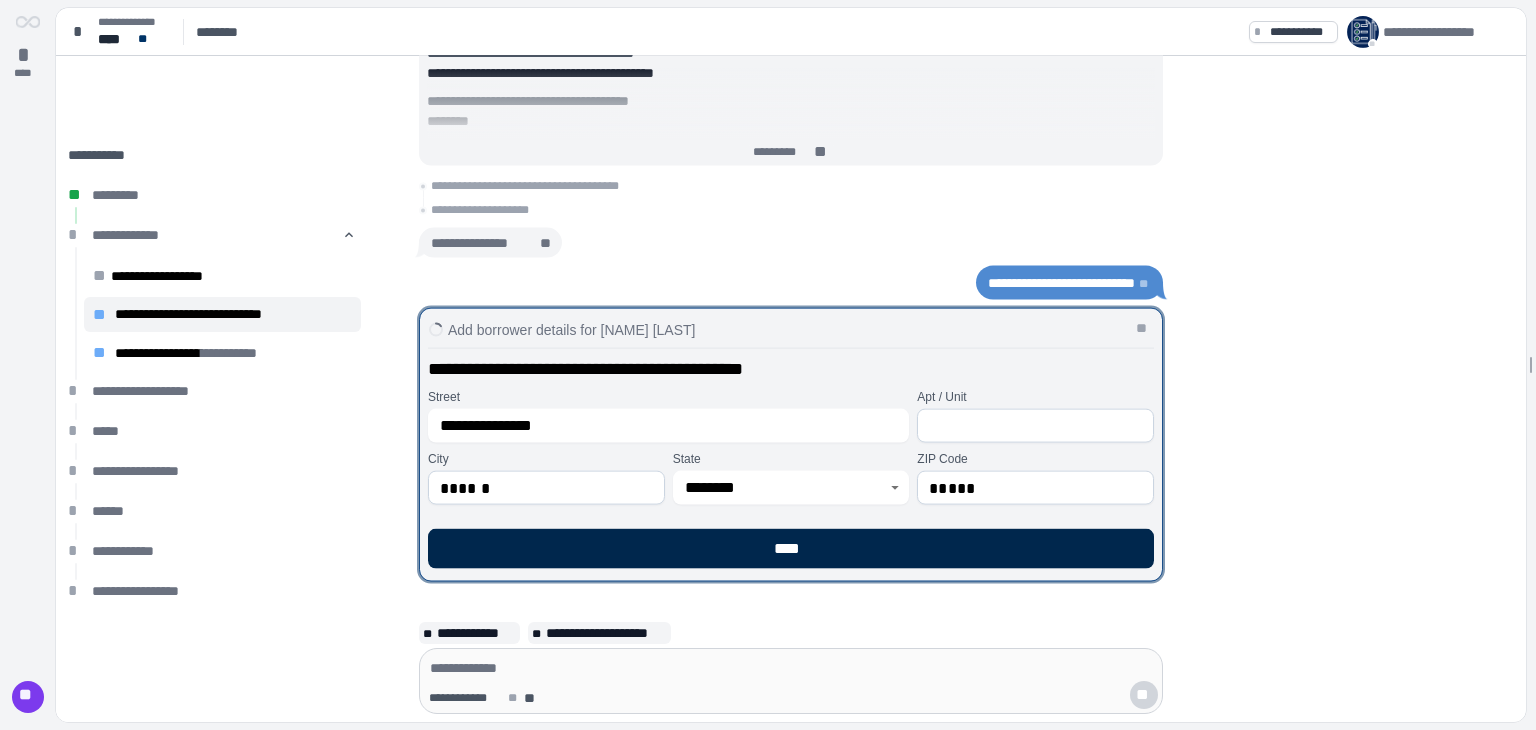 click on "****" at bounding box center (791, 549) 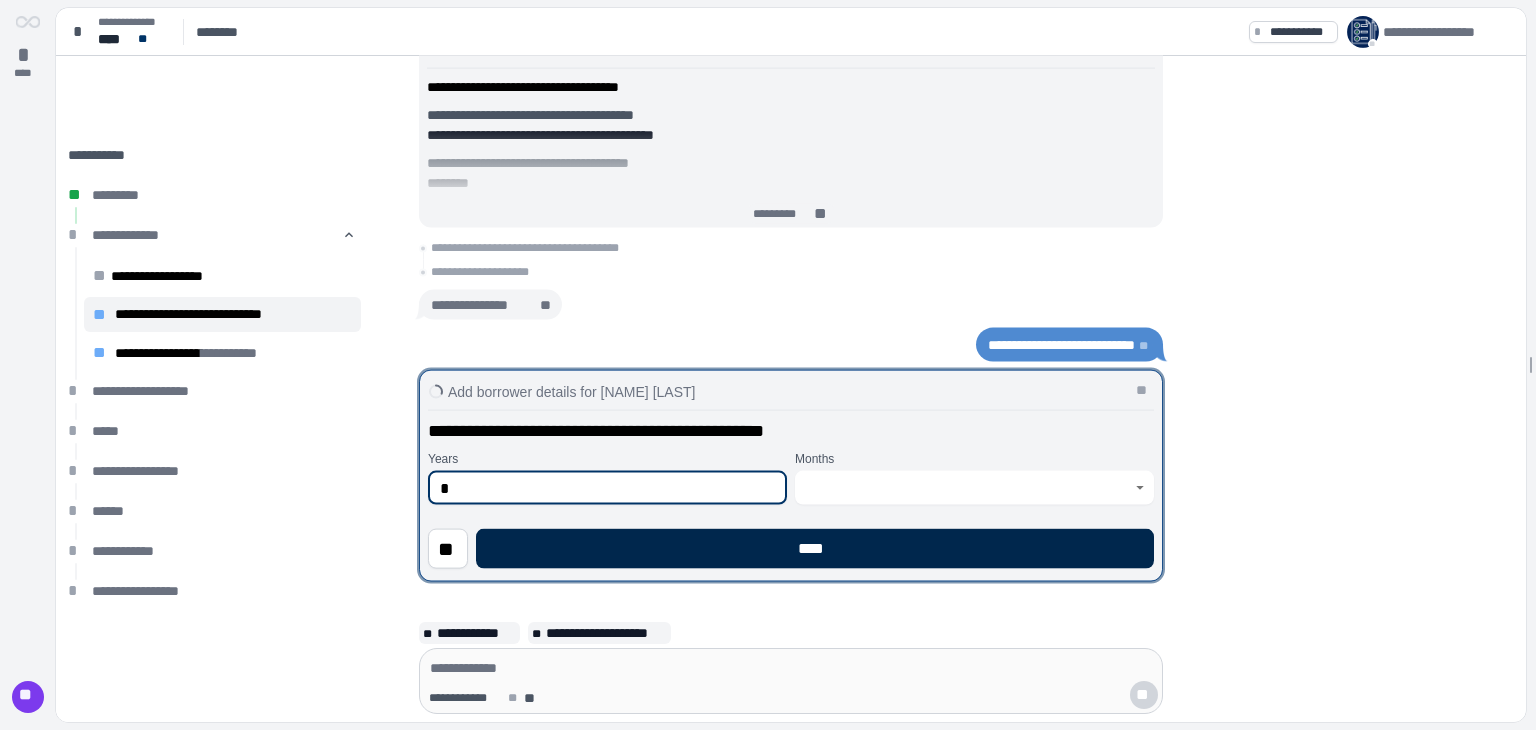 type on "*" 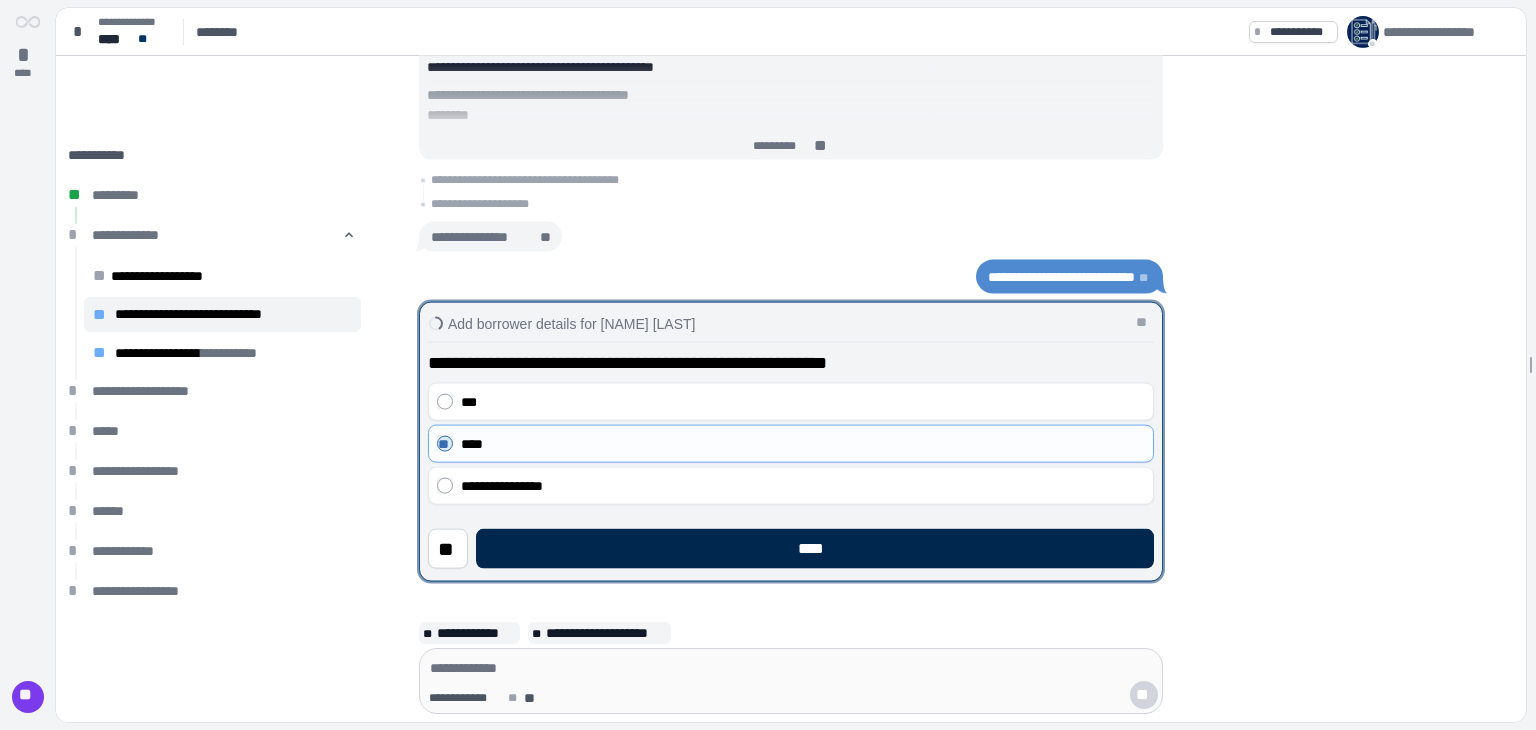 click on "****" at bounding box center [815, 549] 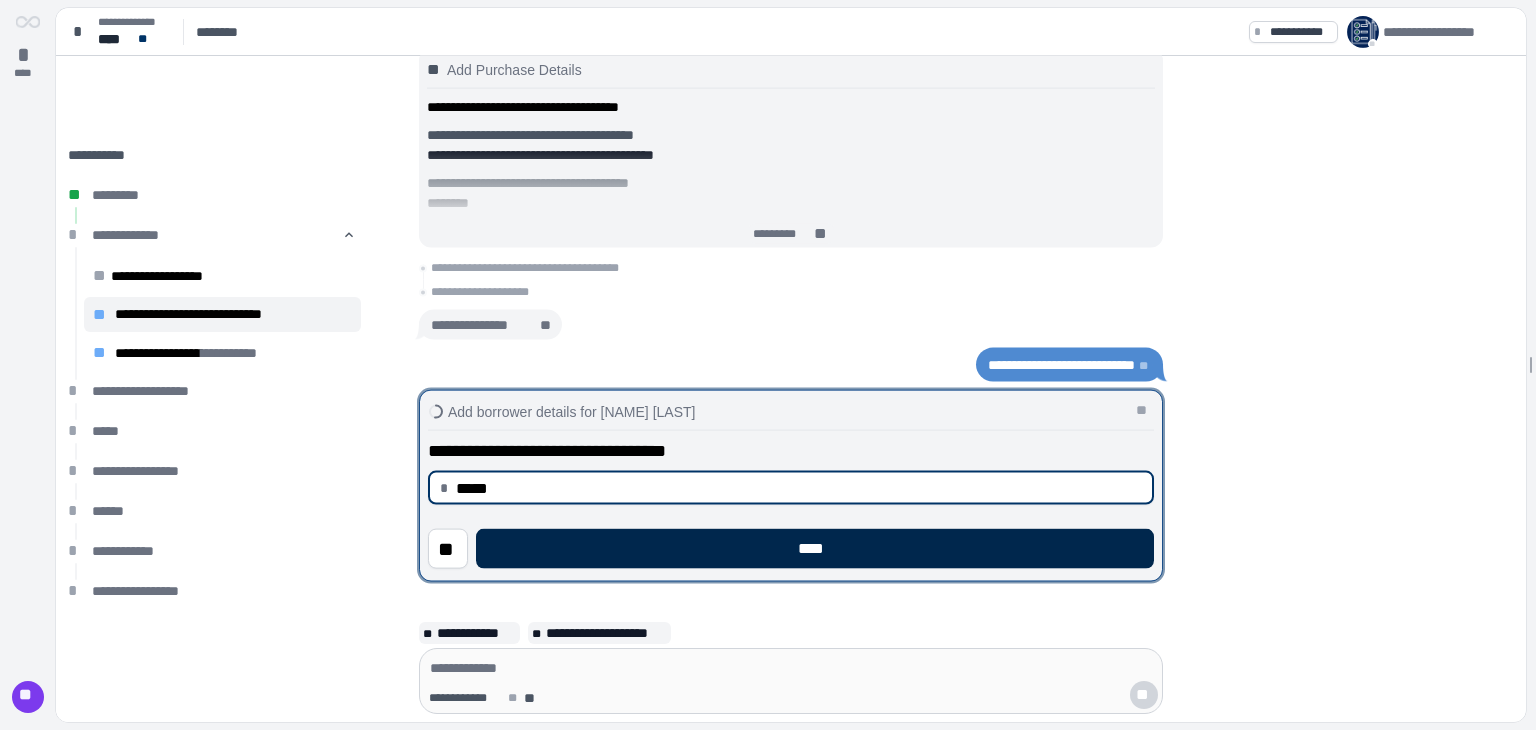 type on "********" 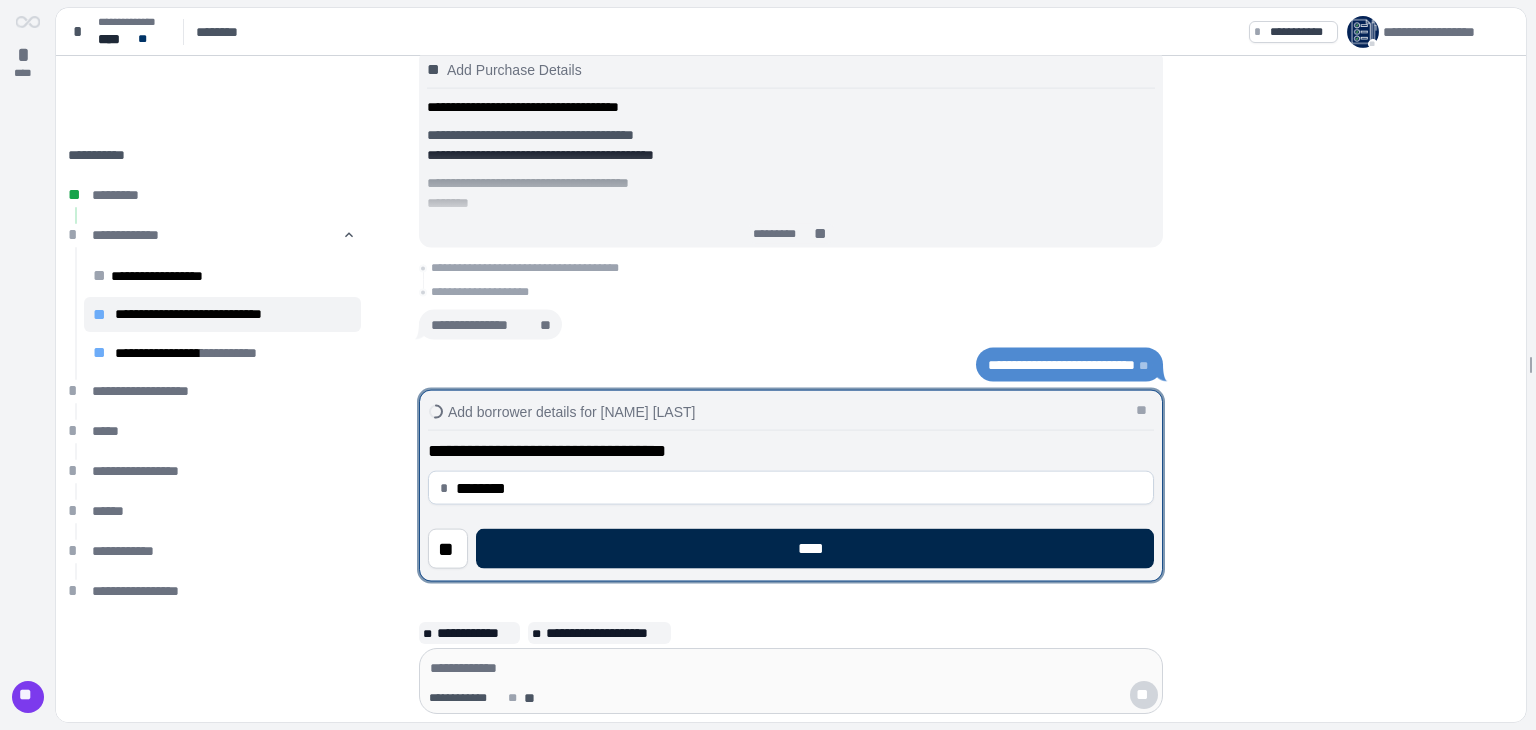 click on "****" at bounding box center [815, 549] 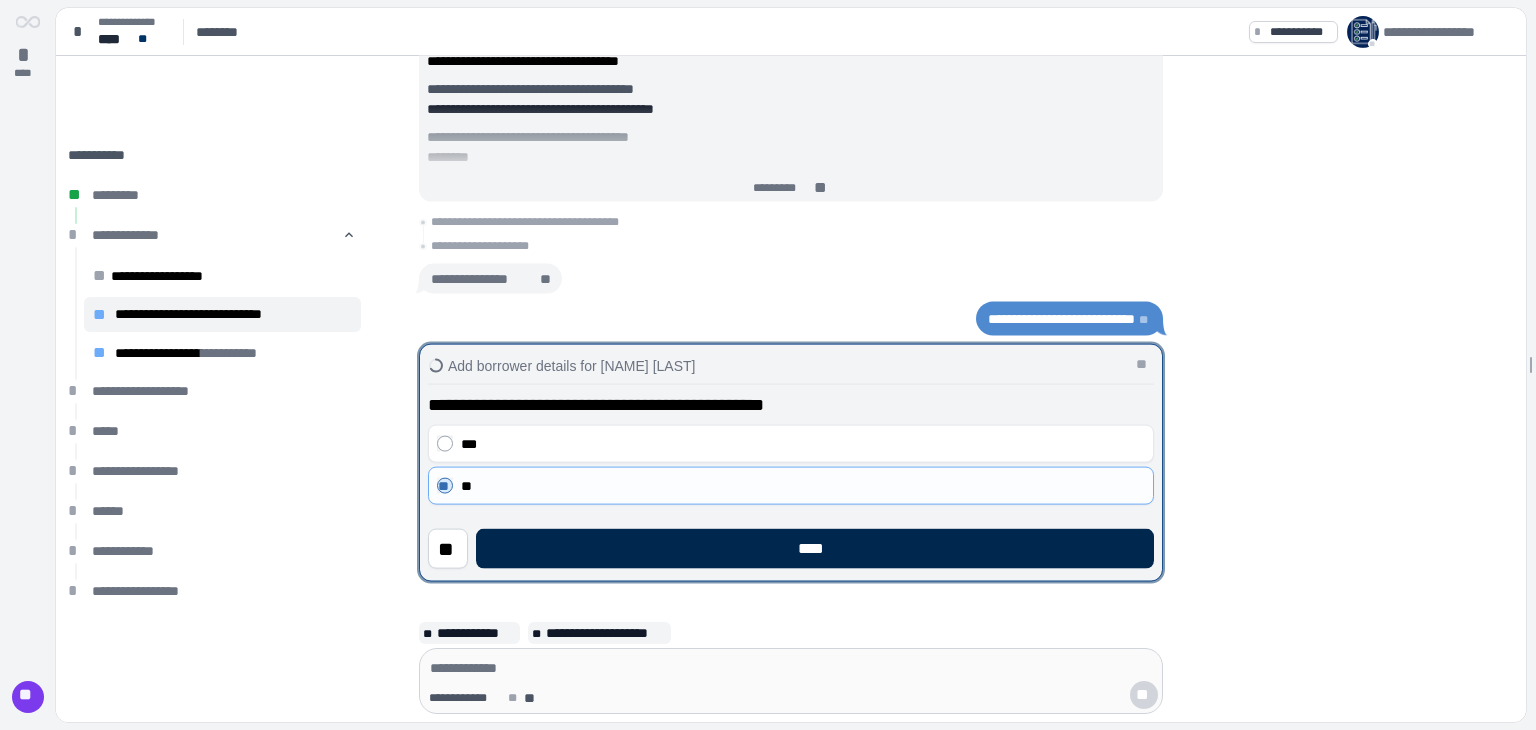 click on "****" at bounding box center (815, 549) 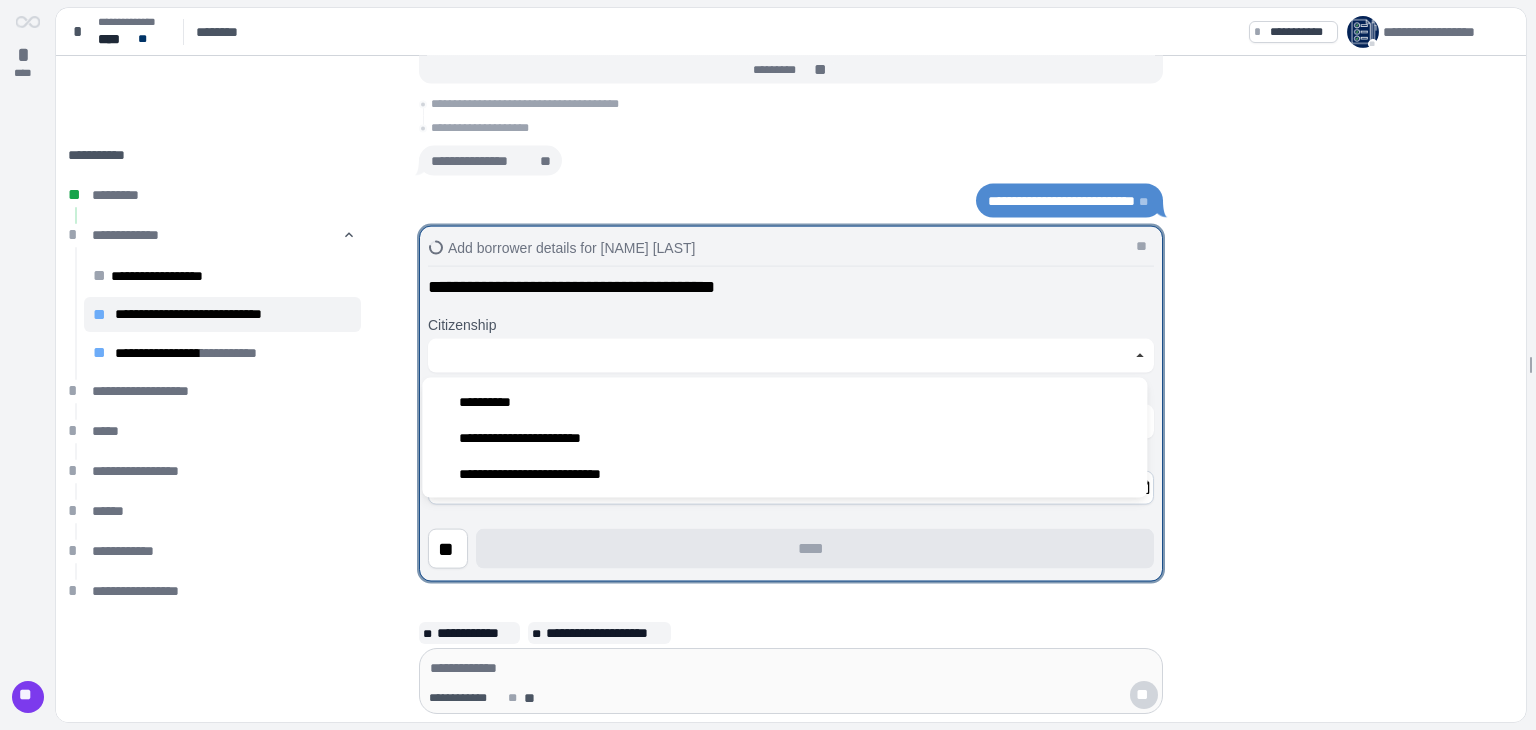 click at bounding box center (780, 356) 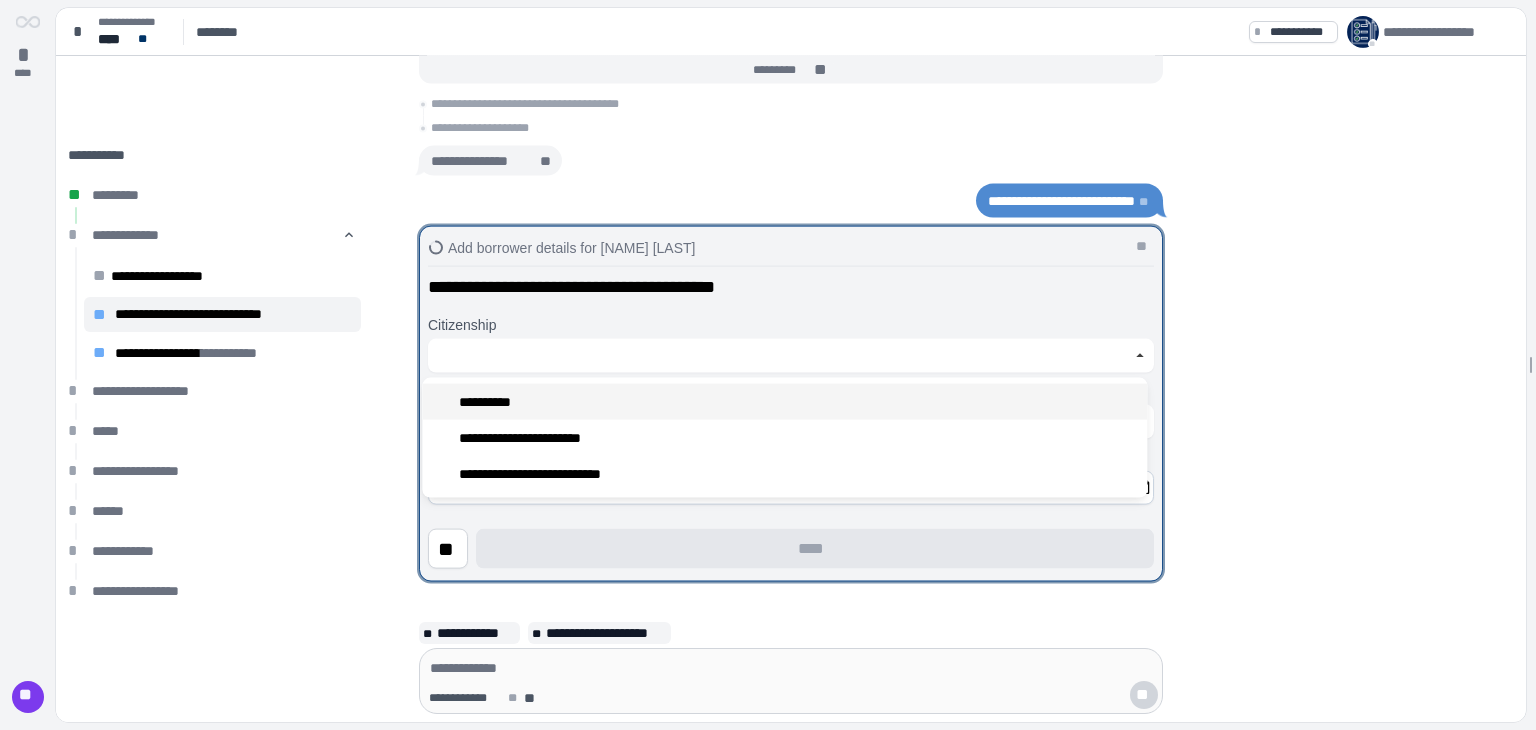 click on "**********" at bounding box center [784, 402] 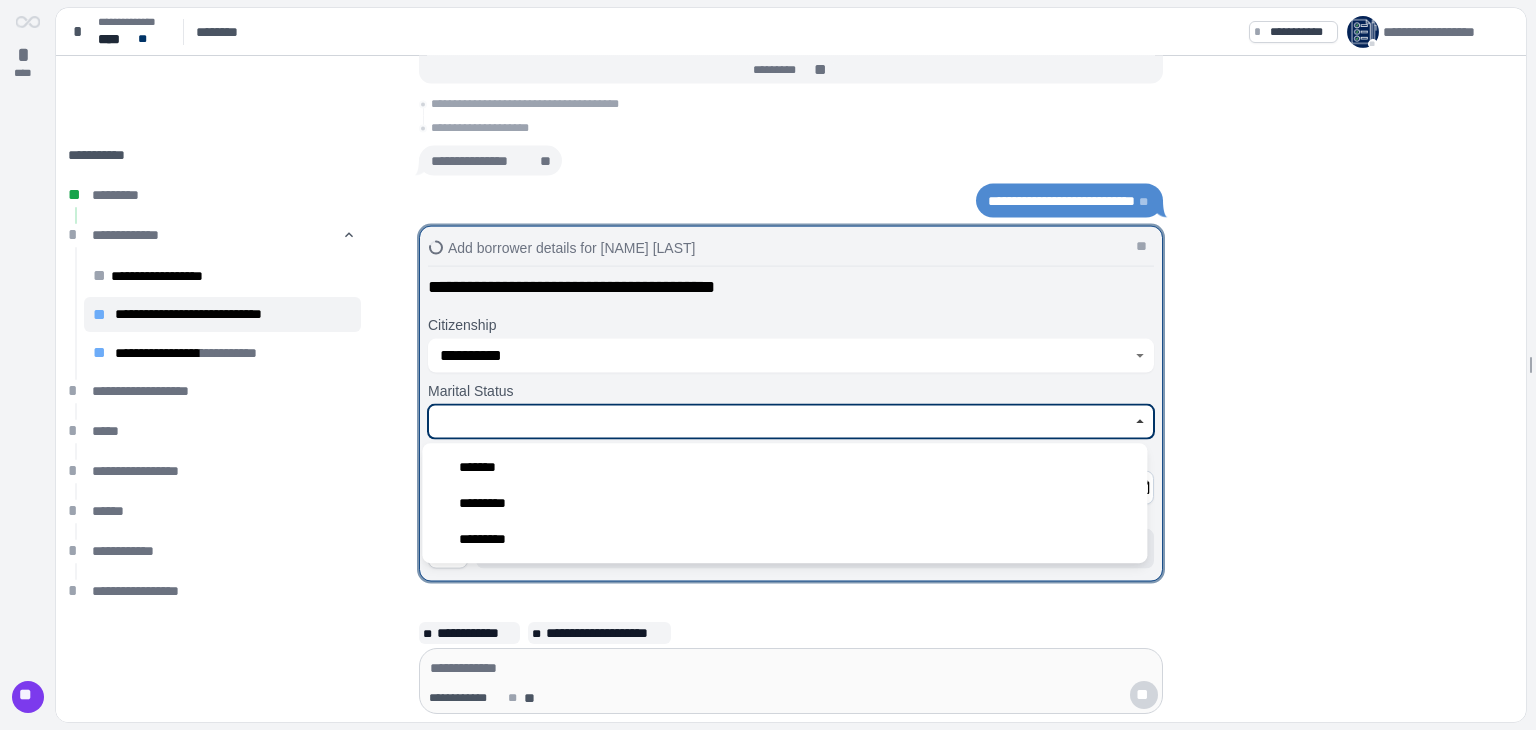 click at bounding box center (780, 422) 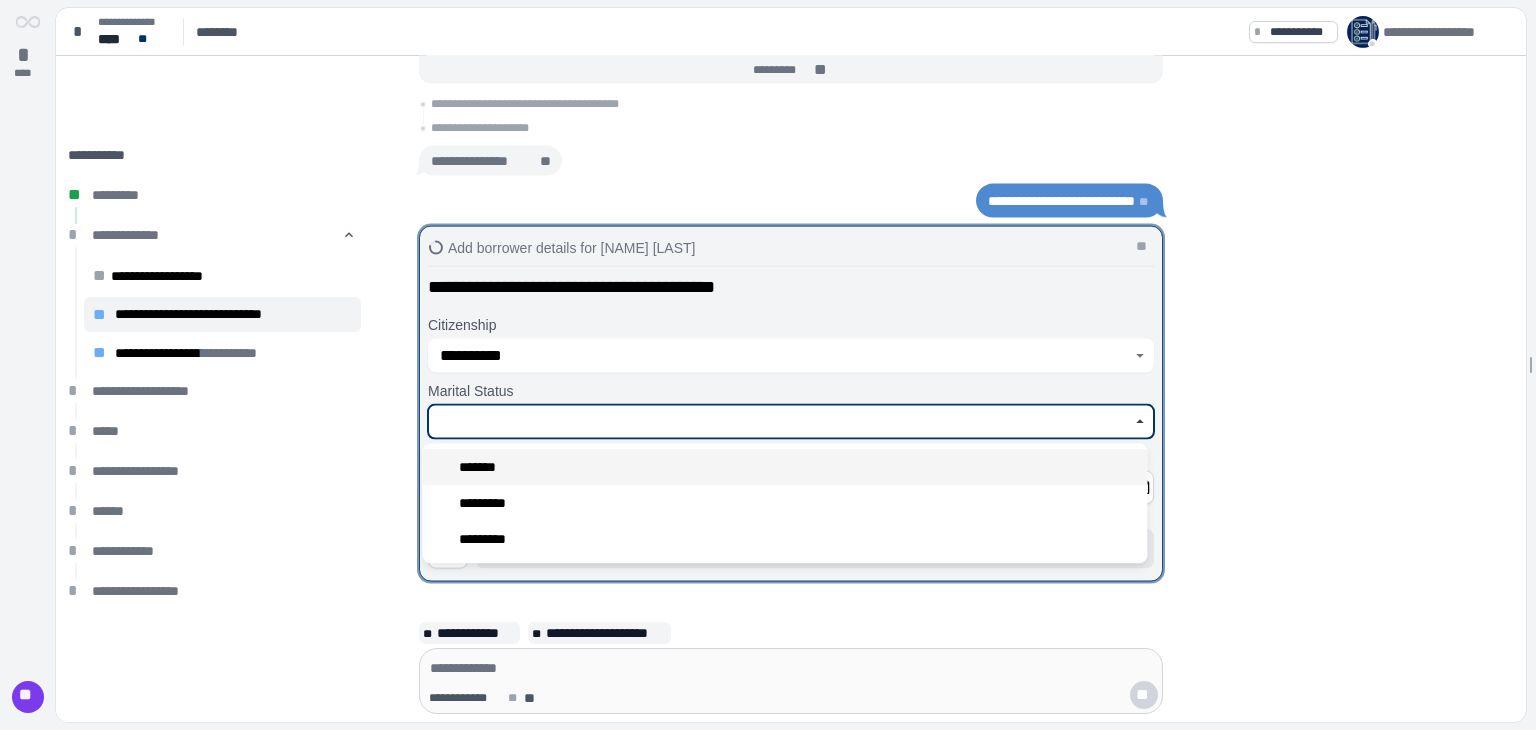 click on "*******" at bounding box center [784, 467] 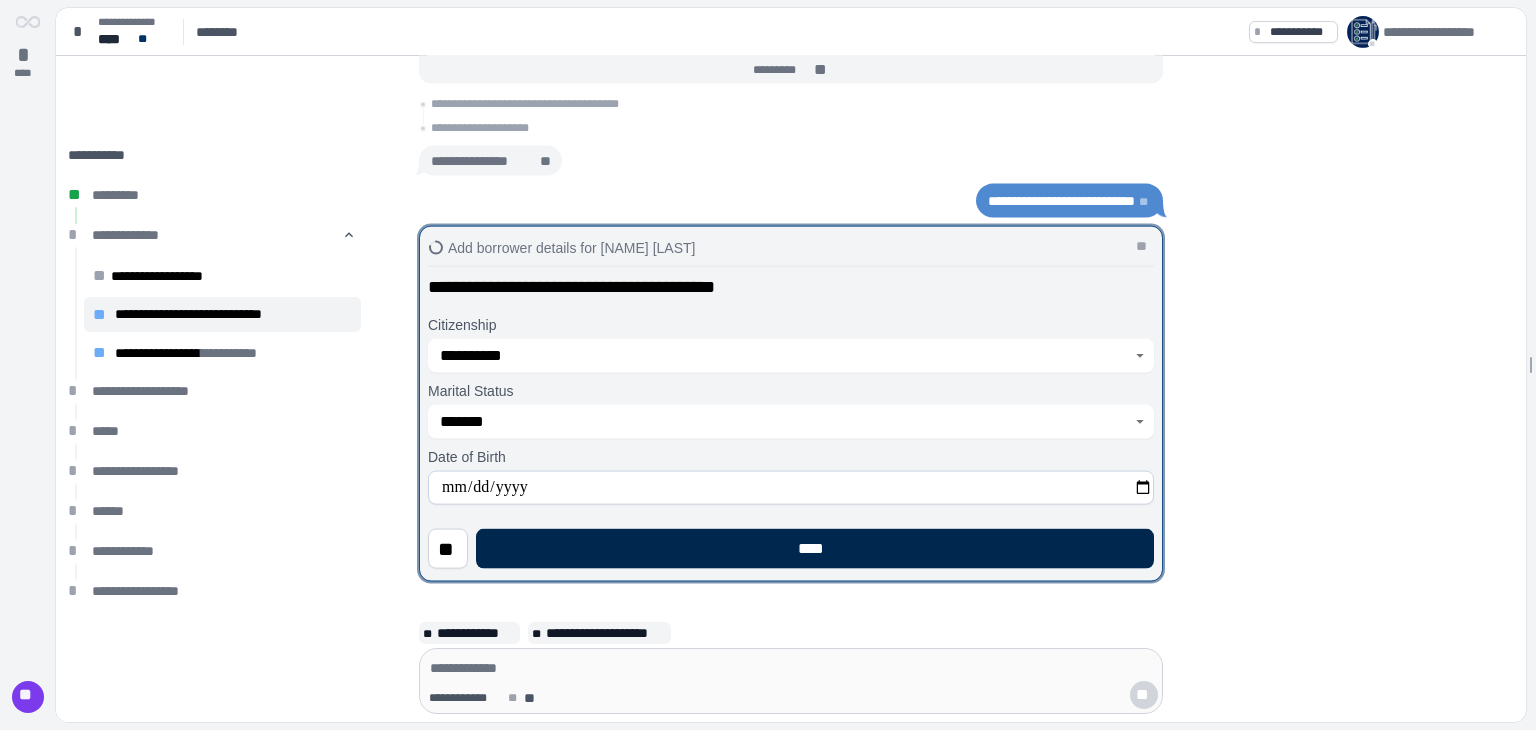 click on "****" at bounding box center [815, 549] 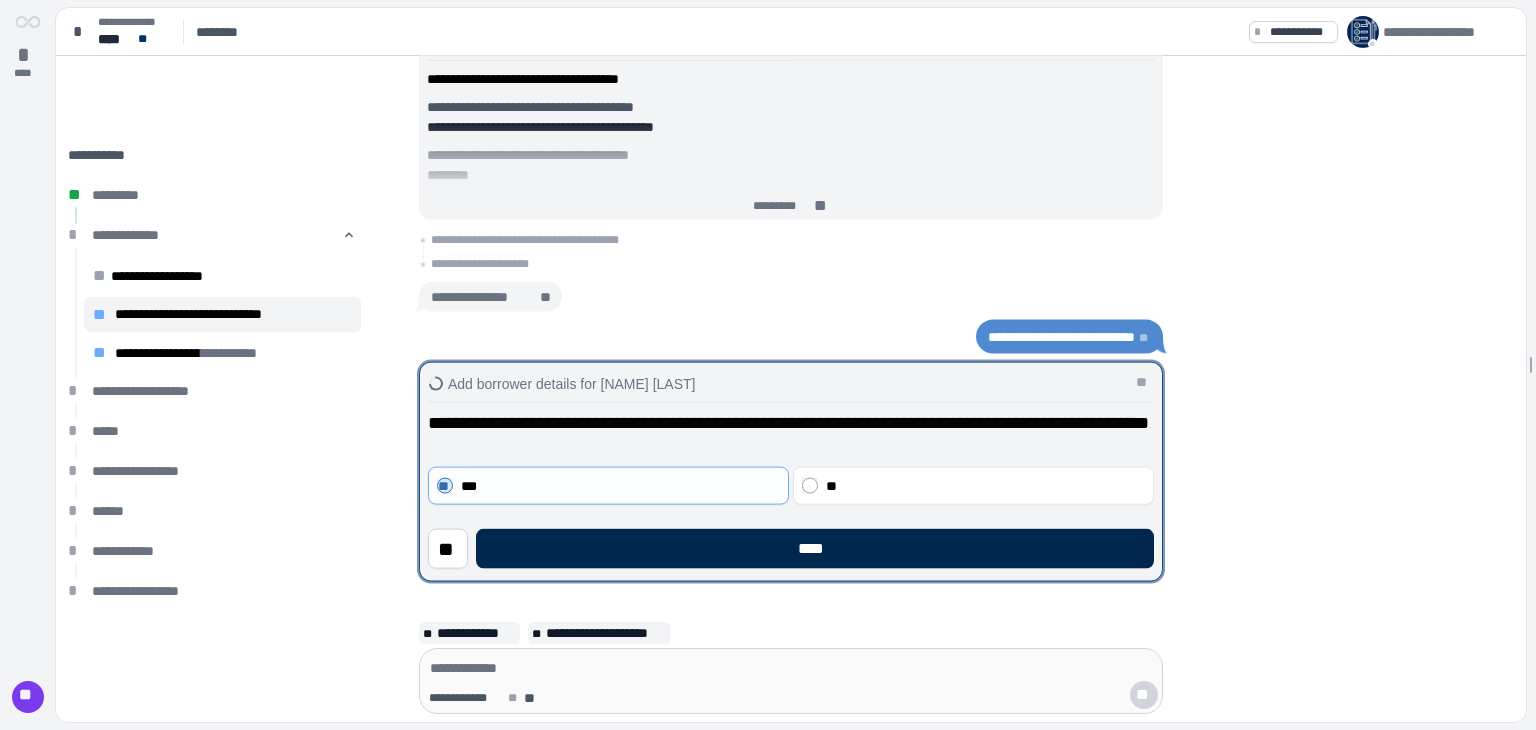 click on "****" at bounding box center (815, 549) 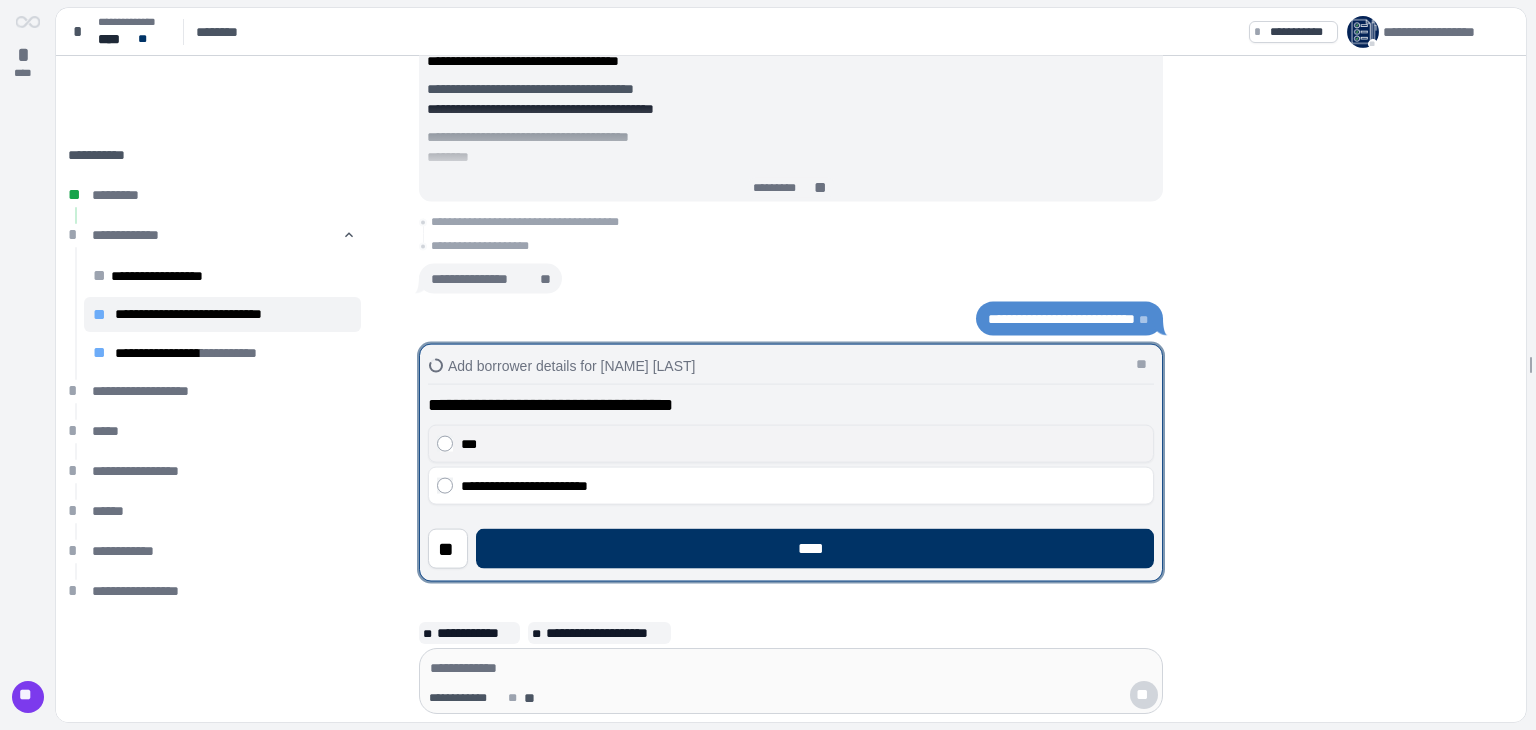click on "***" at bounding box center [791, 444] 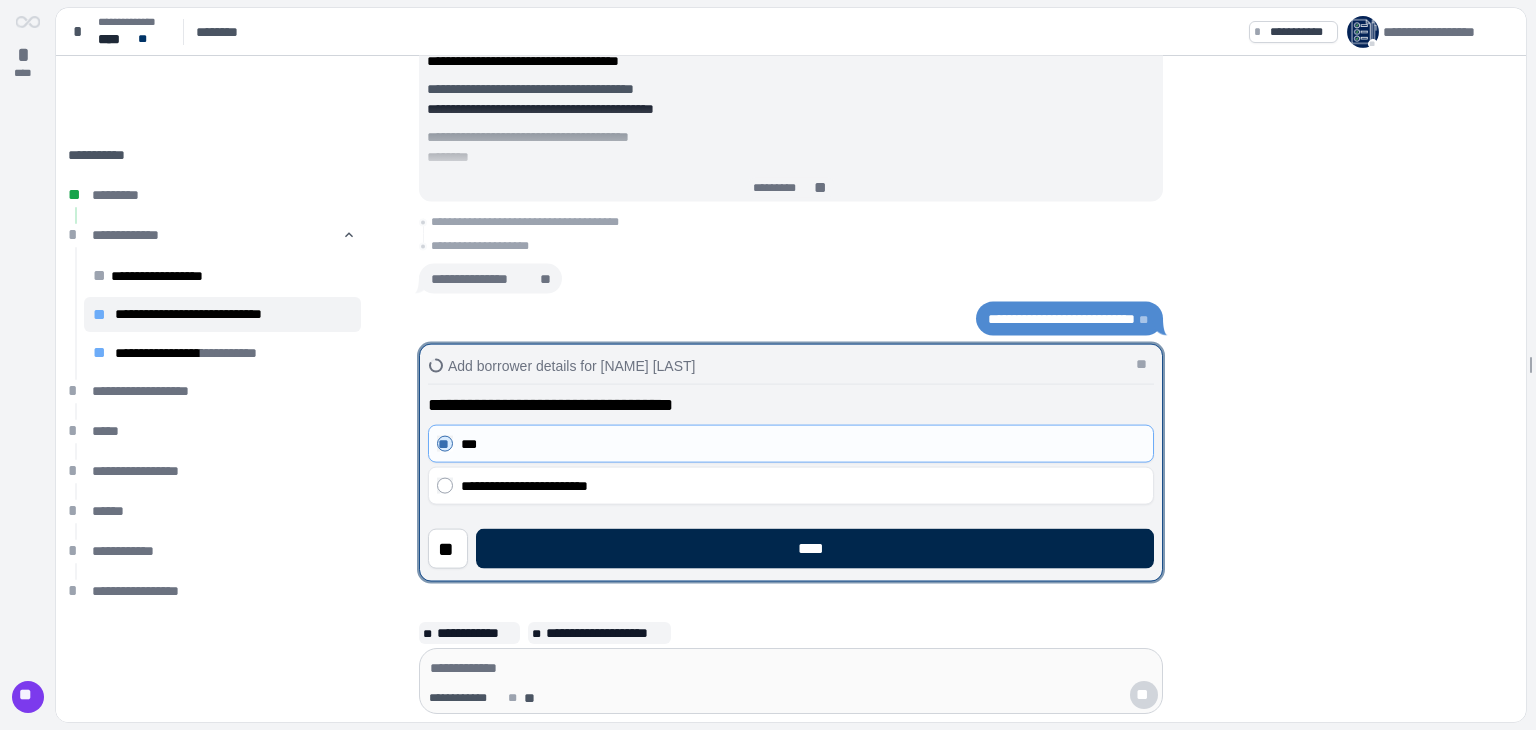 click on "****" at bounding box center [815, 549] 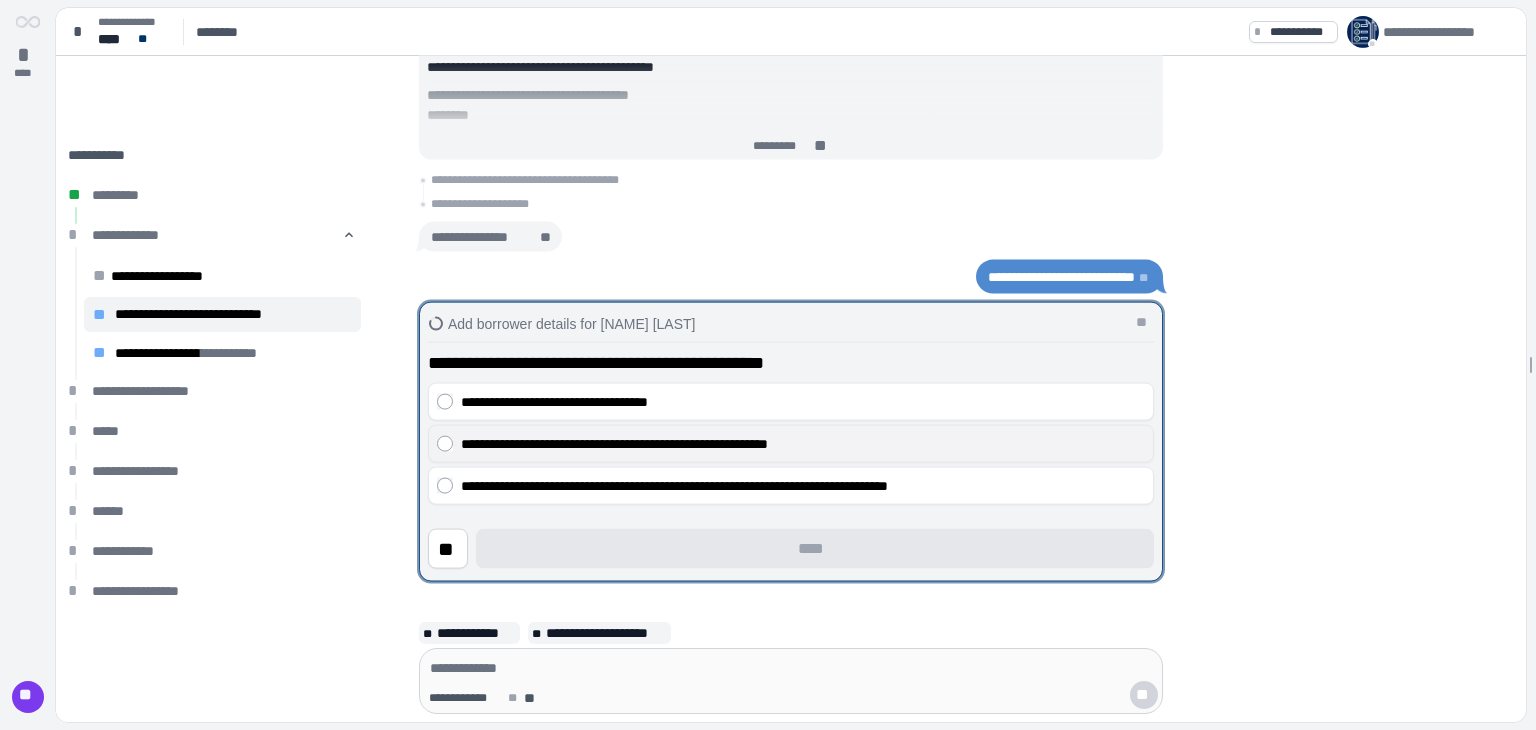 click on "**********" at bounding box center [791, 444] 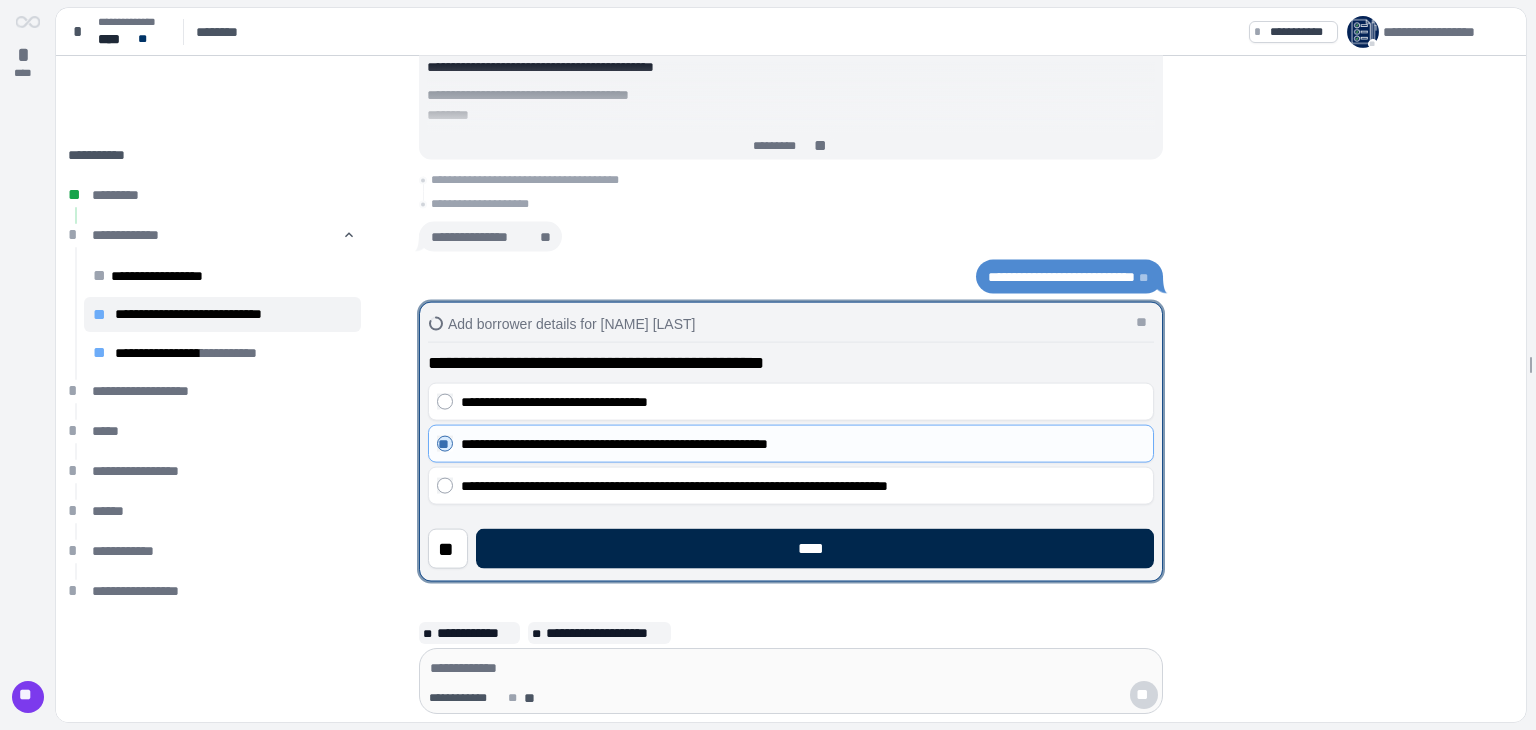 click on "****" at bounding box center (815, 549) 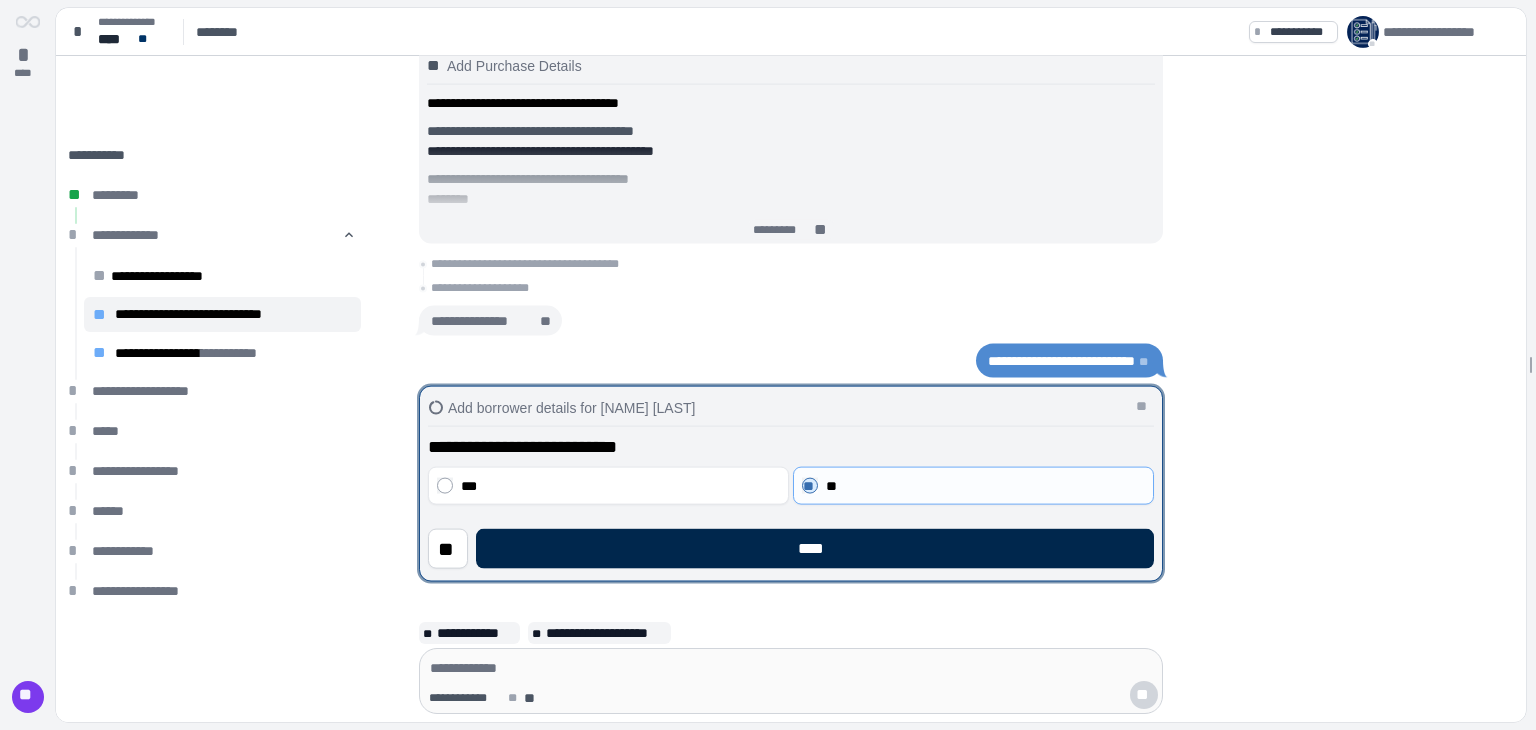 click on "****" at bounding box center (815, 549) 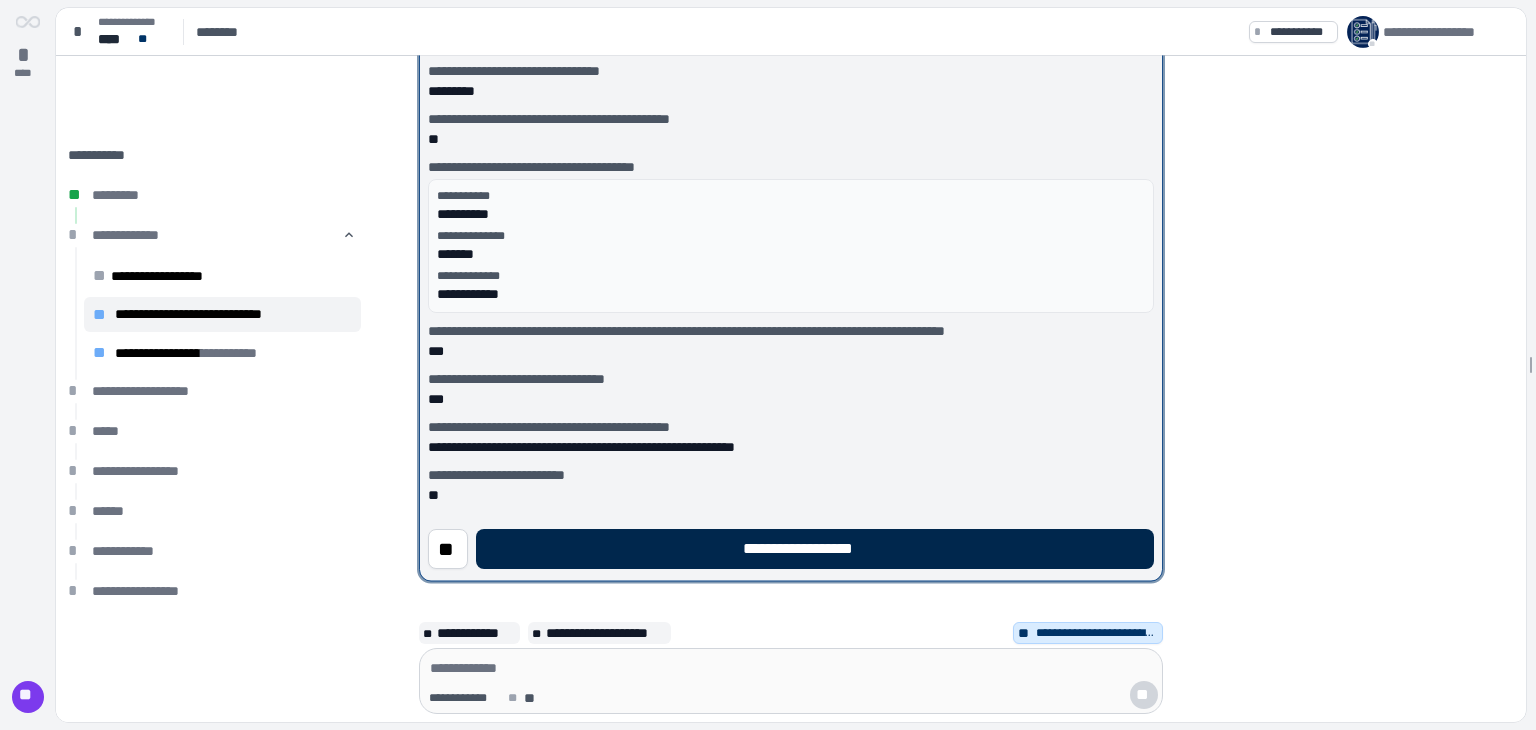 click on "**********" at bounding box center (815, 549) 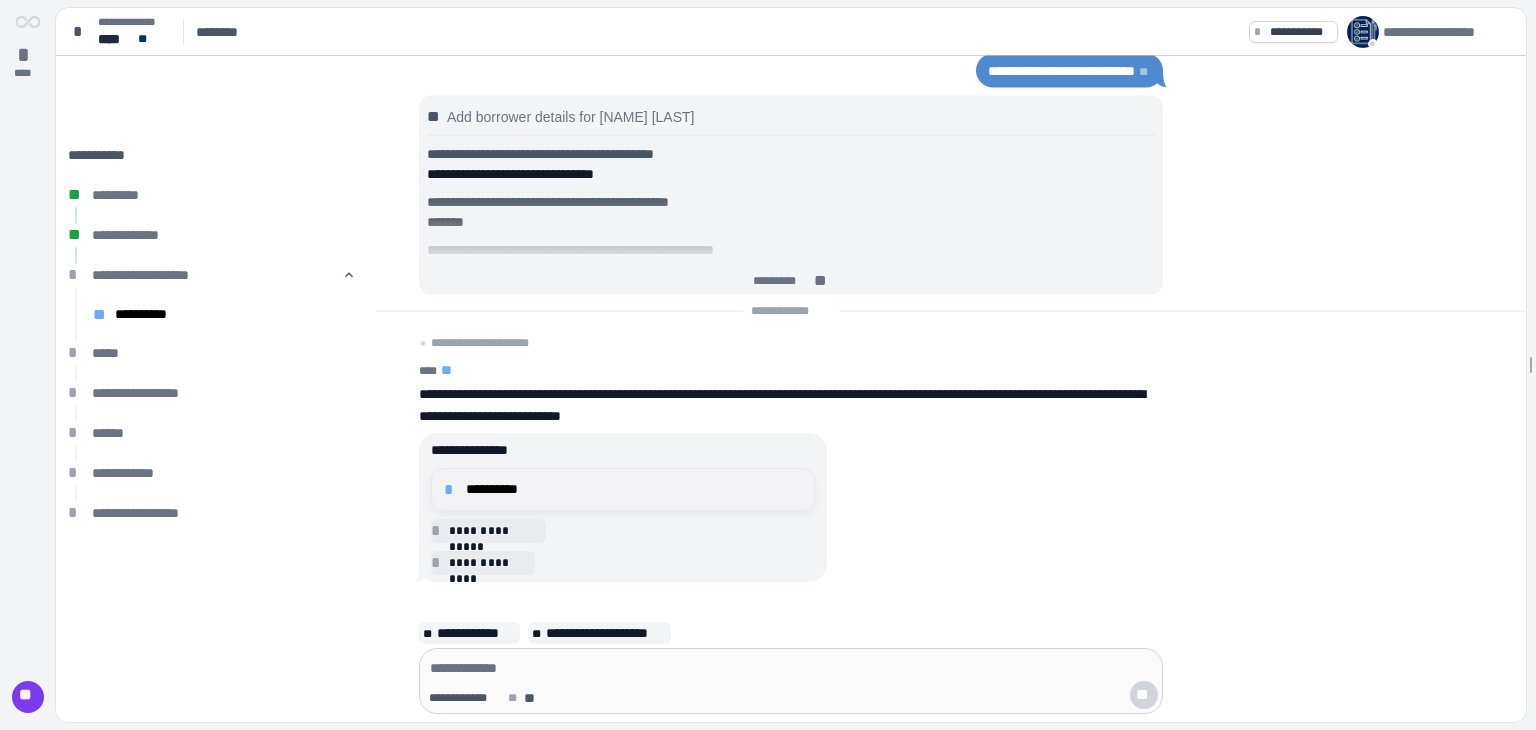 click on "**********" at bounding box center [634, 489] 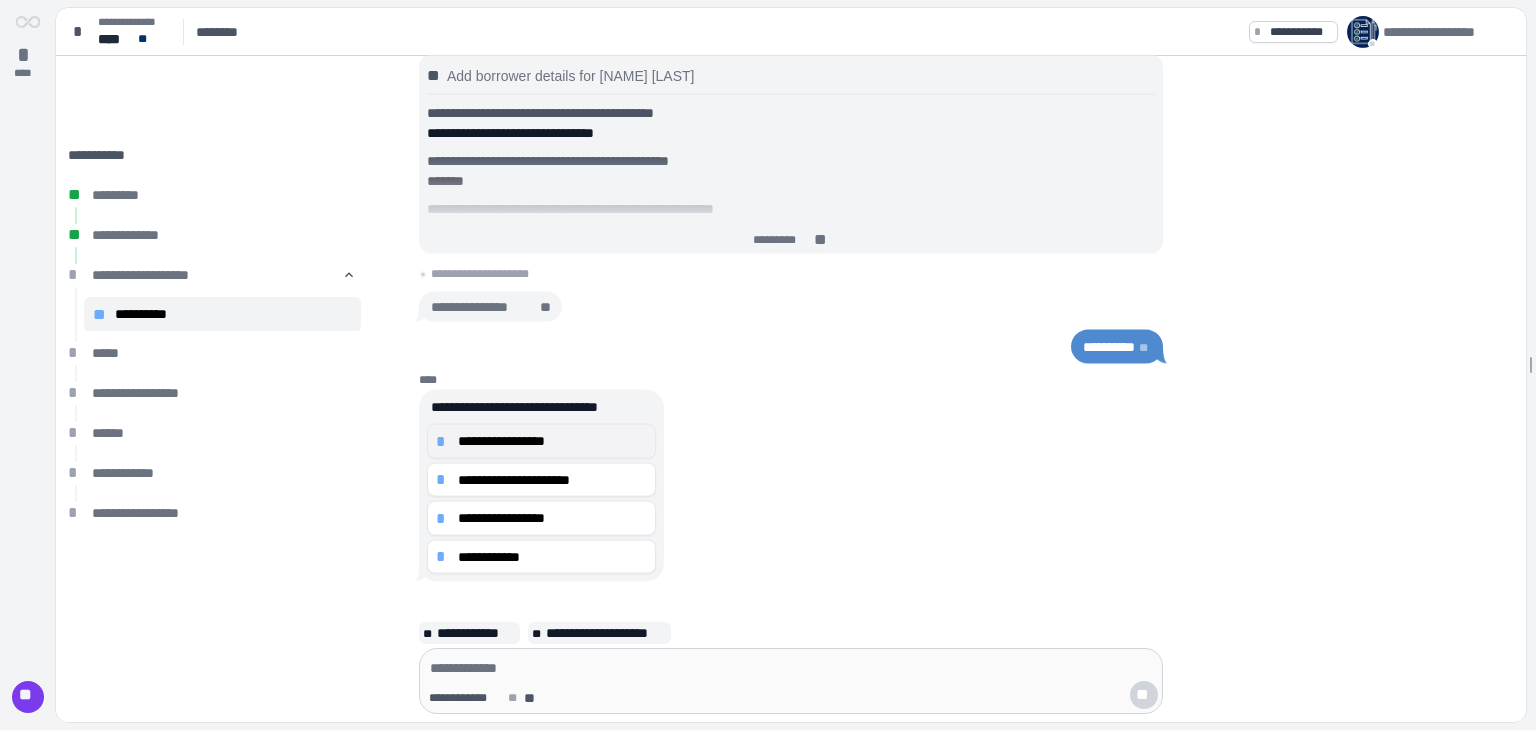 click on "*" at bounding box center (444, 441) 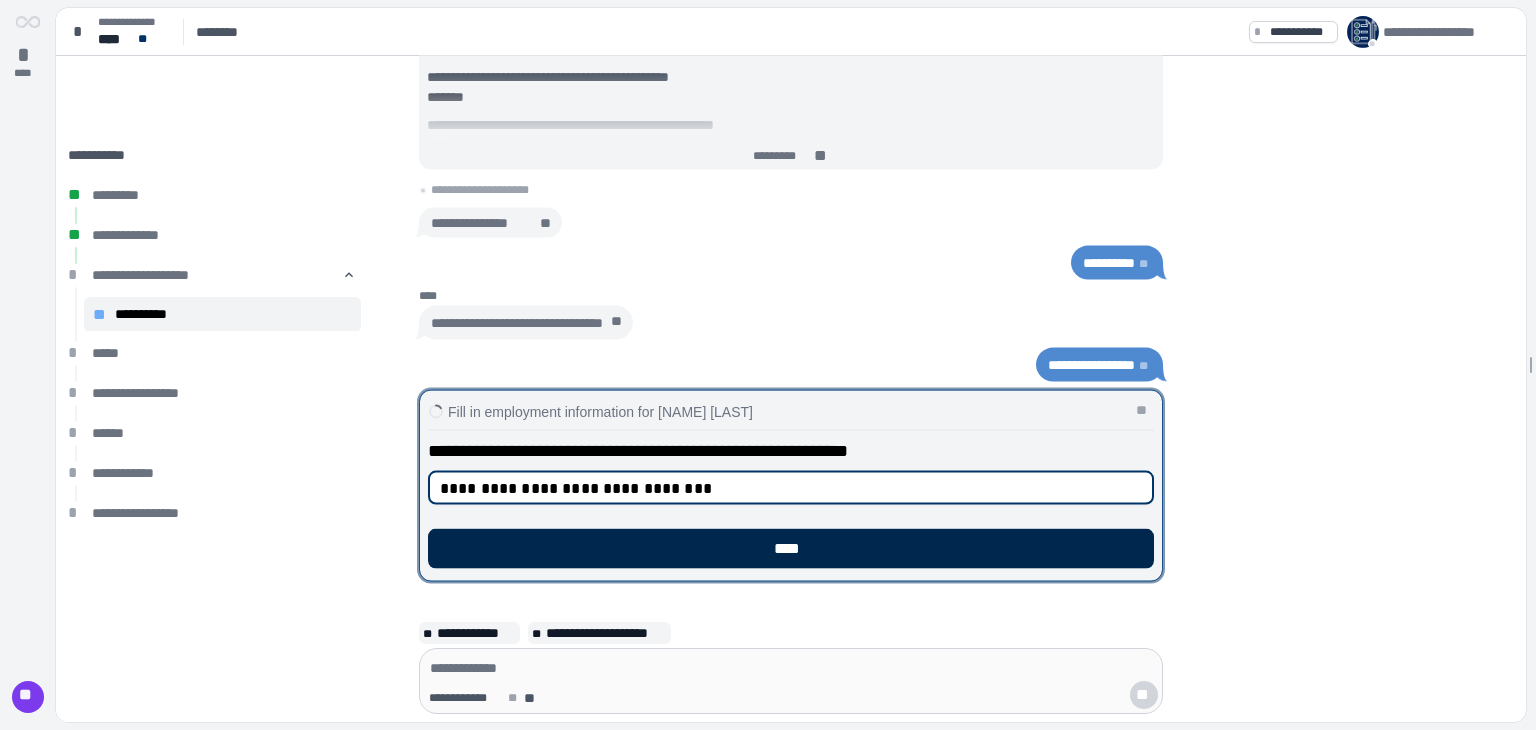 type on "**********" 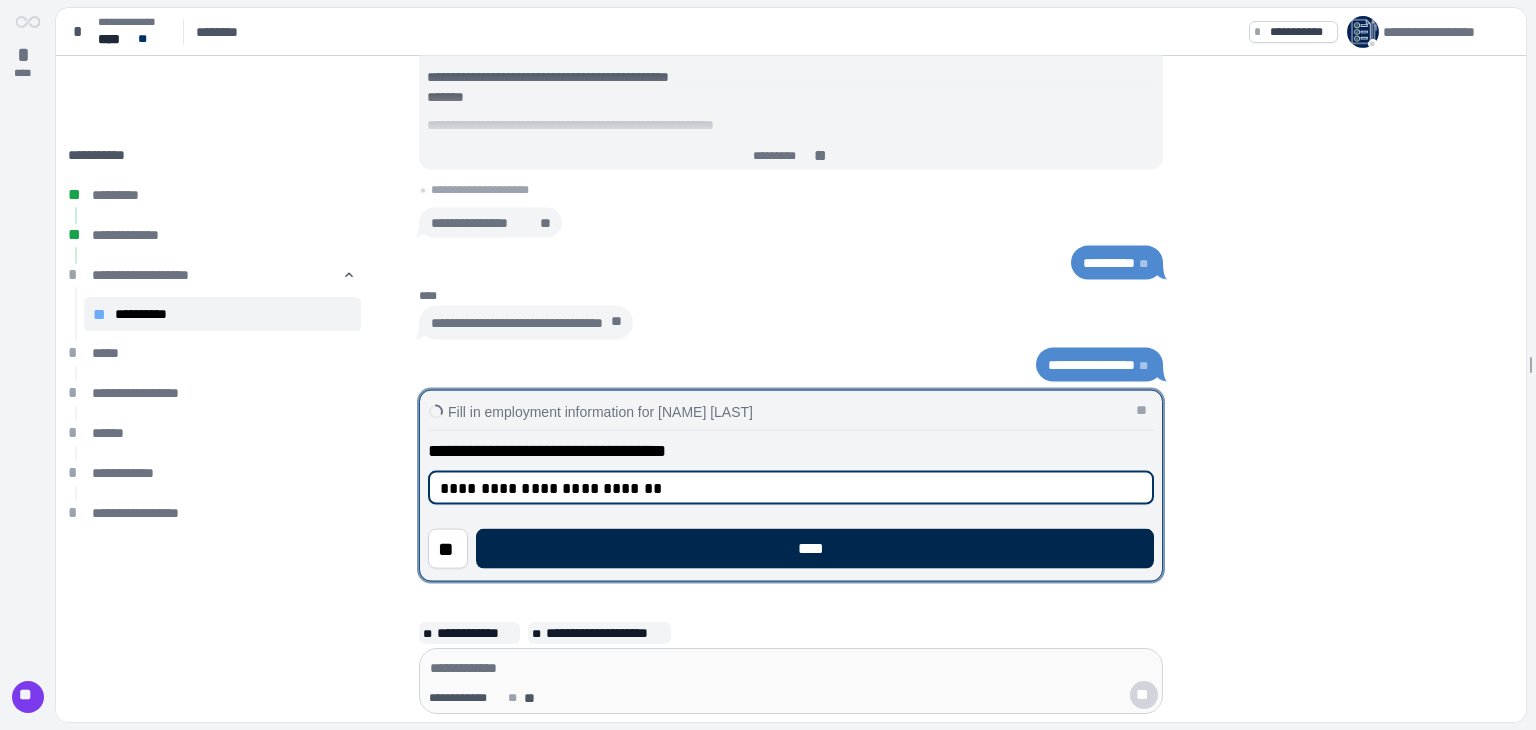 type on "**********" 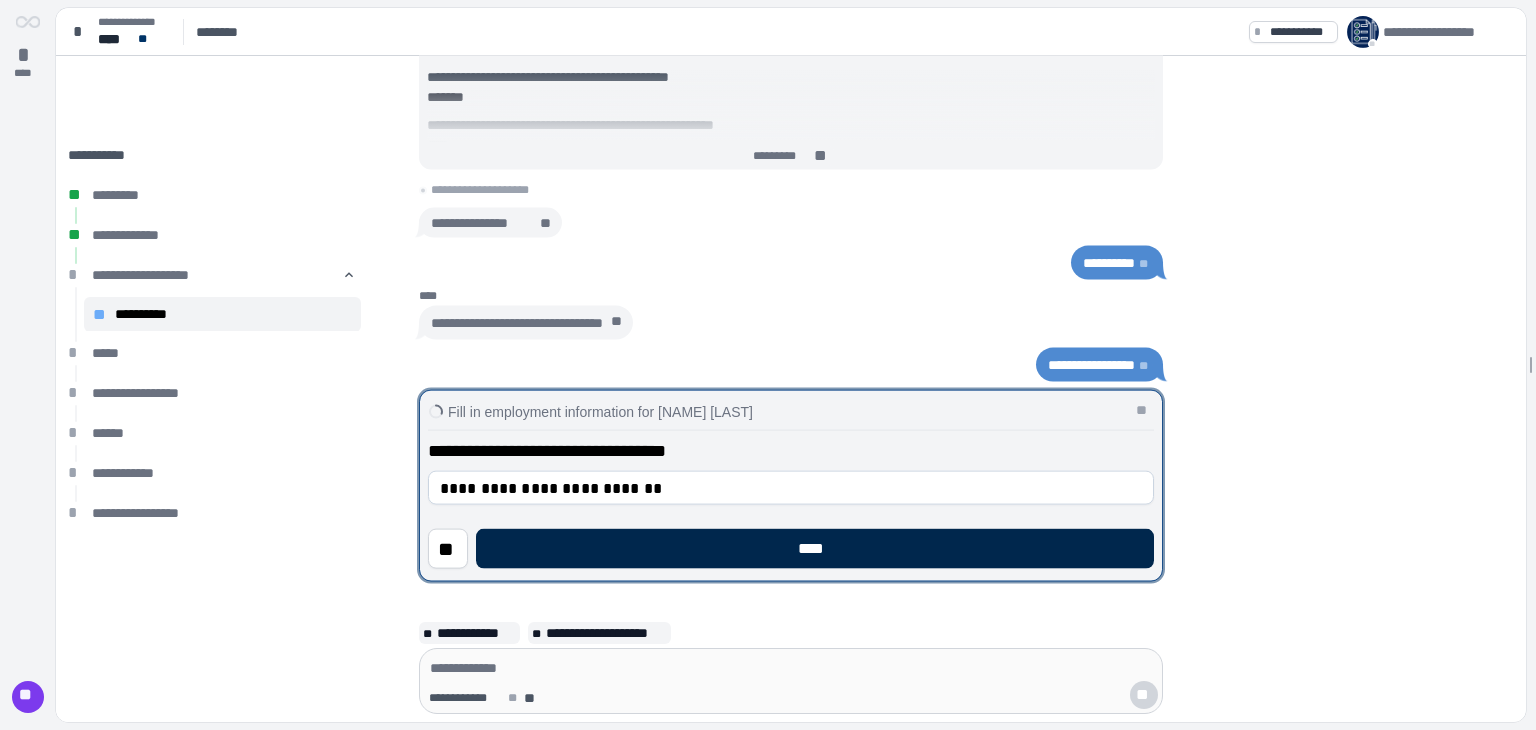click on "****" at bounding box center [815, 549] 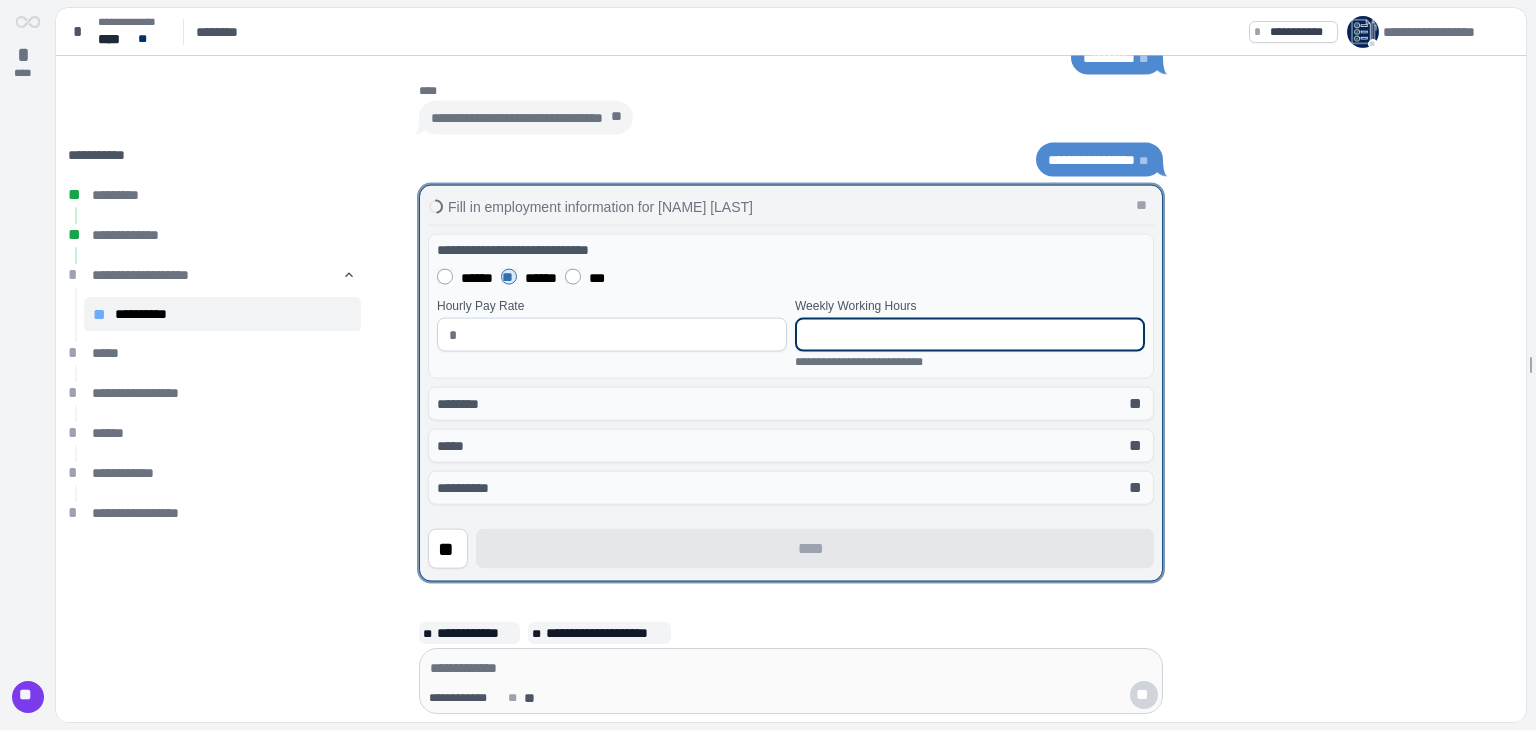 click at bounding box center (970, 335) 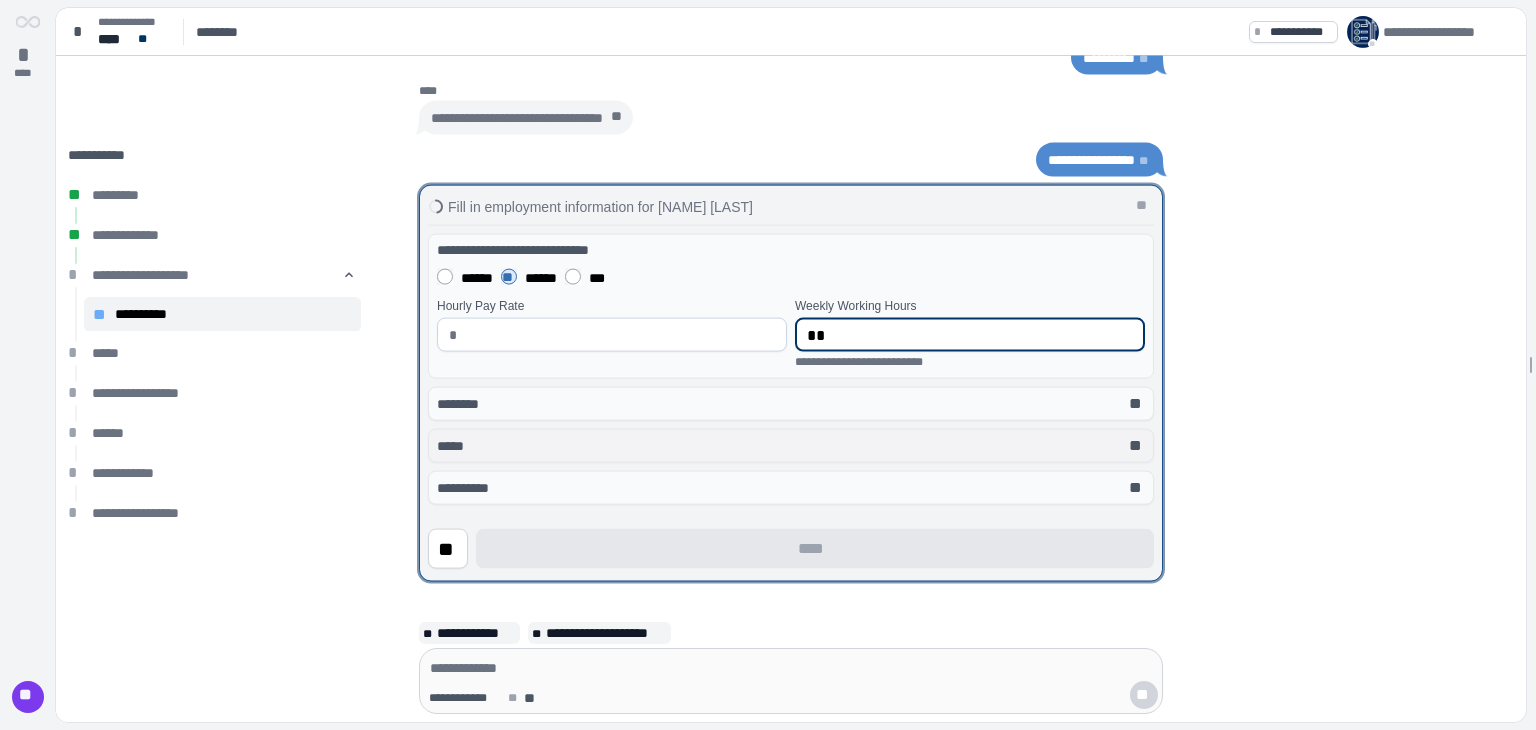 type on "**" 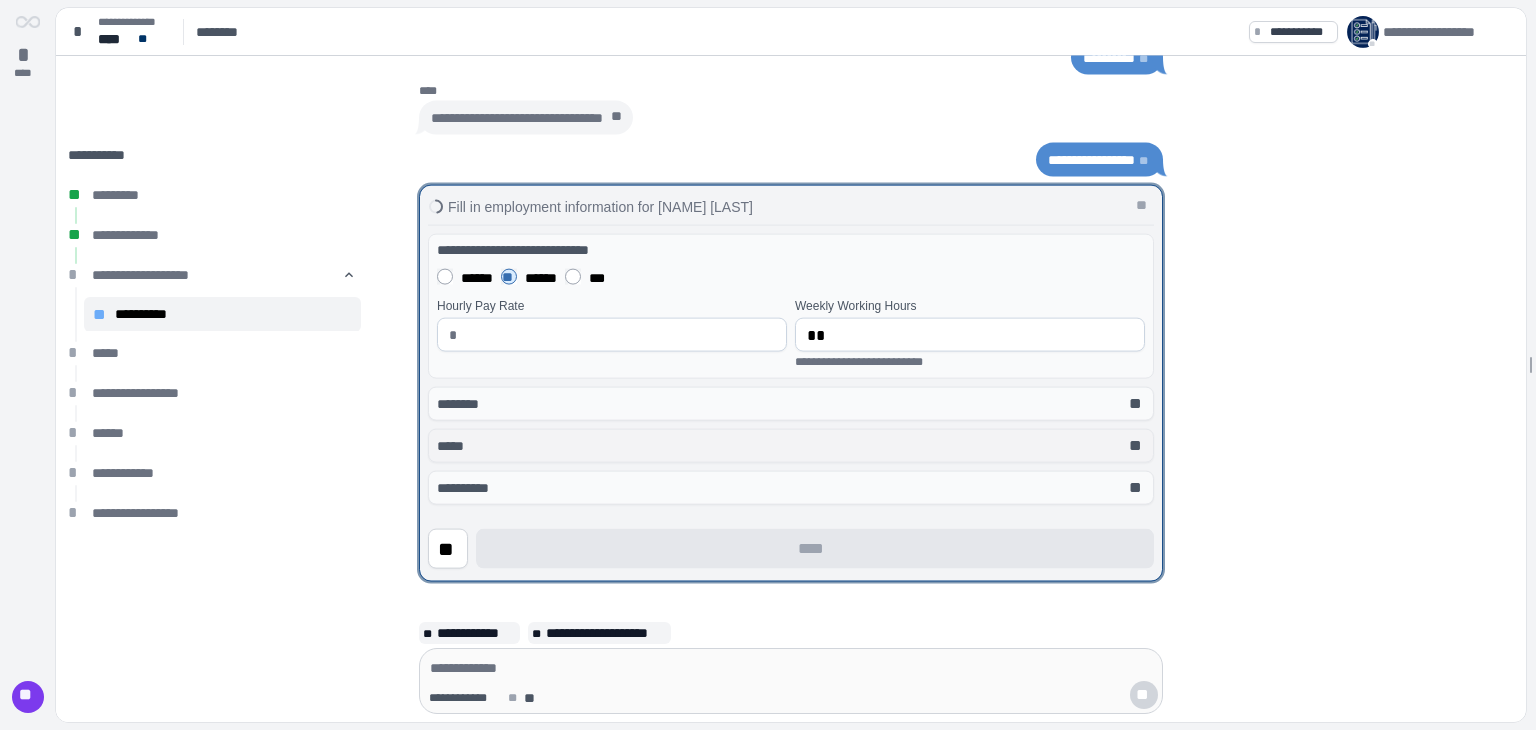 click on "***** **" at bounding box center [791, 446] 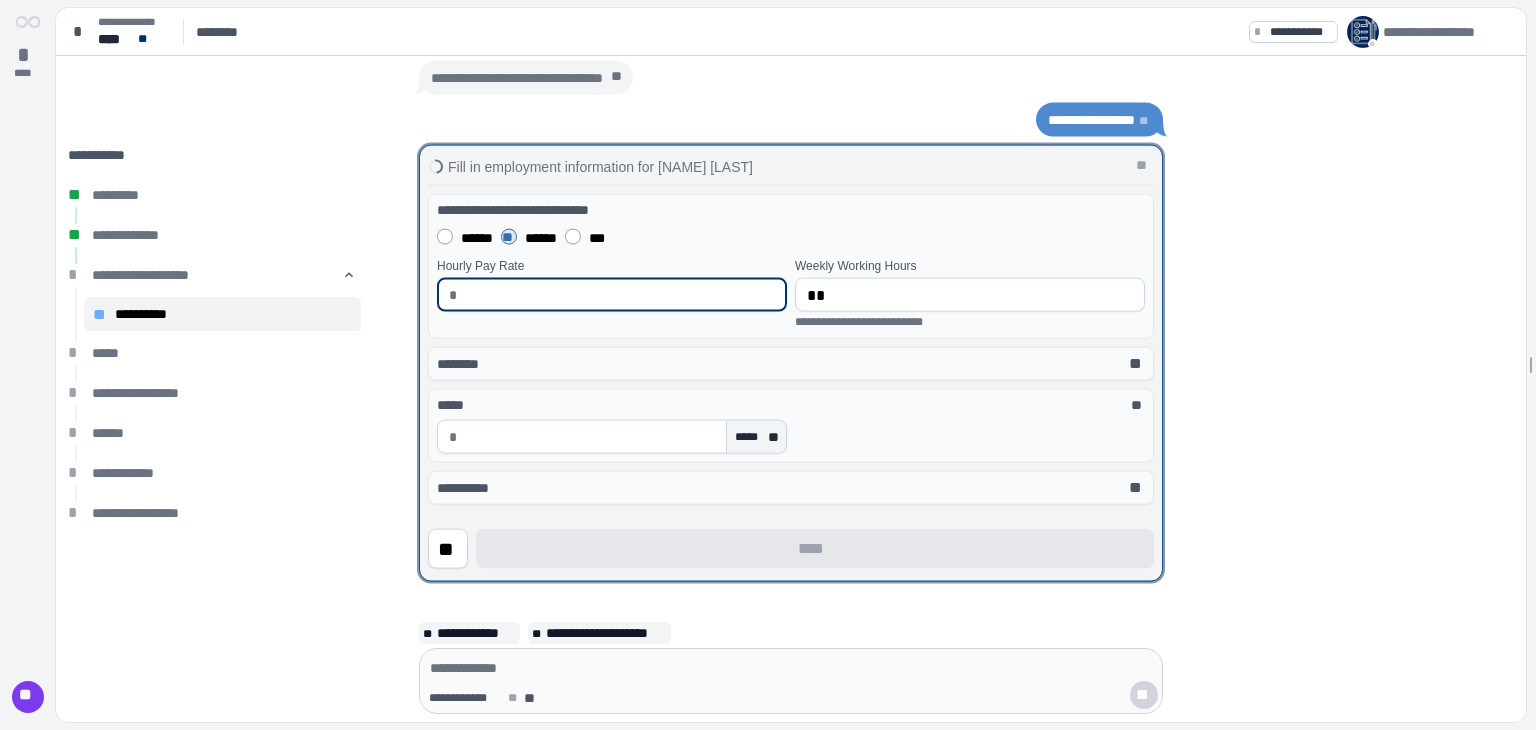 click at bounding box center [620, 295] 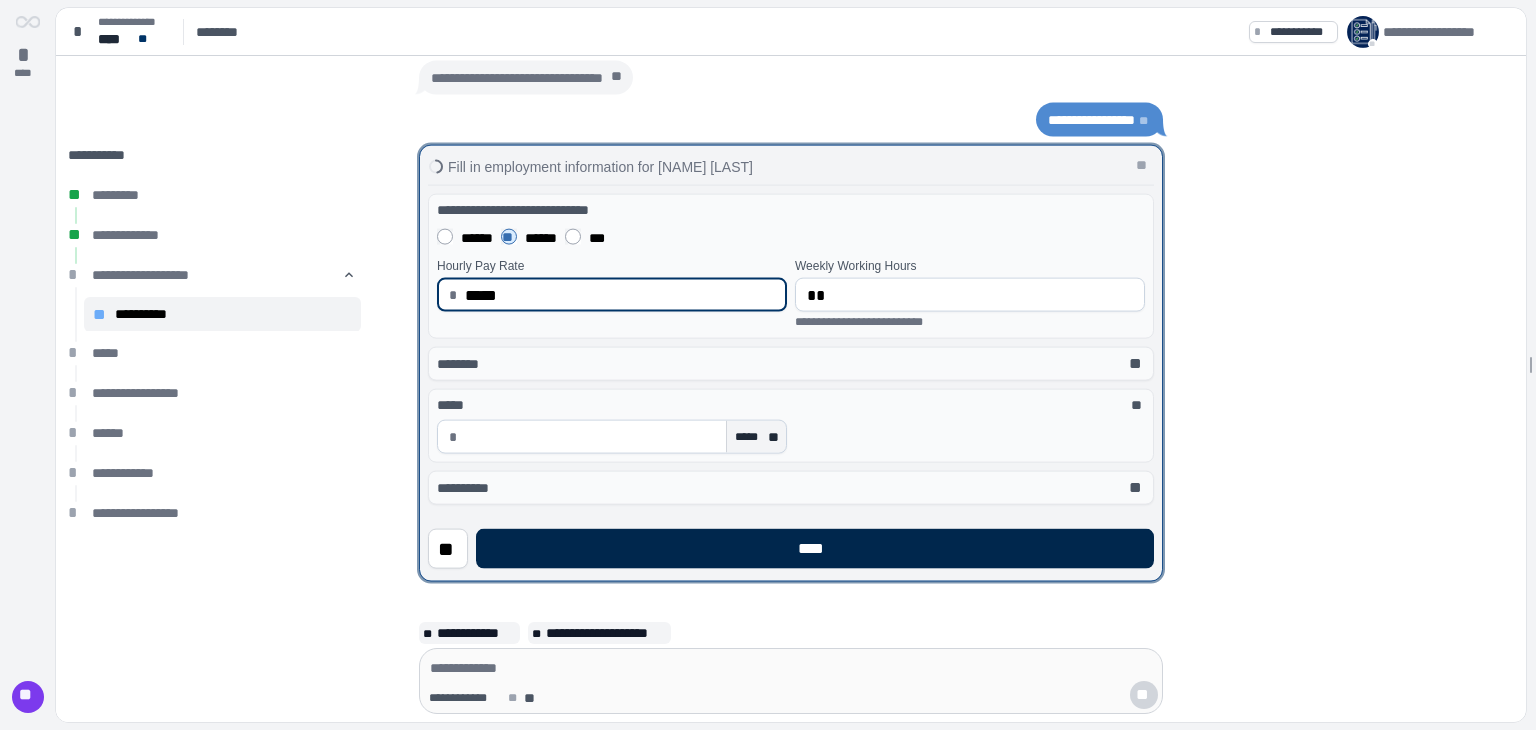 type on "*****" 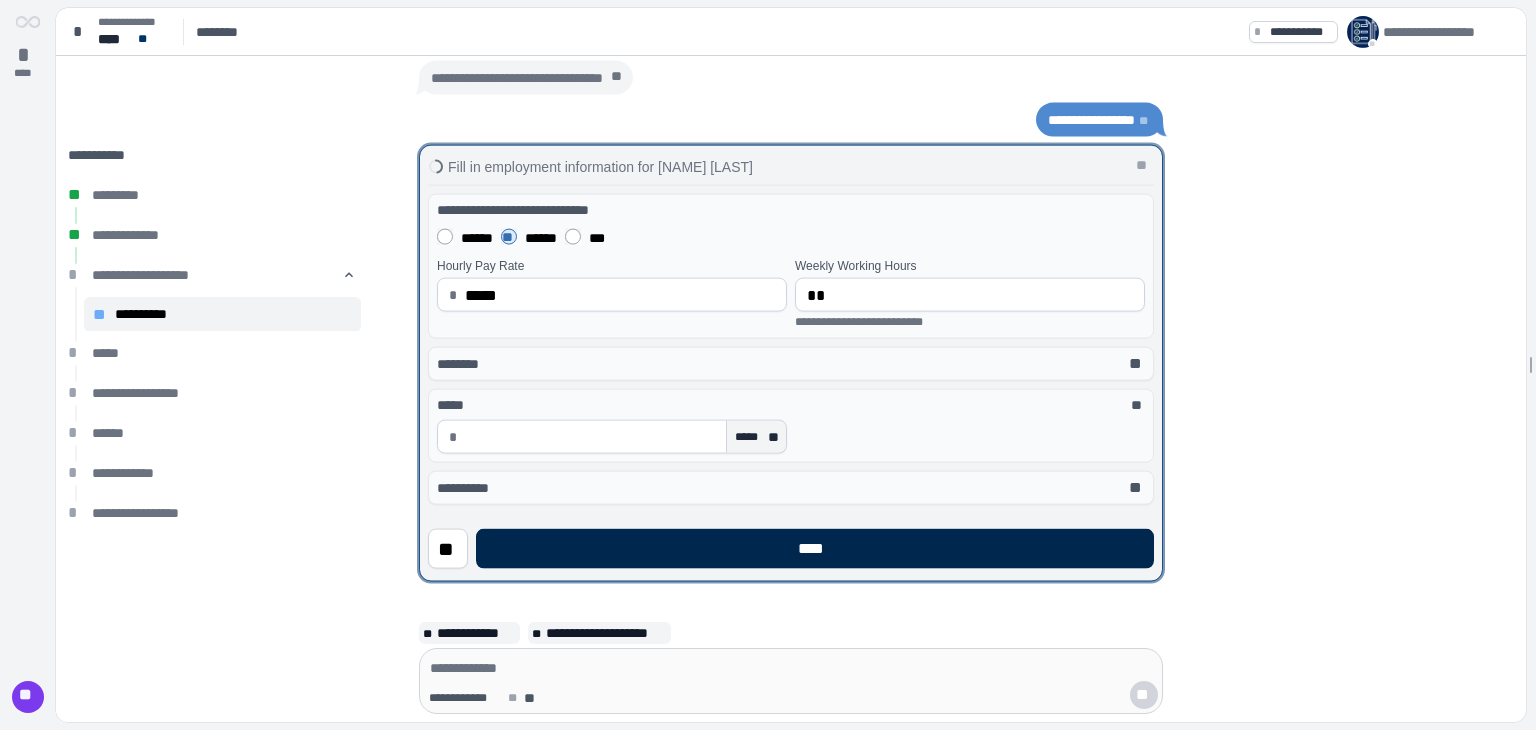 click on "****" at bounding box center [815, 549] 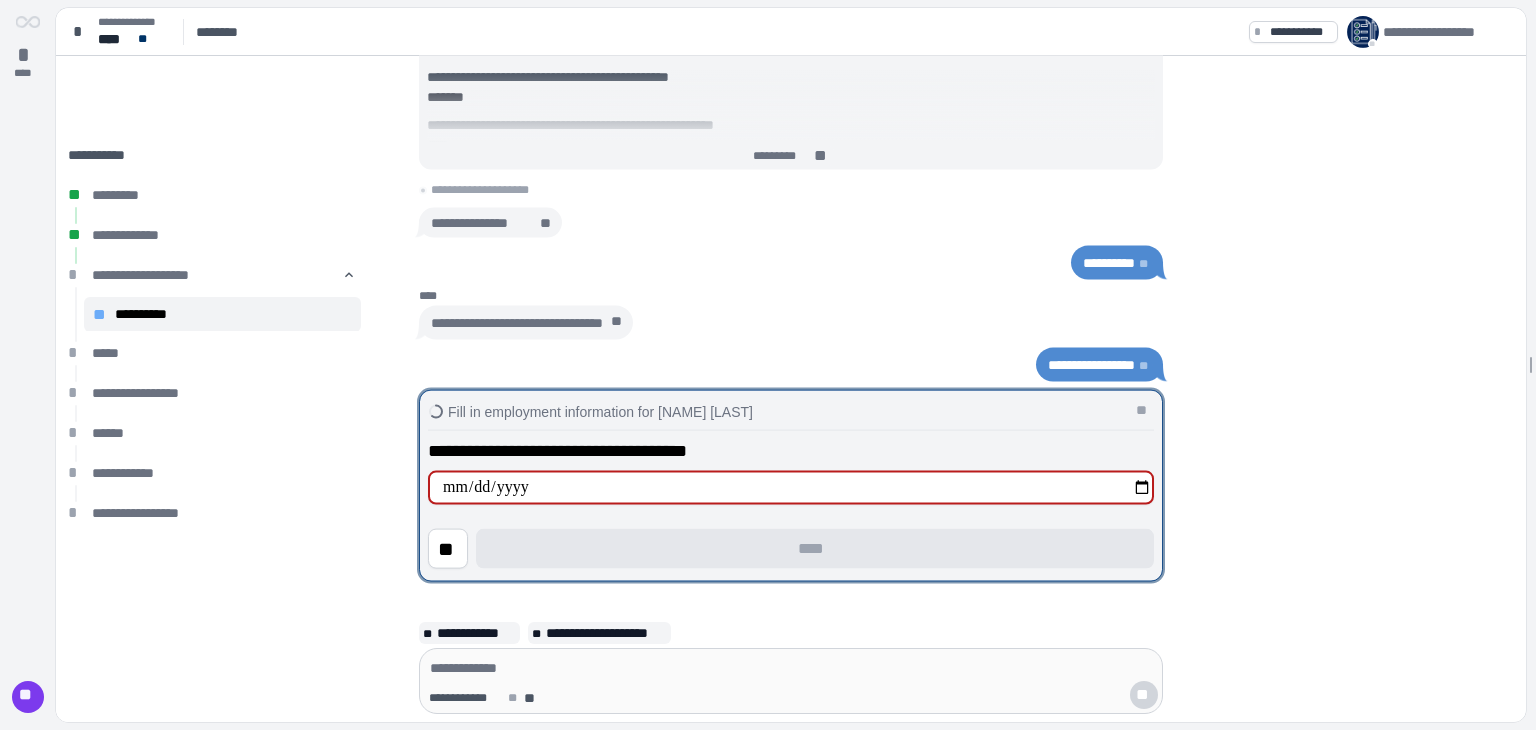 type on "**********" 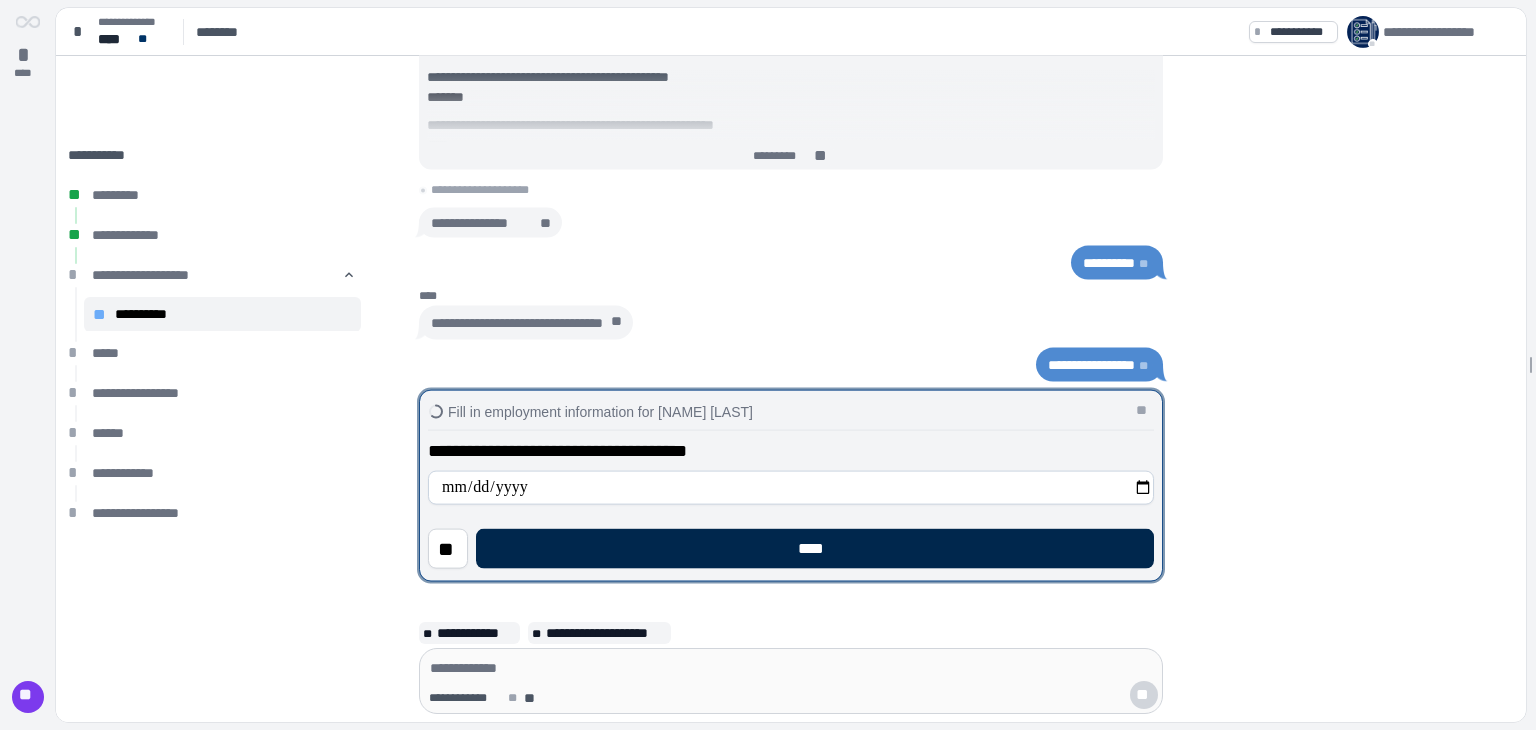 click on "****" at bounding box center [815, 549] 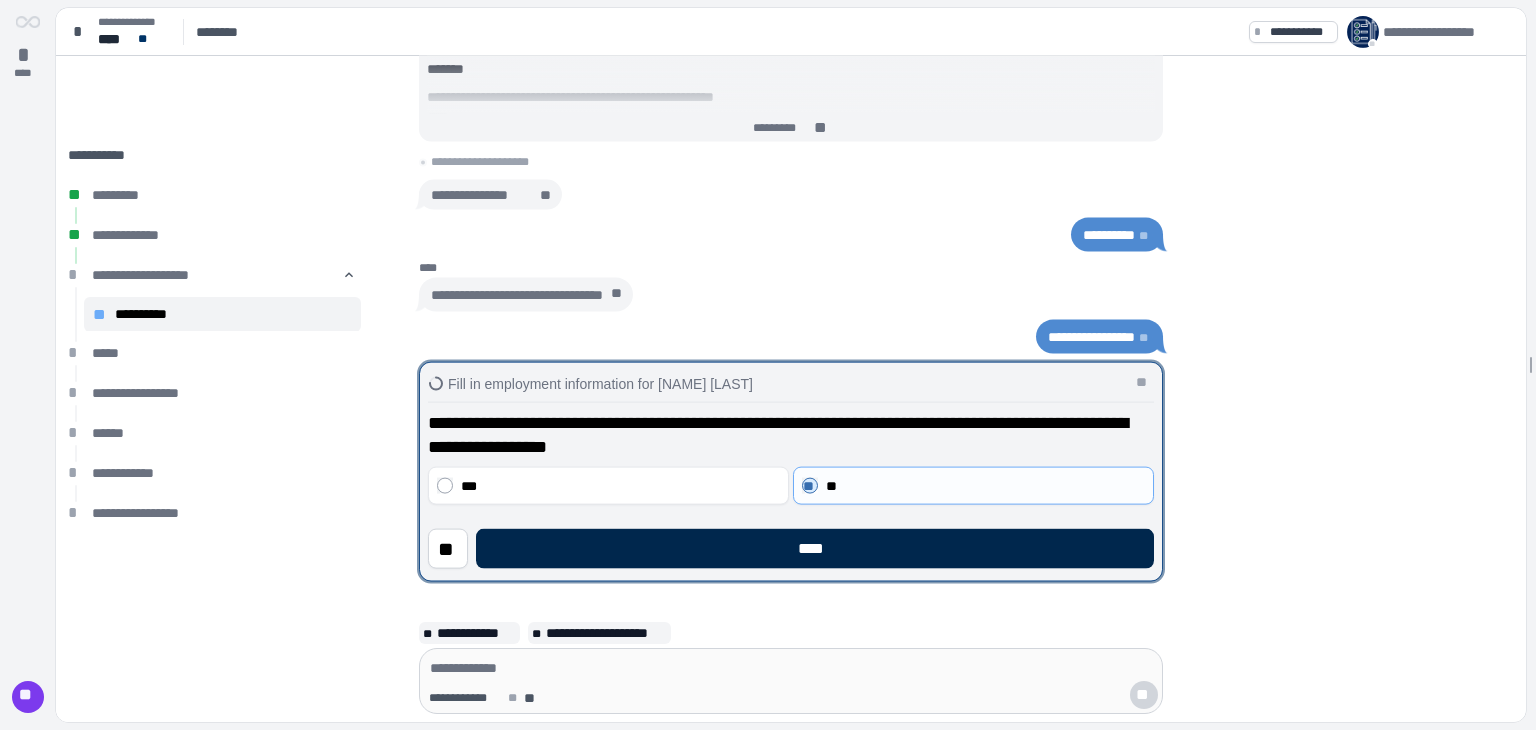 click on "****" at bounding box center (815, 549) 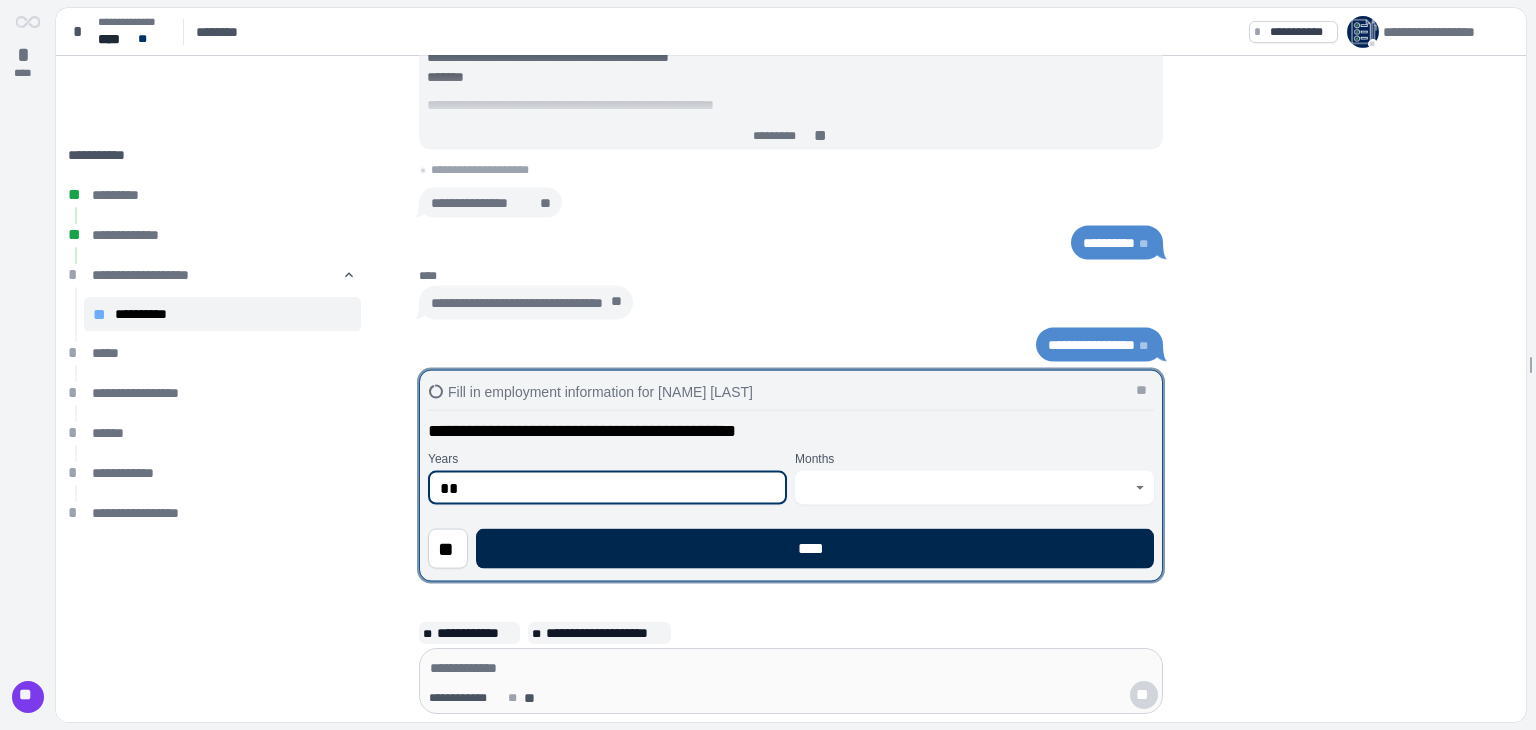 type on "**" 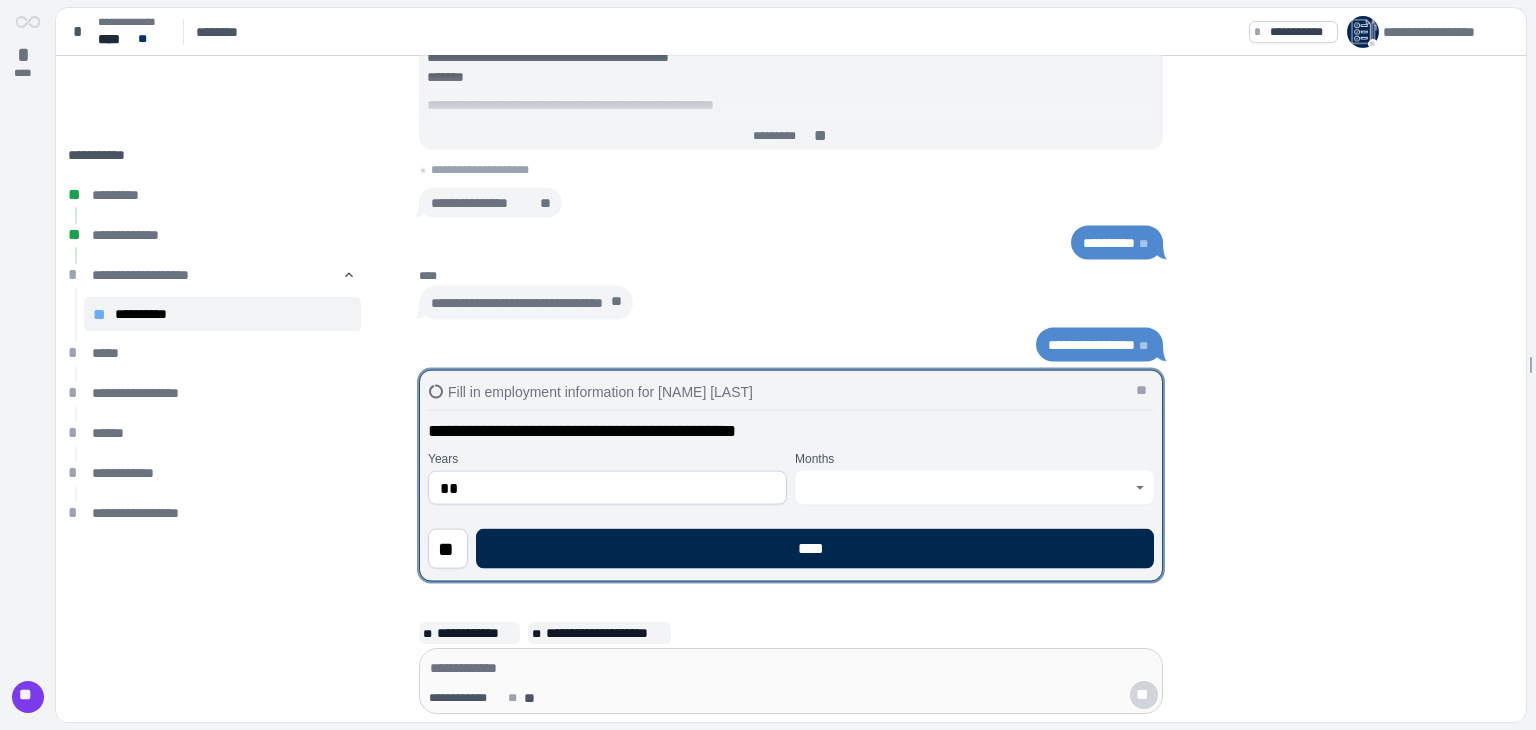 click on "****" at bounding box center [815, 549] 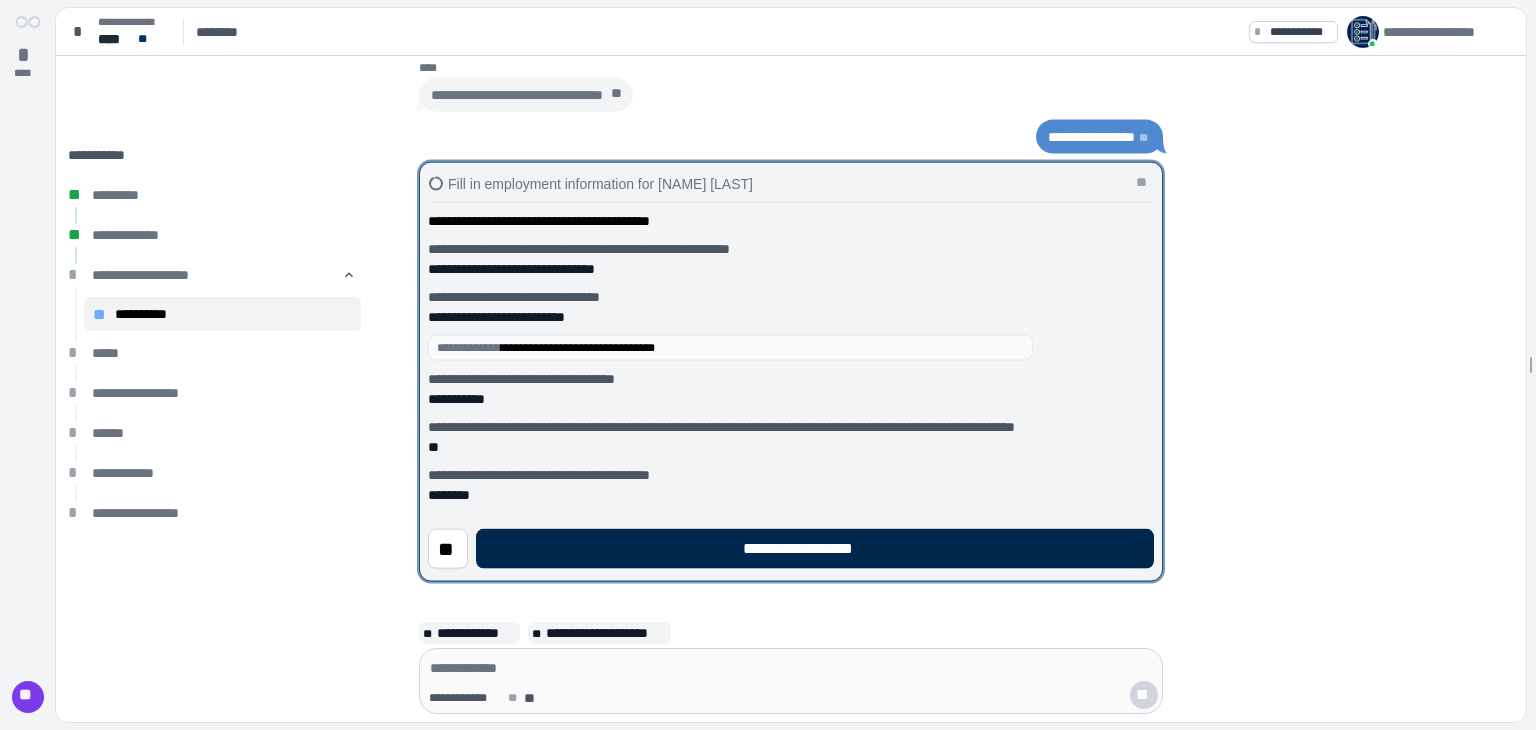 click on "**********" at bounding box center (815, 549) 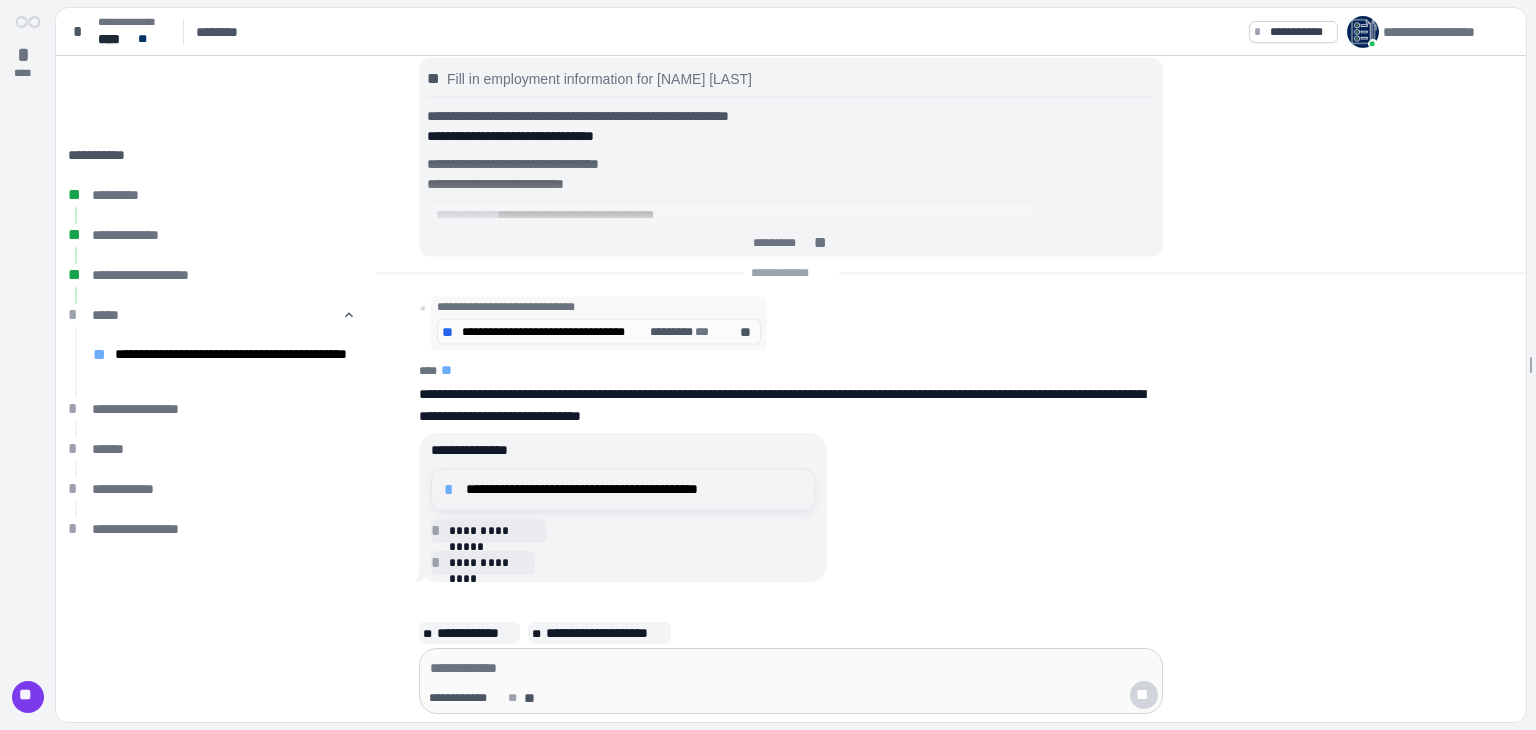click on "**********" at bounding box center (623, 489) 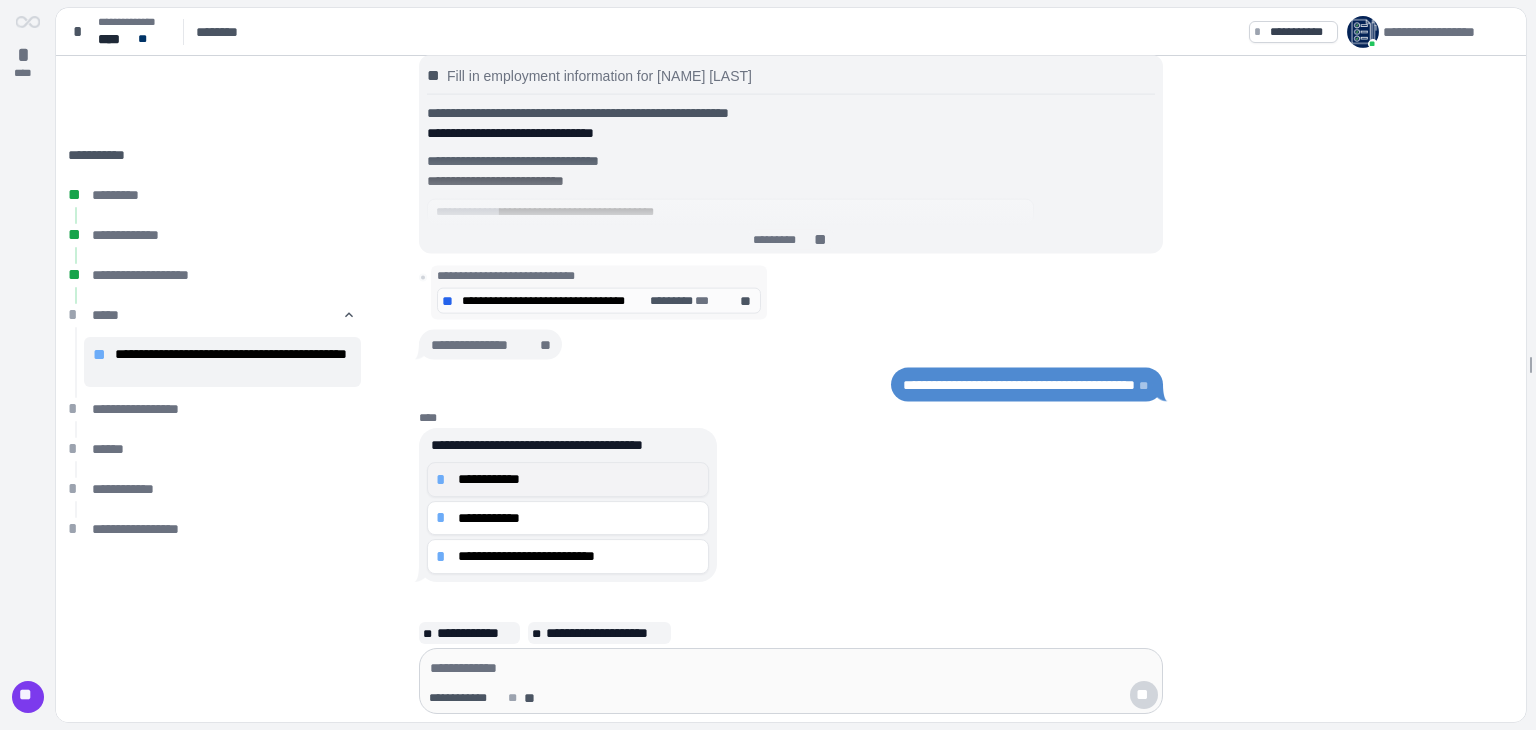 click on "**********" at bounding box center [568, 479] 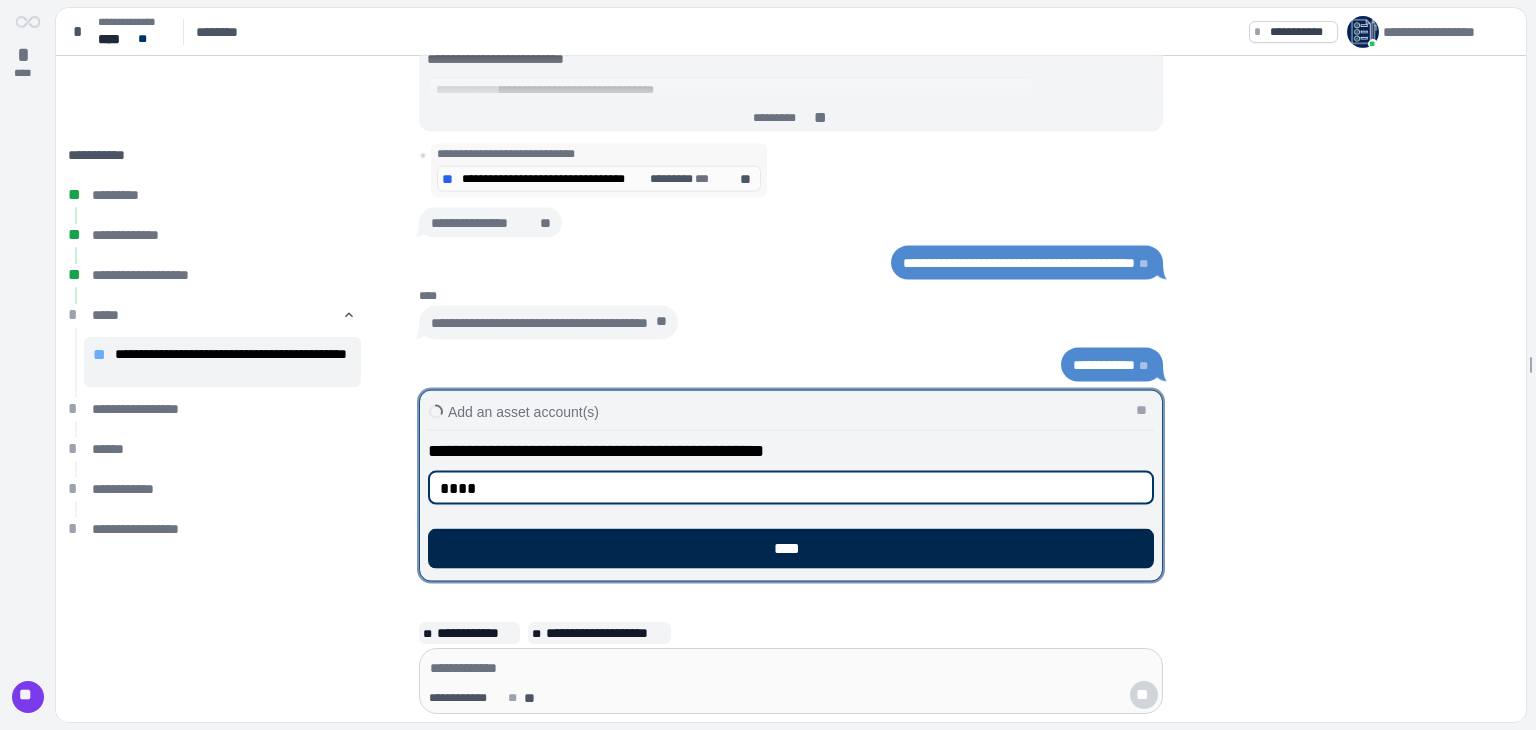 type on "****" 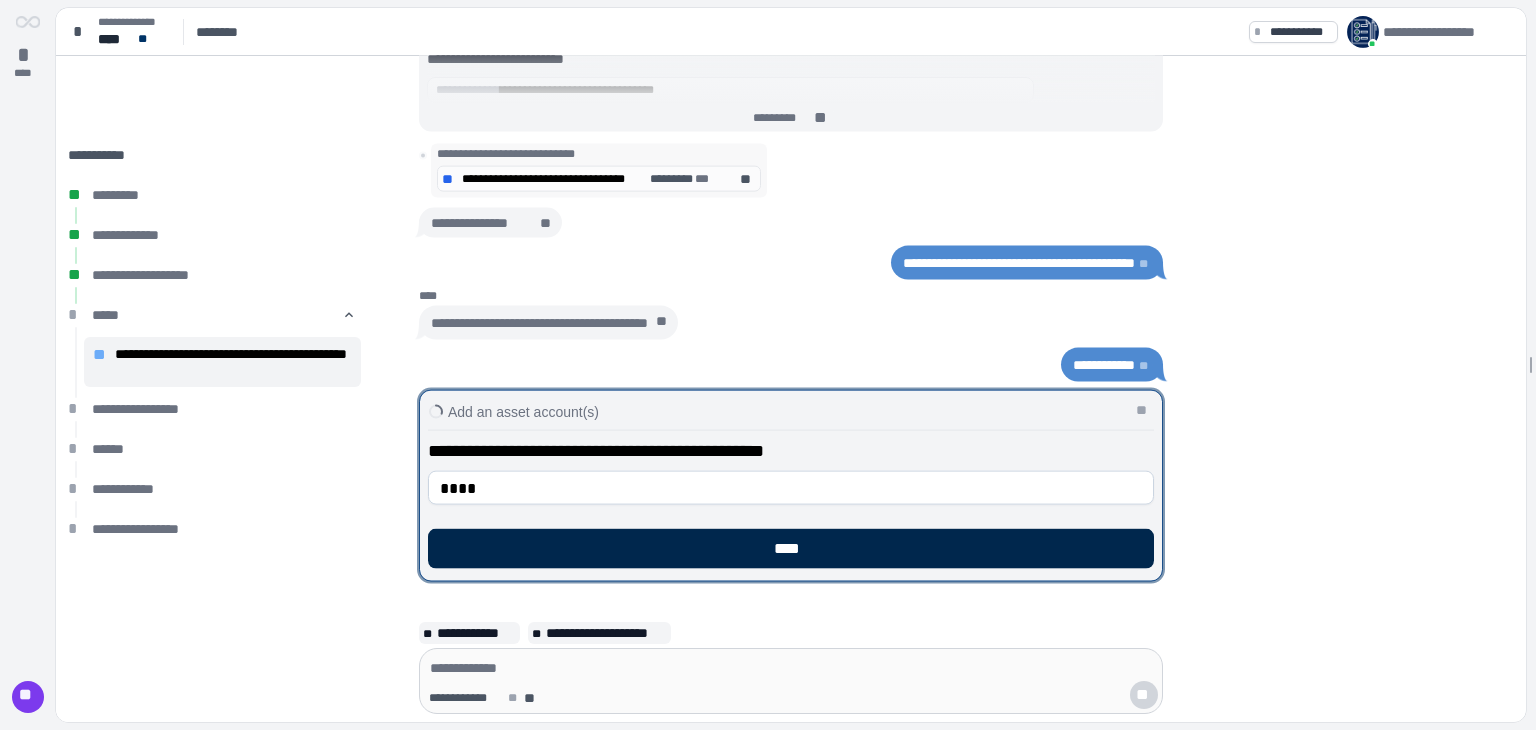 click on "****" at bounding box center [791, 549] 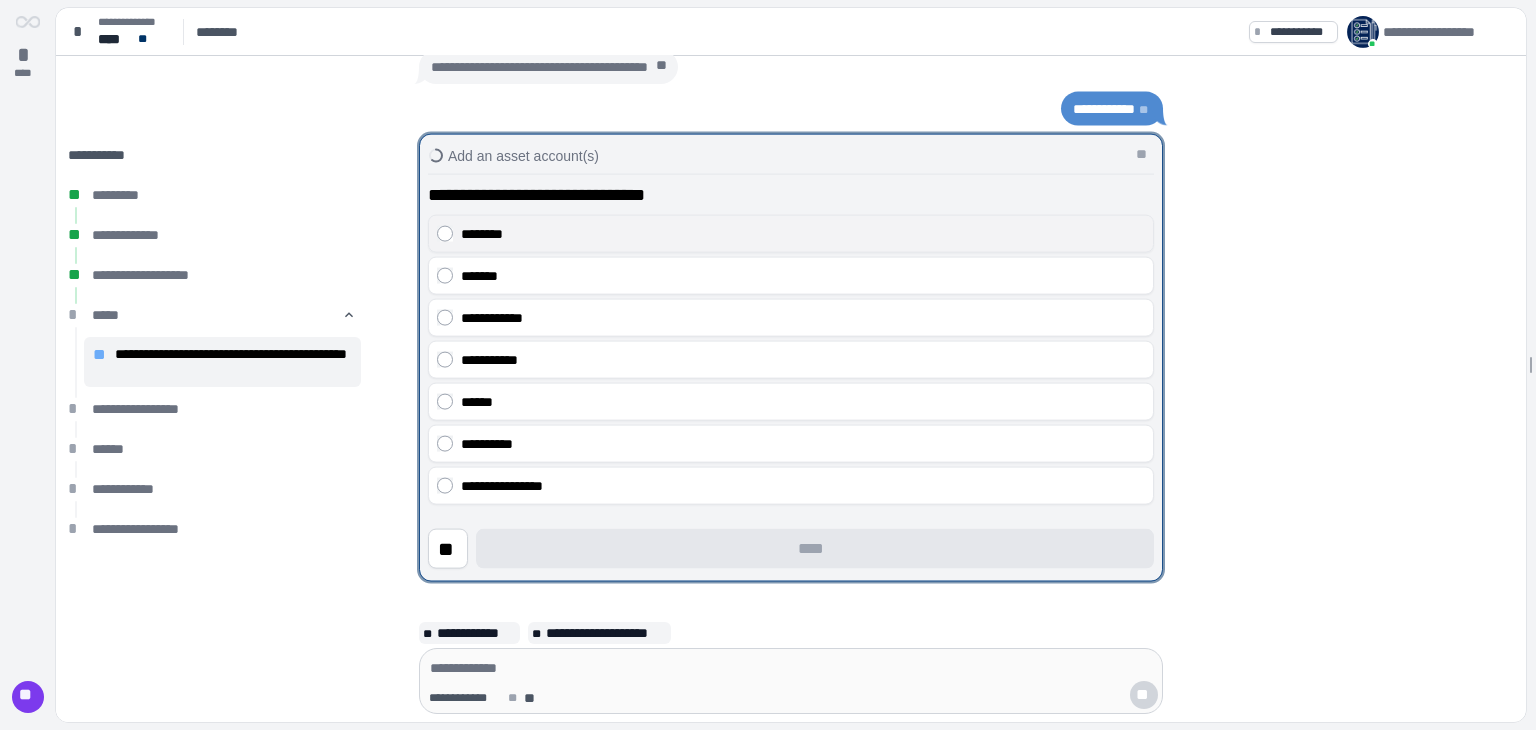 click on "********" at bounding box center [791, 234] 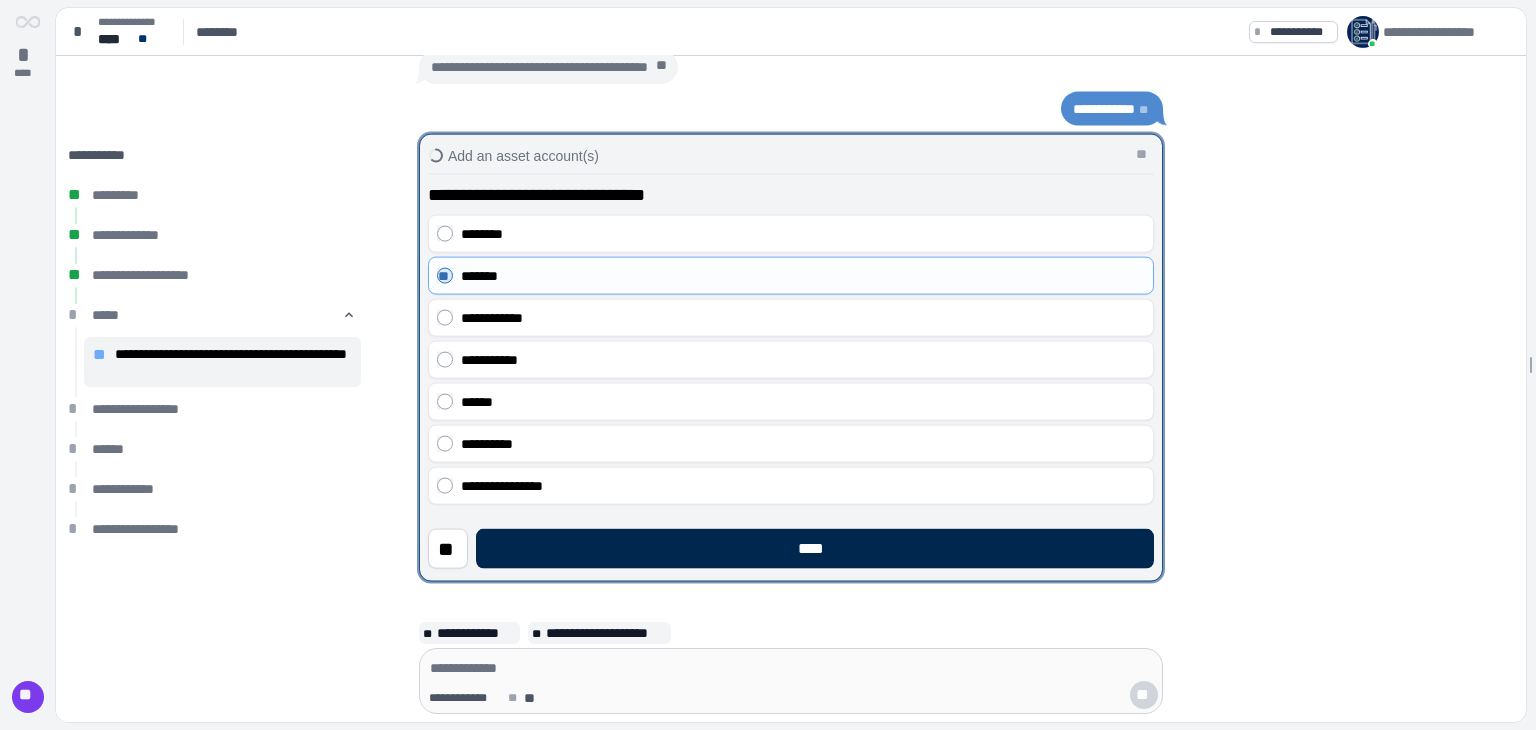 click on "****" at bounding box center (815, 549) 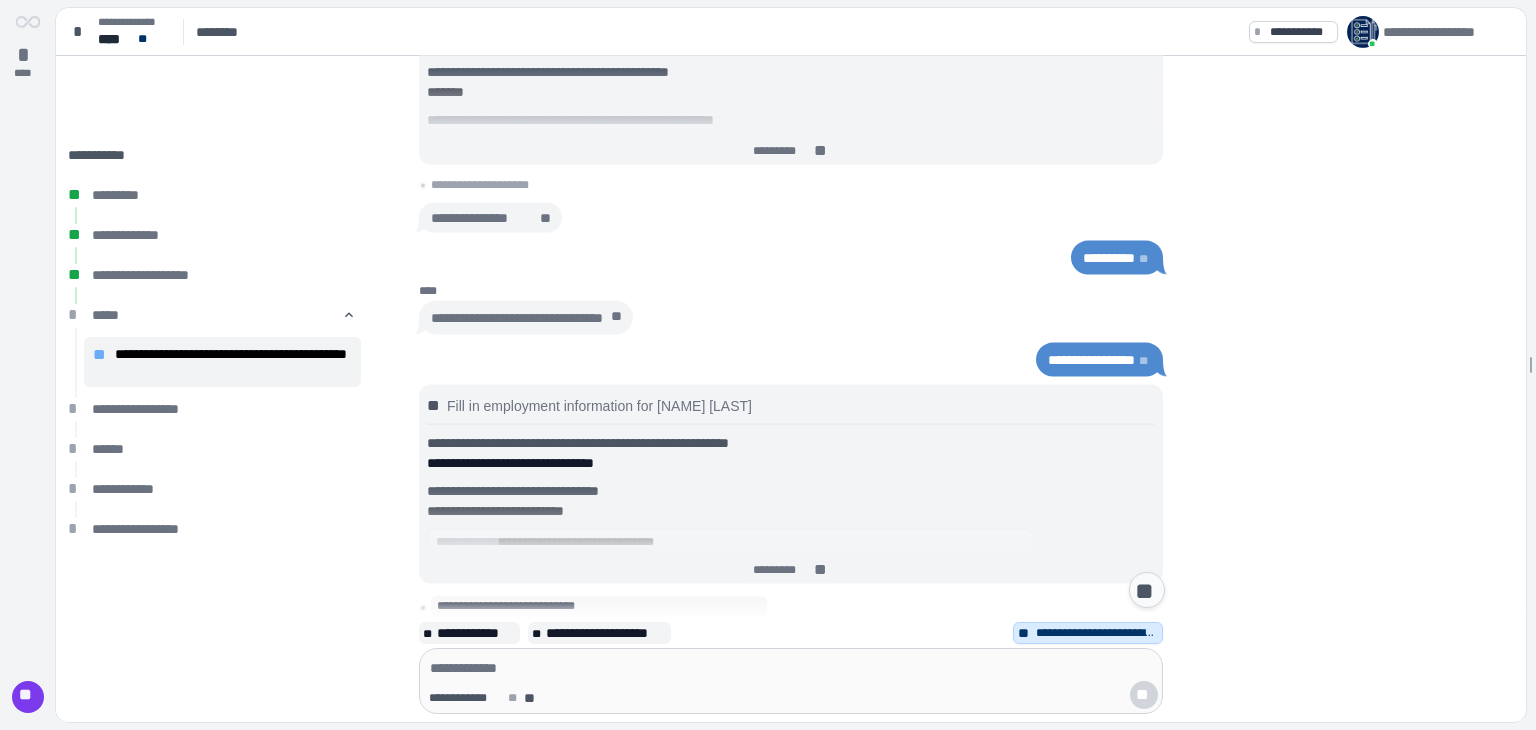scroll, scrollTop: 474, scrollLeft: 0, axis: vertical 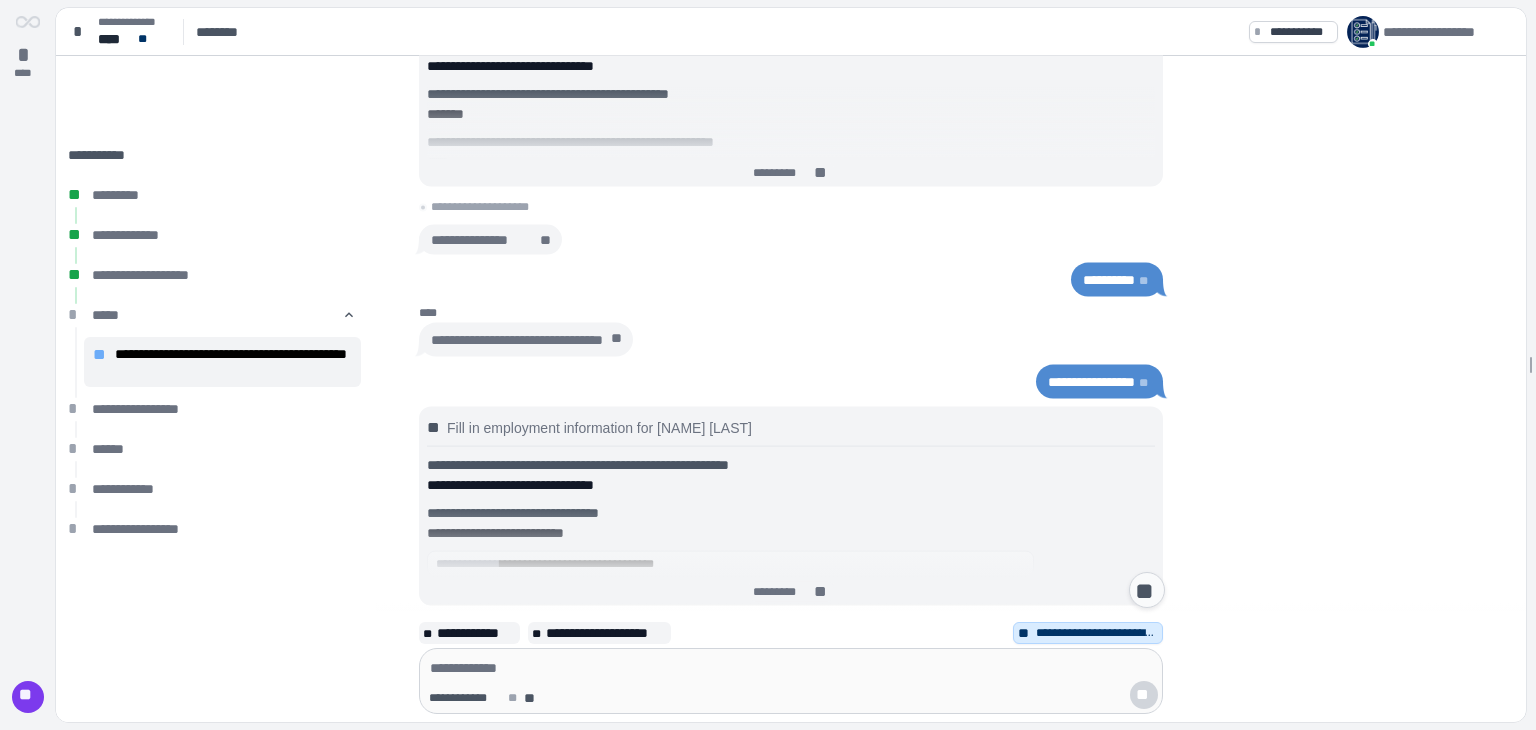 click on "**********" at bounding box center (1109, 280) 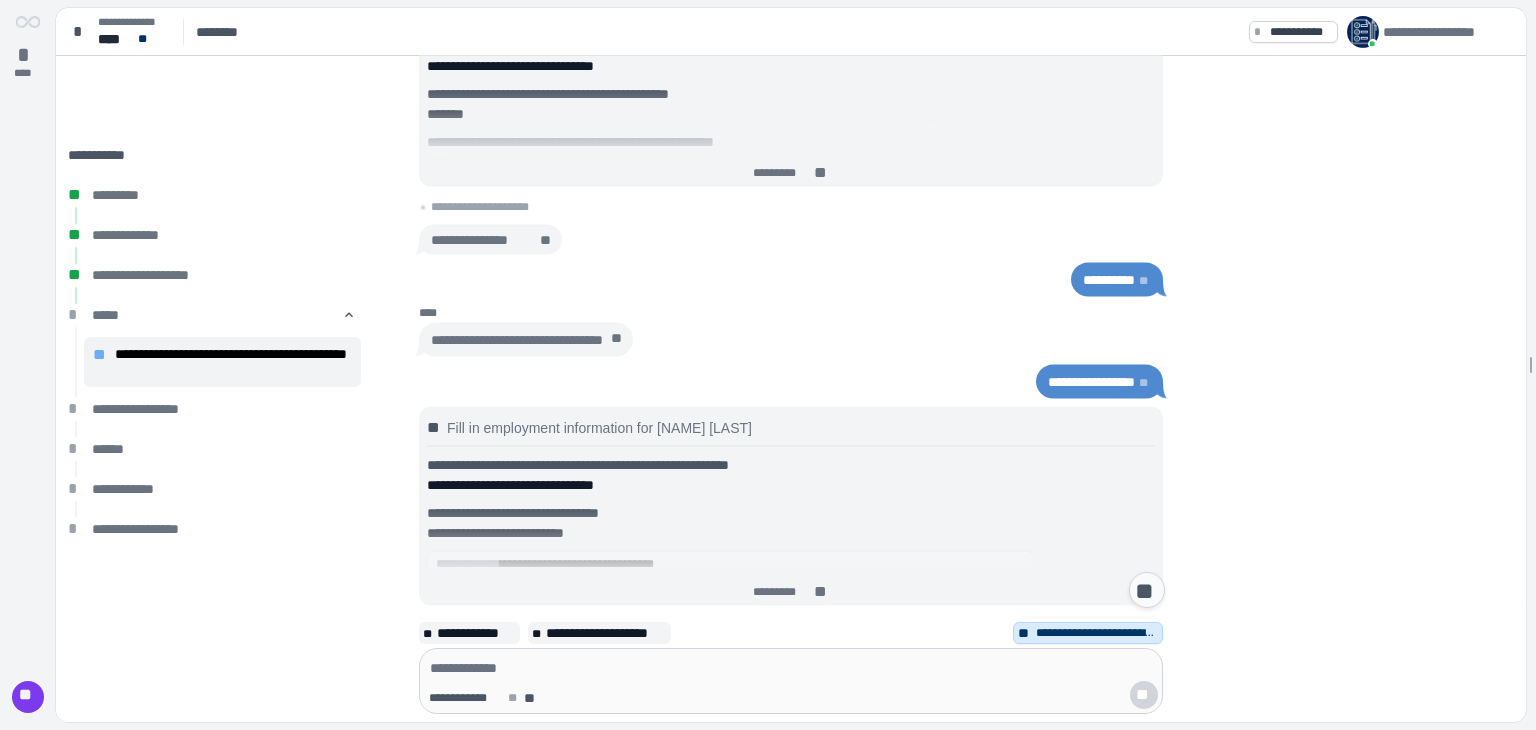 click on "**********" at bounding box center [517, 340] 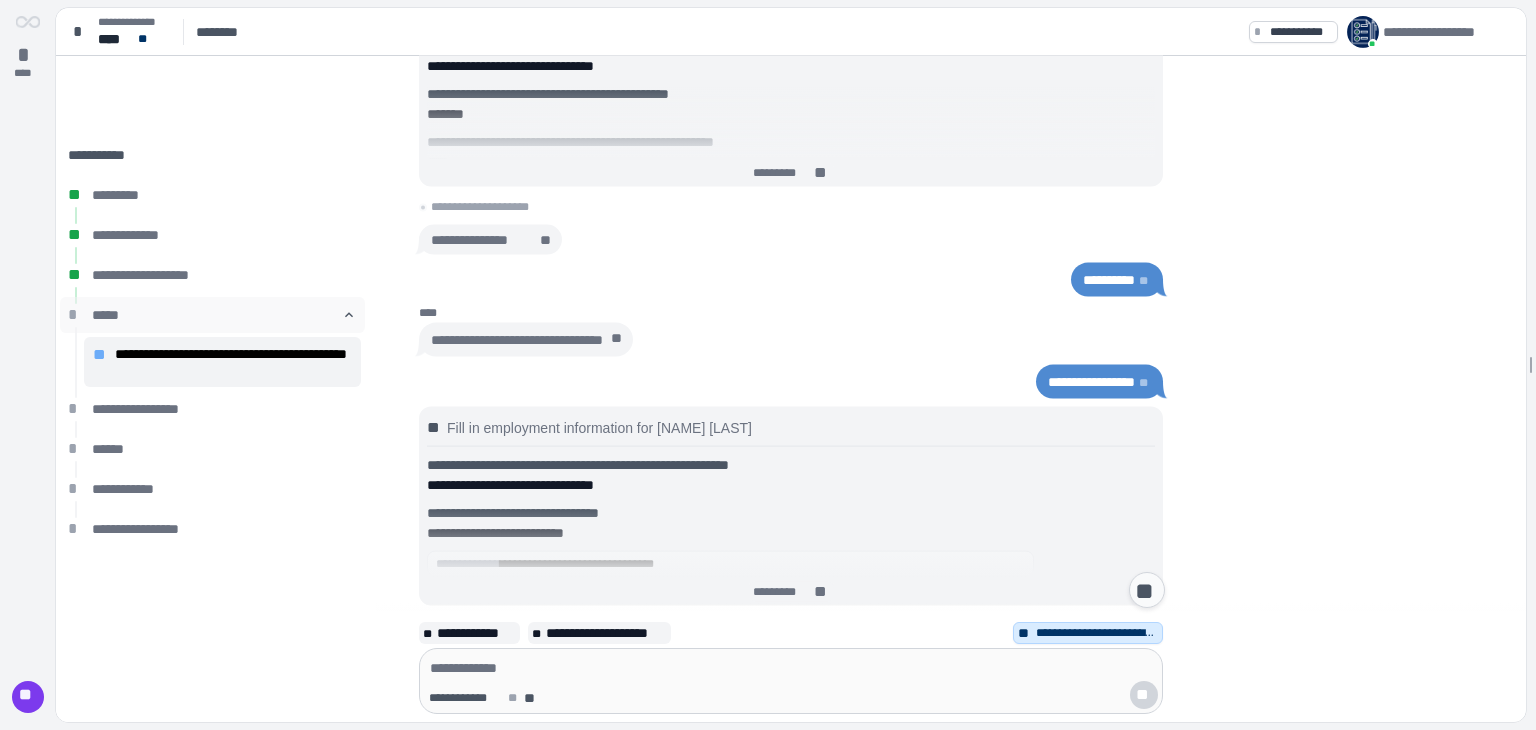click on "*" at bounding box center (76, 315) 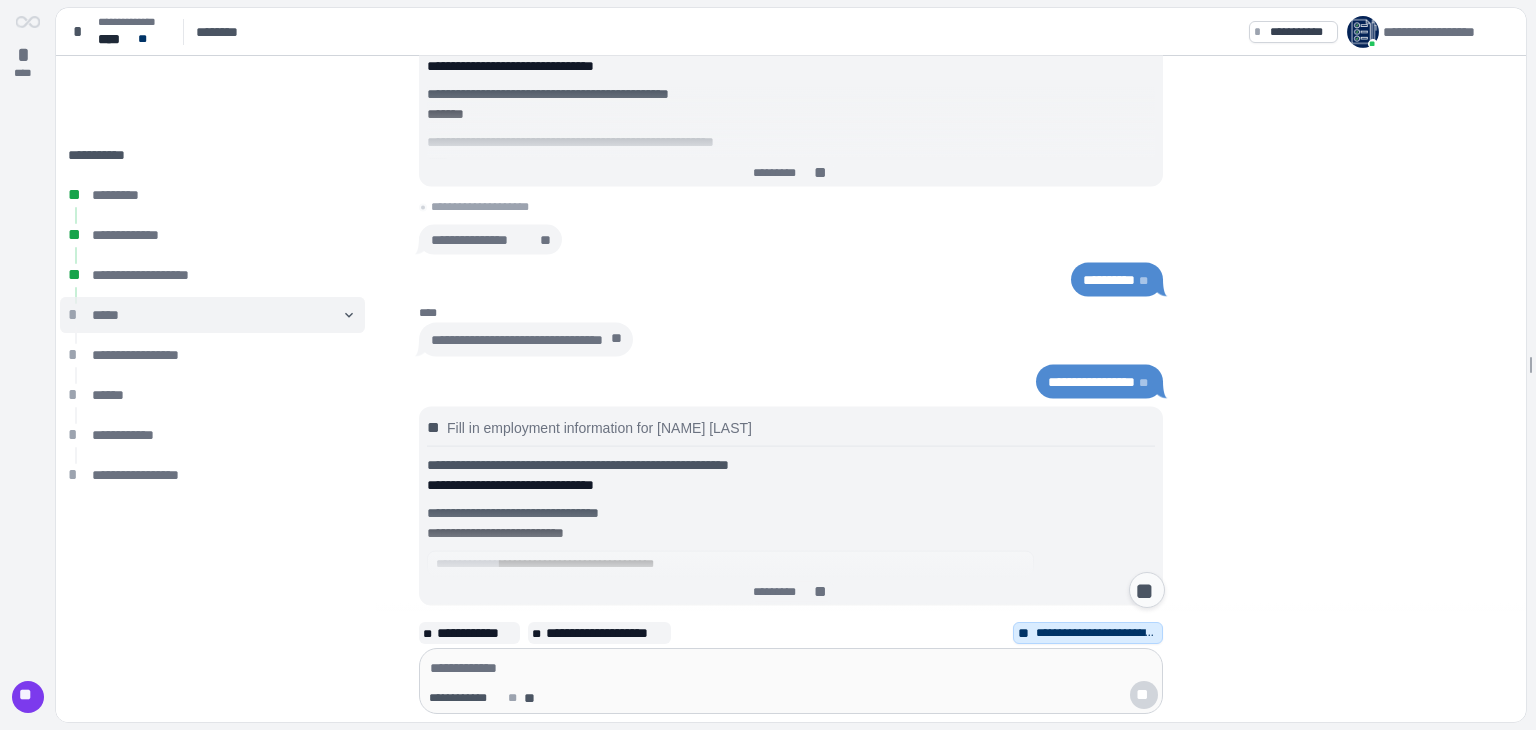 click on "*" at bounding box center (76, 315) 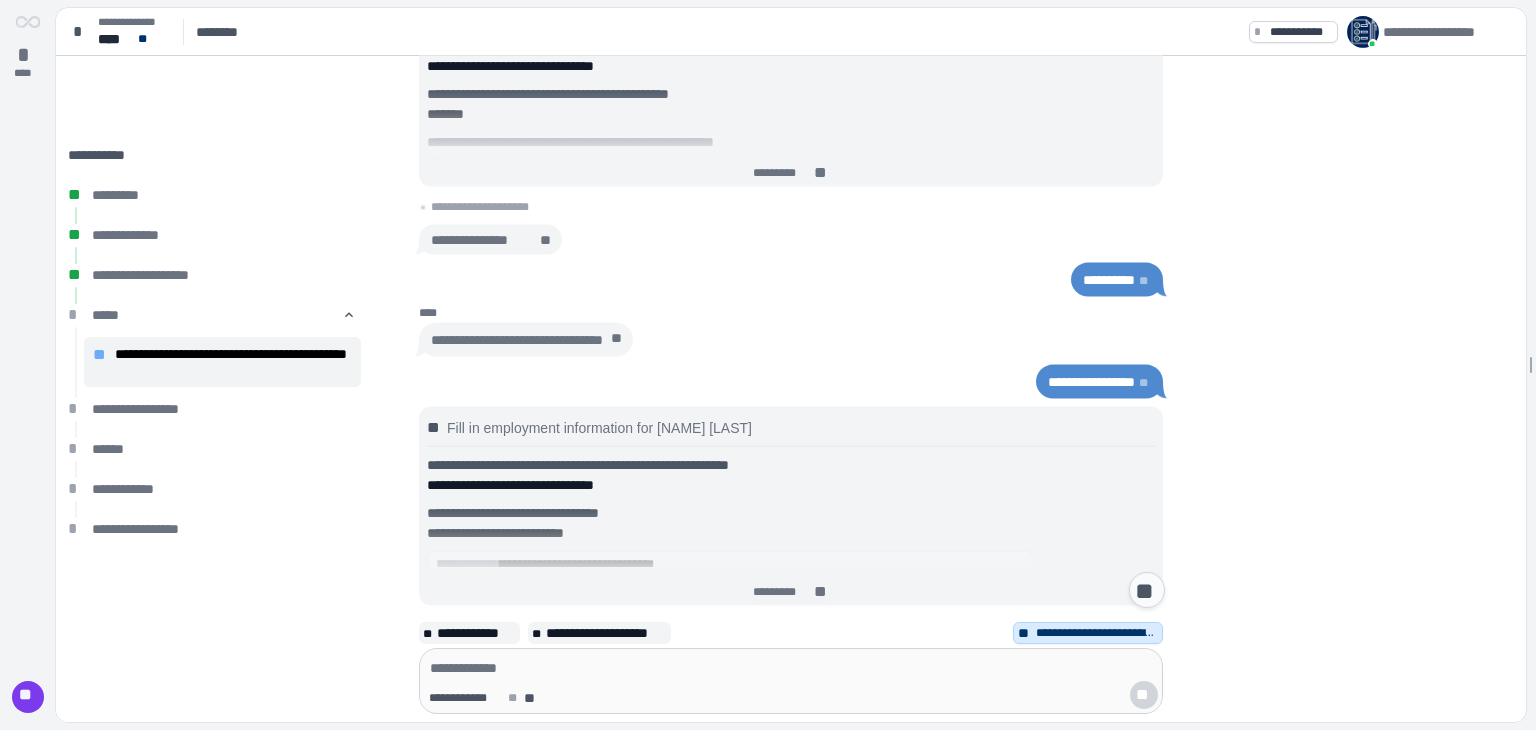 click on "**********" at bounding box center (233, 362) 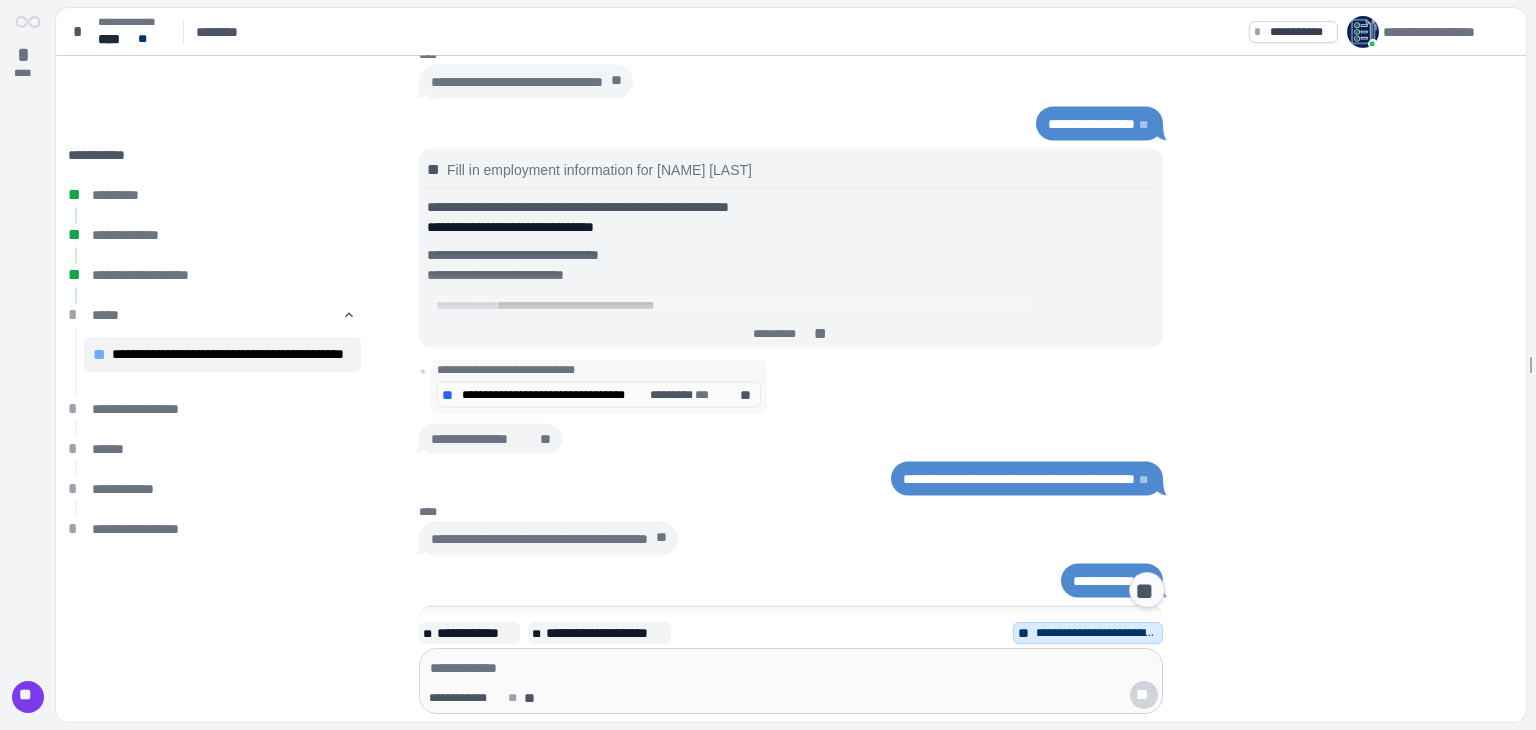 scroll, scrollTop: 0, scrollLeft: 0, axis: both 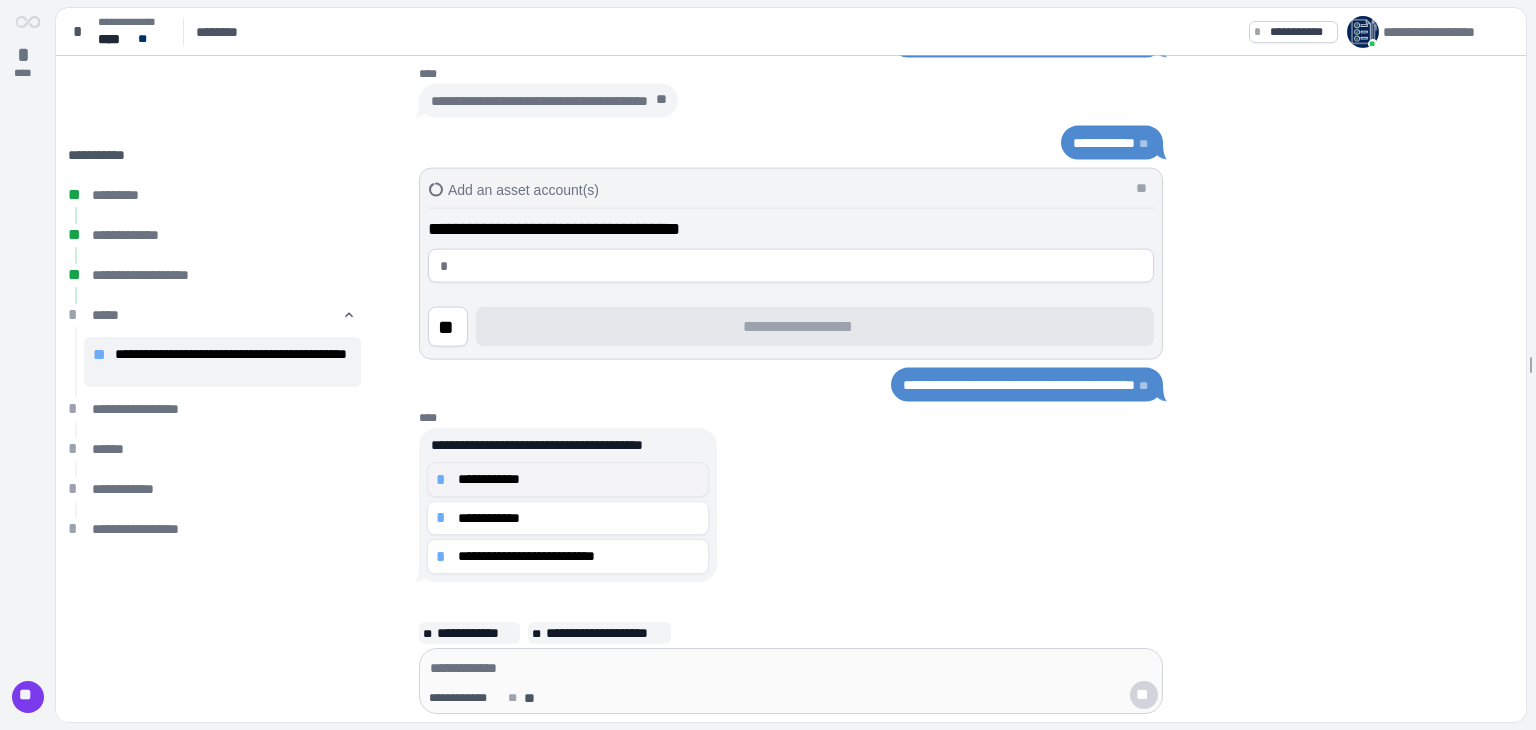 click on "*" at bounding box center [444, 480] 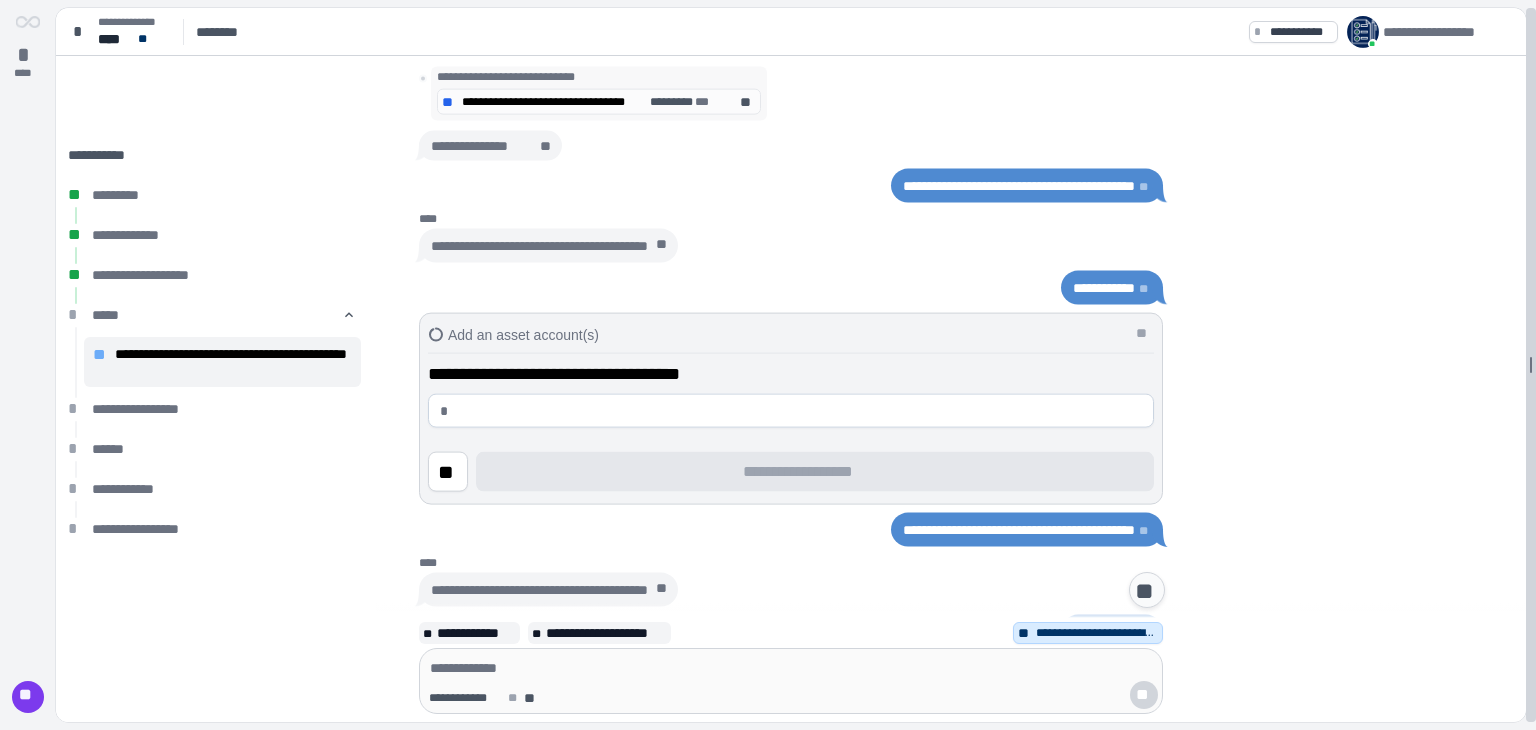scroll, scrollTop: 280, scrollLeft: 0, axis: vertical 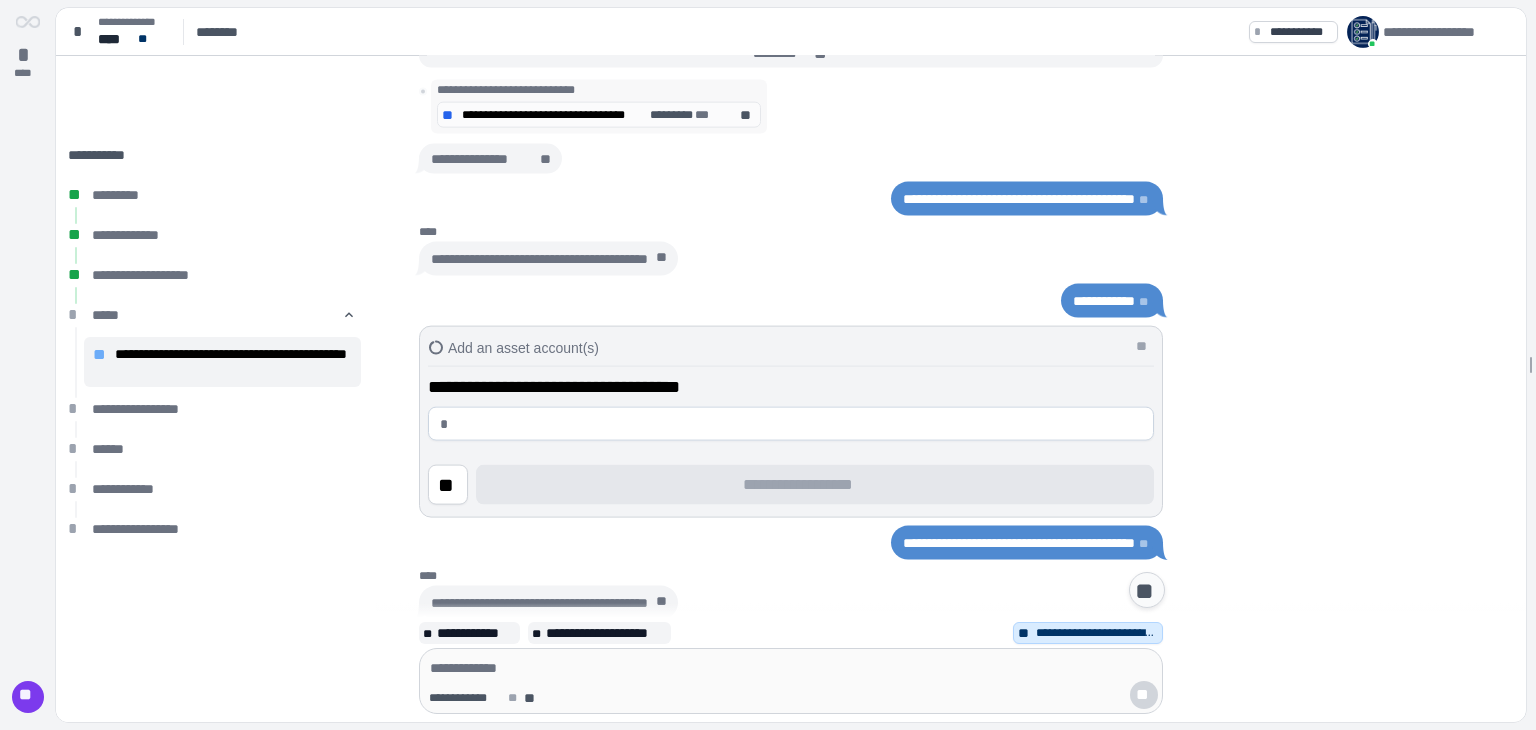 click at bounding box center [799, 424] 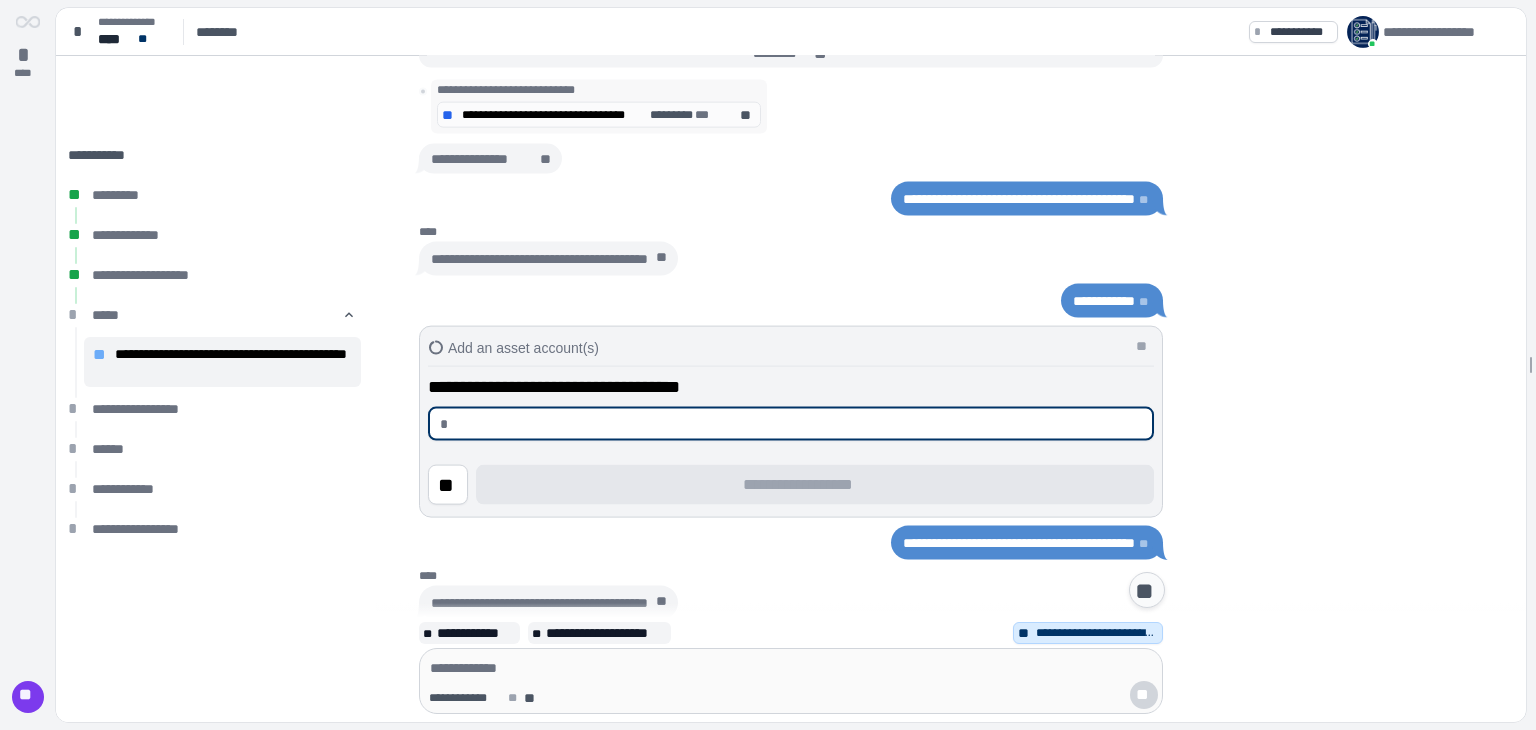 click on "**********" at bounding box center (785, 543) 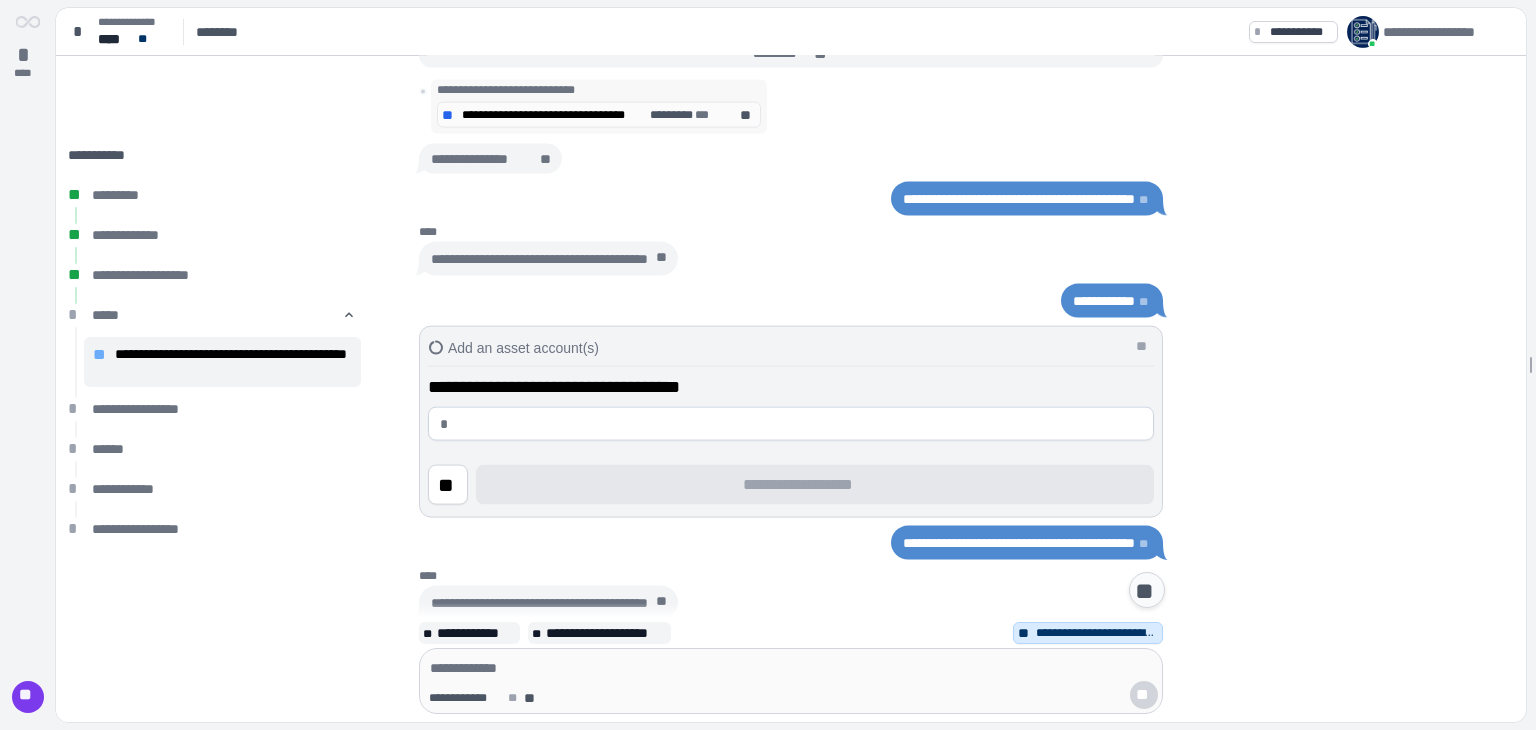 click at bounding box center (799, 424) 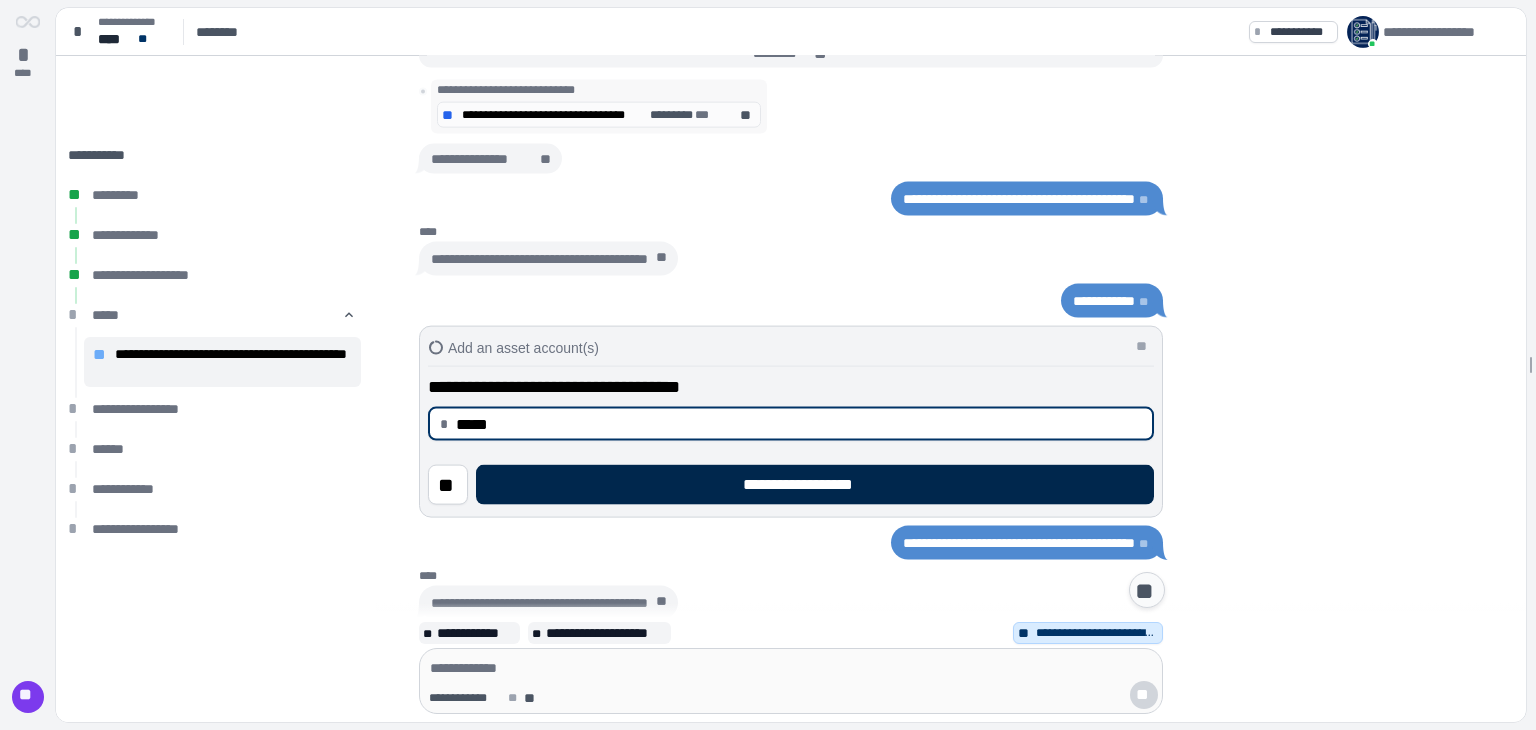 type on "********" 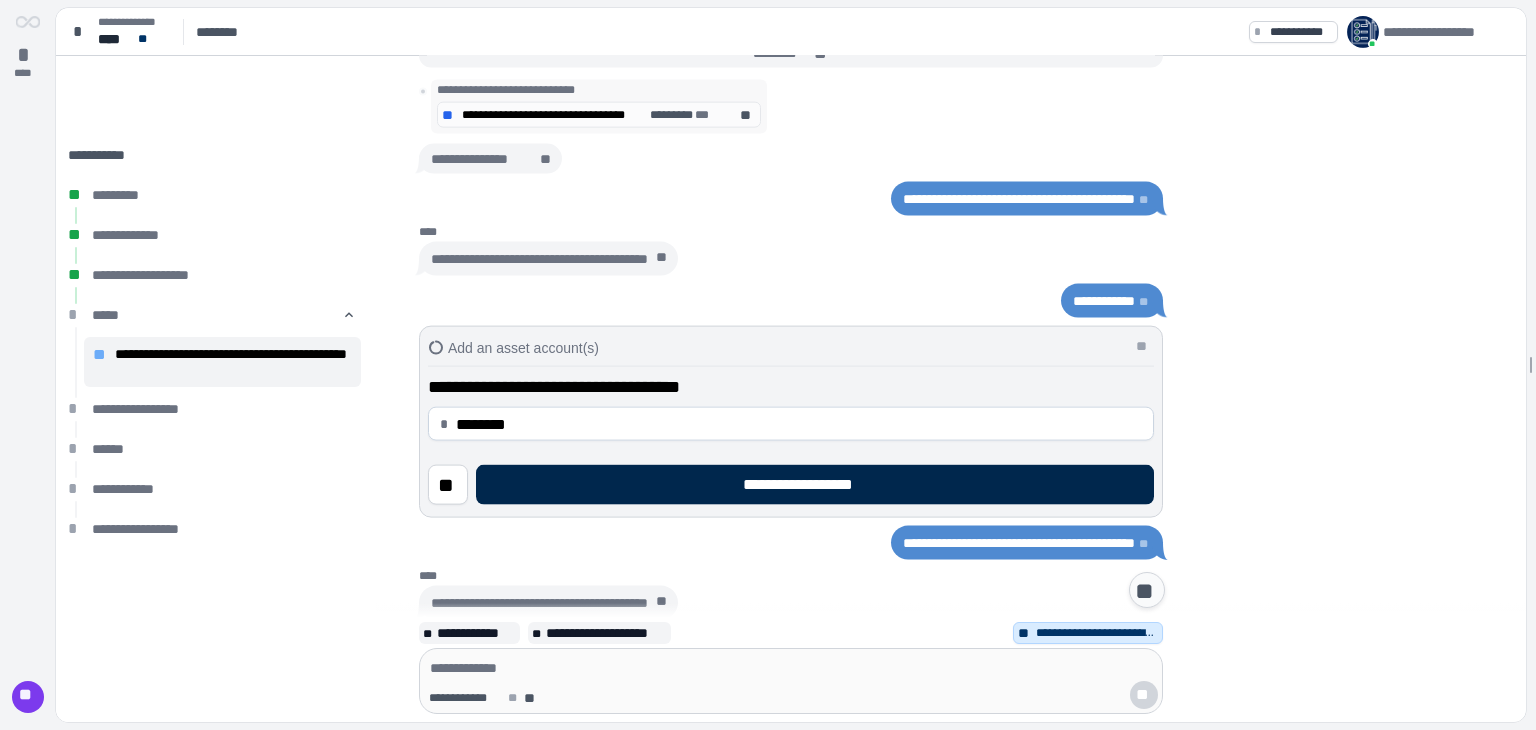 click on "**********" at bounding box center [815, 485] 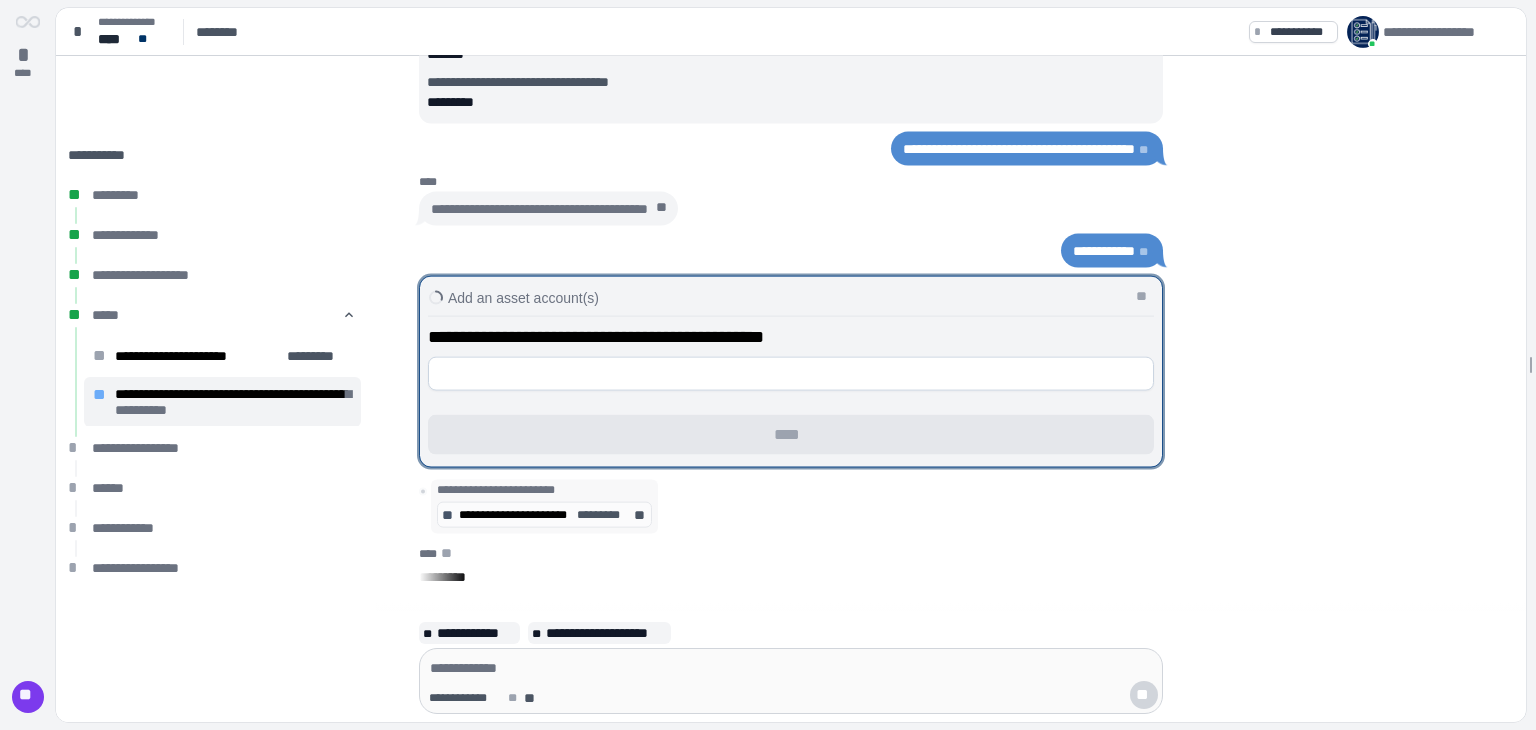 scroll, scrollTop: 0, scrollLeft: 0, axis: both 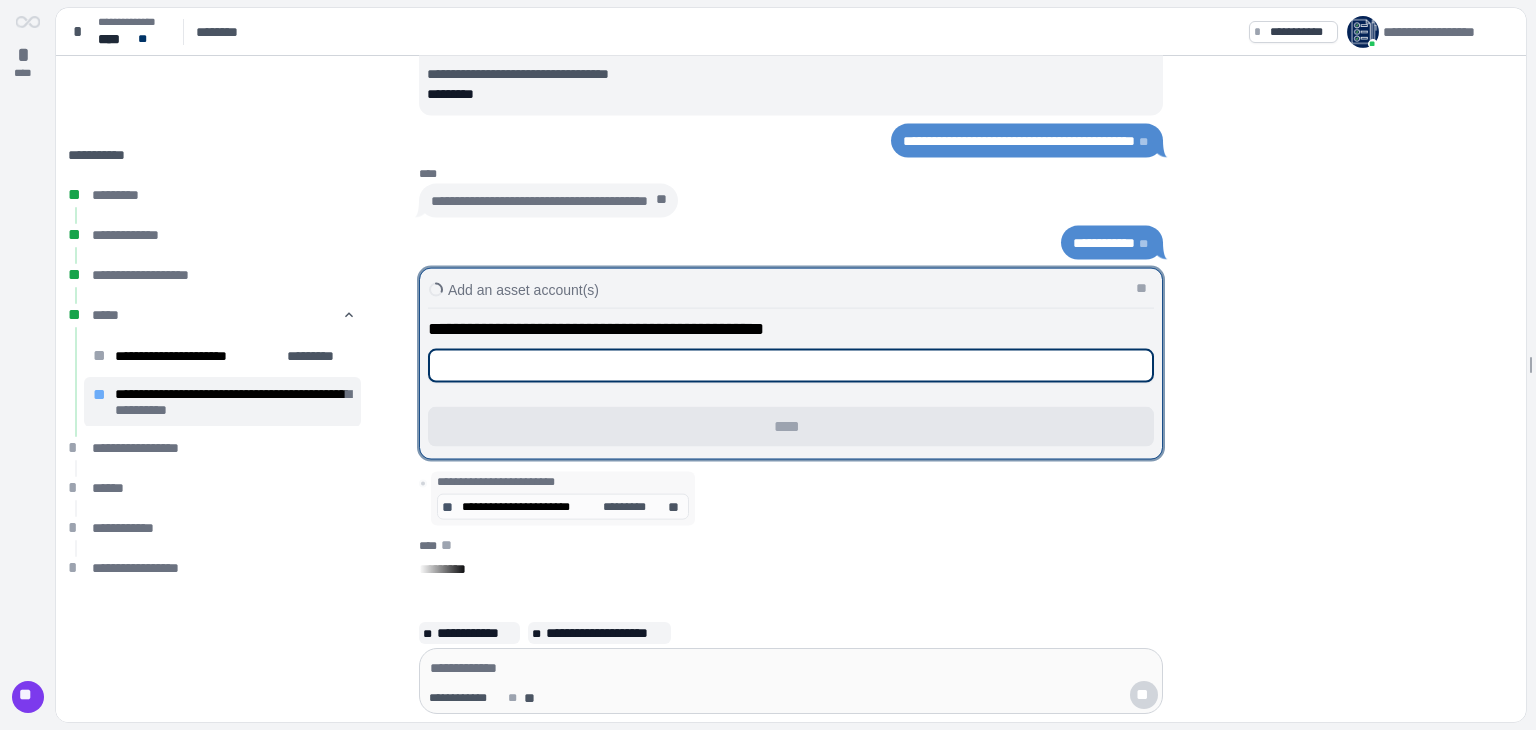 click at bounding box center [791, 366] 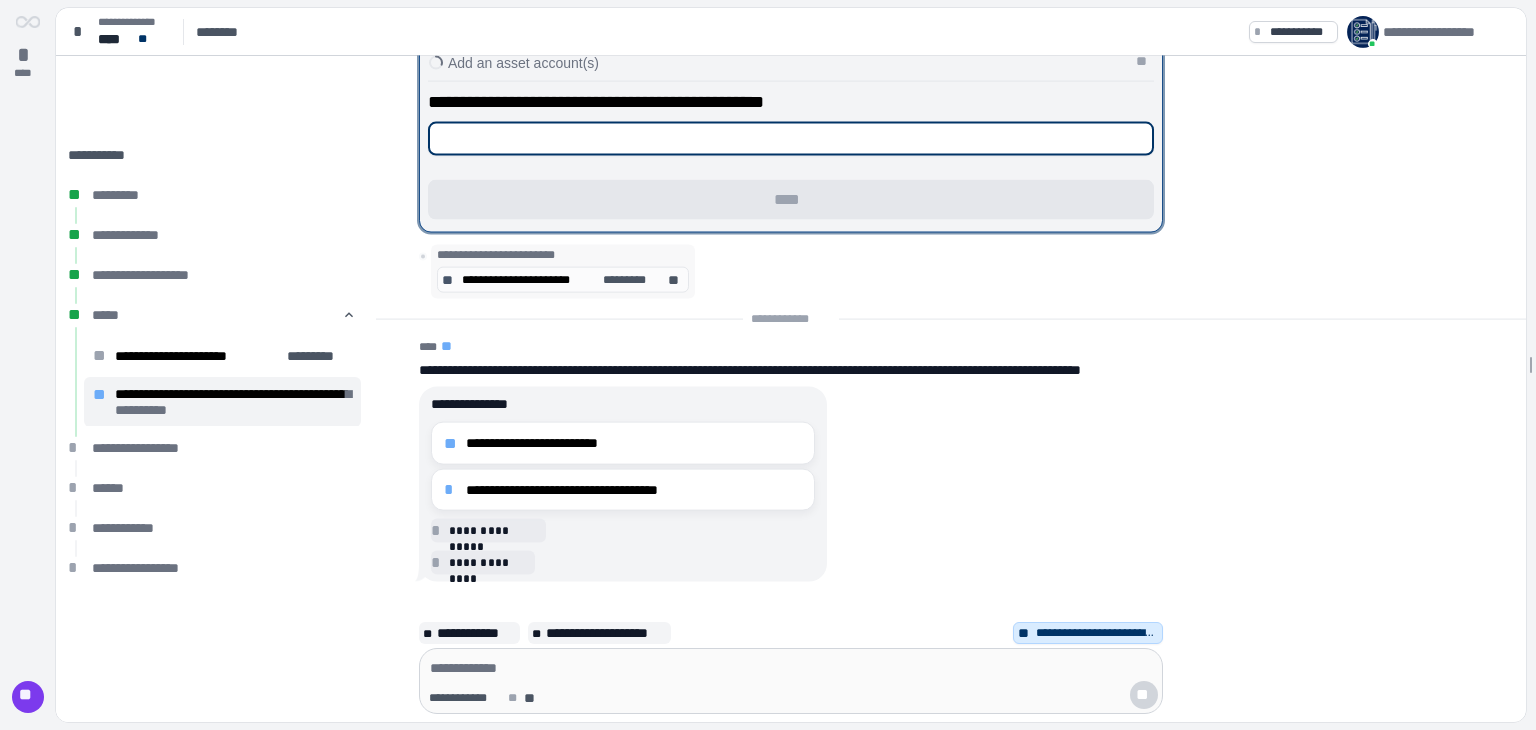type on "****" 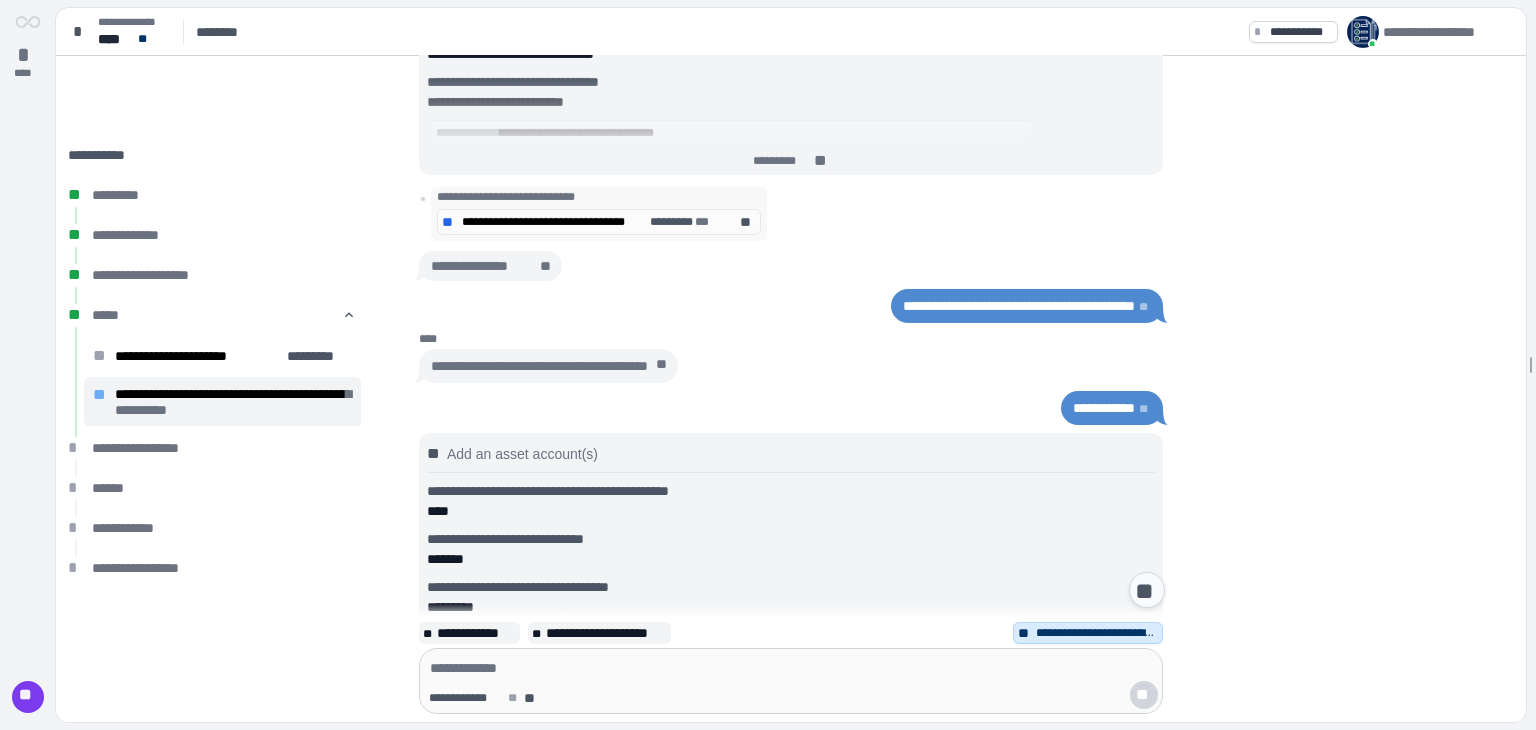 scroll, scrollTop: 707, scrollLeft: 0, axis: vertical 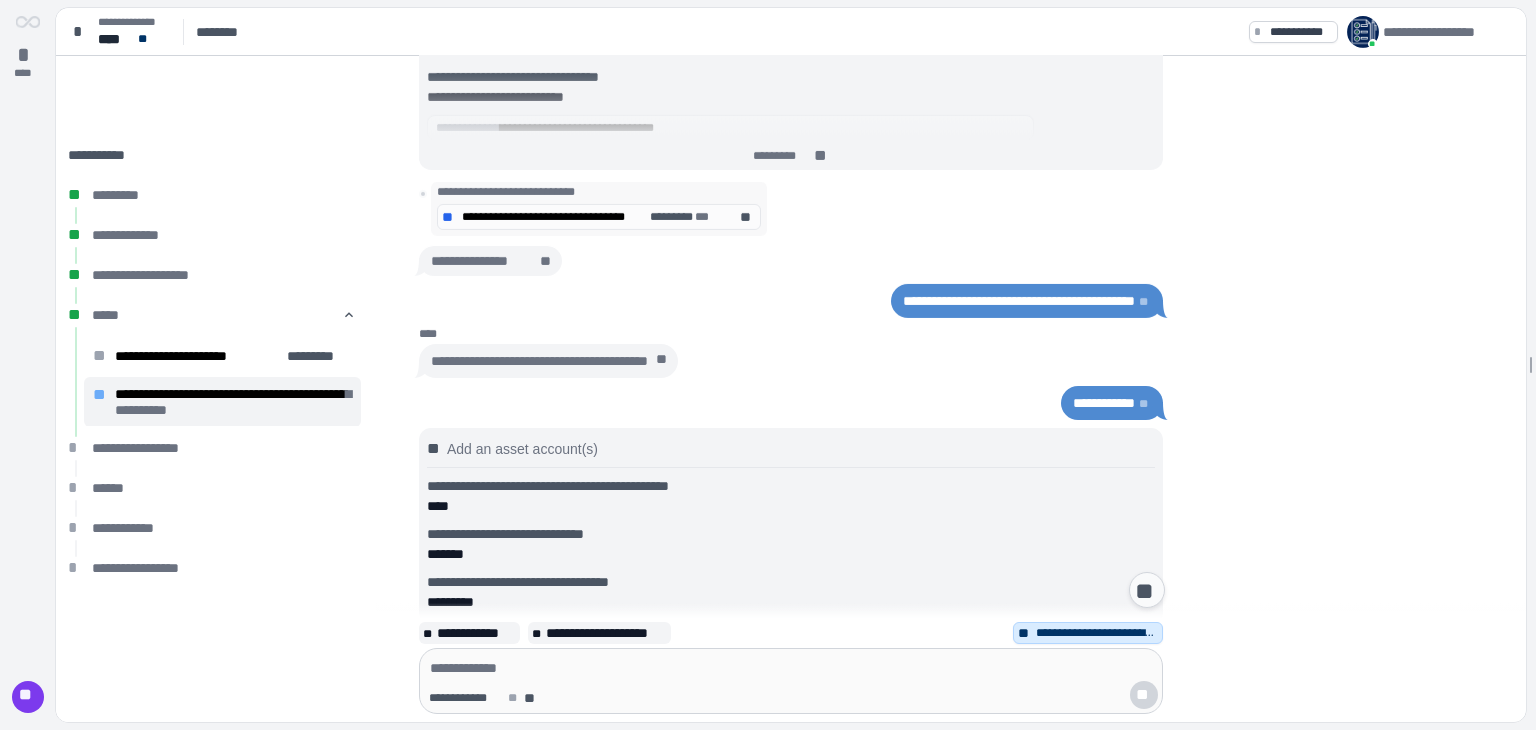 click on "**********" at bounding box center (539, 361) 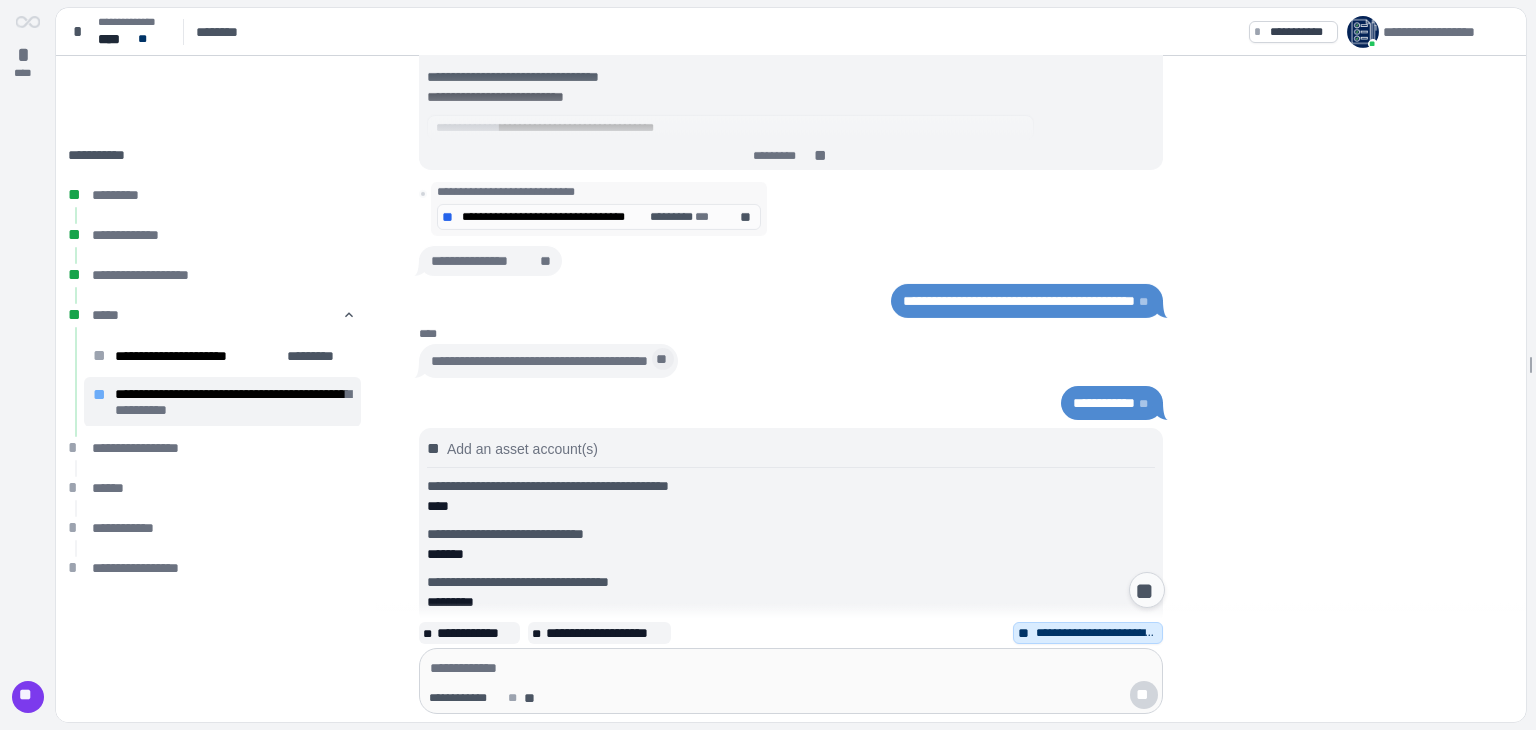 click on "**" at bounding box center [663, 359] 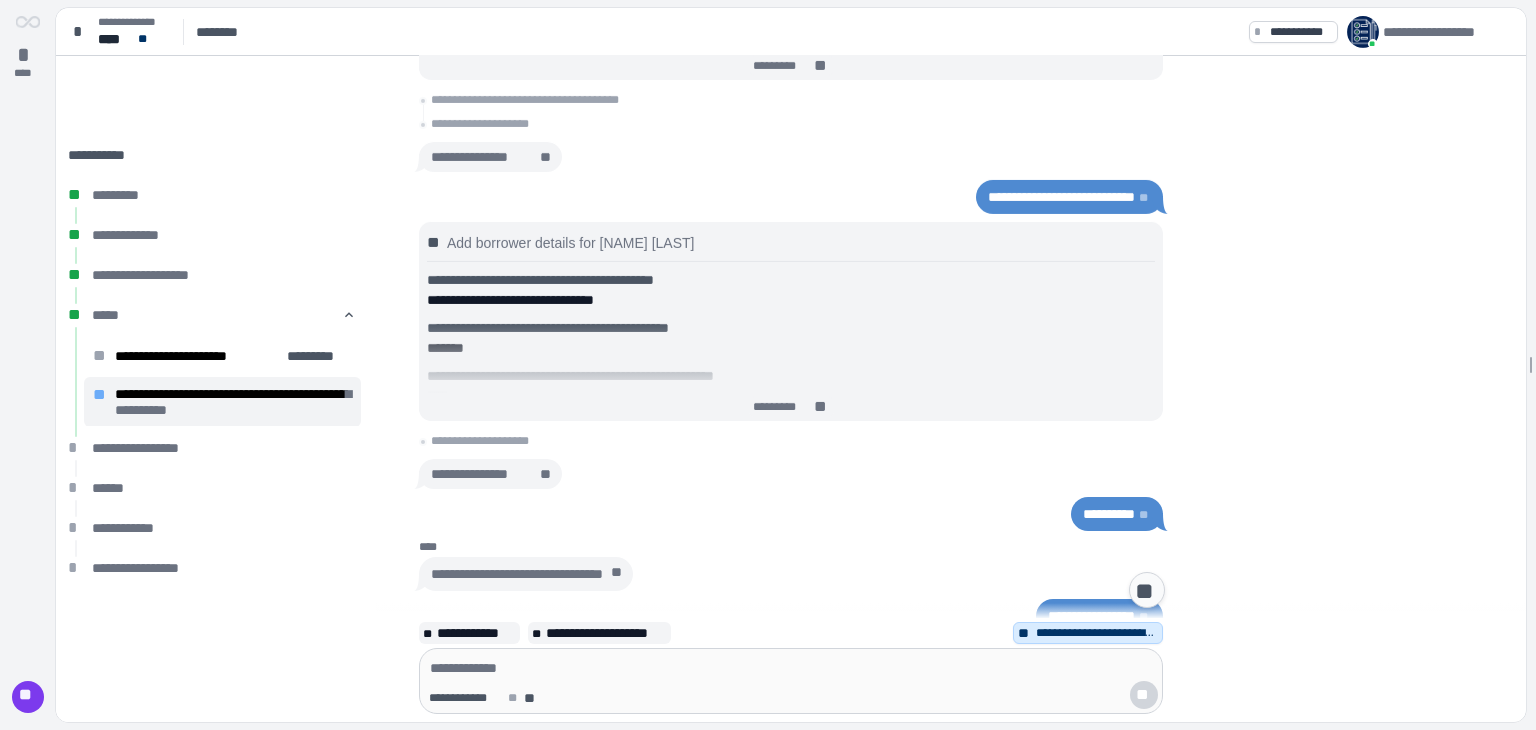 scroll, scrollTop: 1492, scrollLeft: 0, axis: vertical 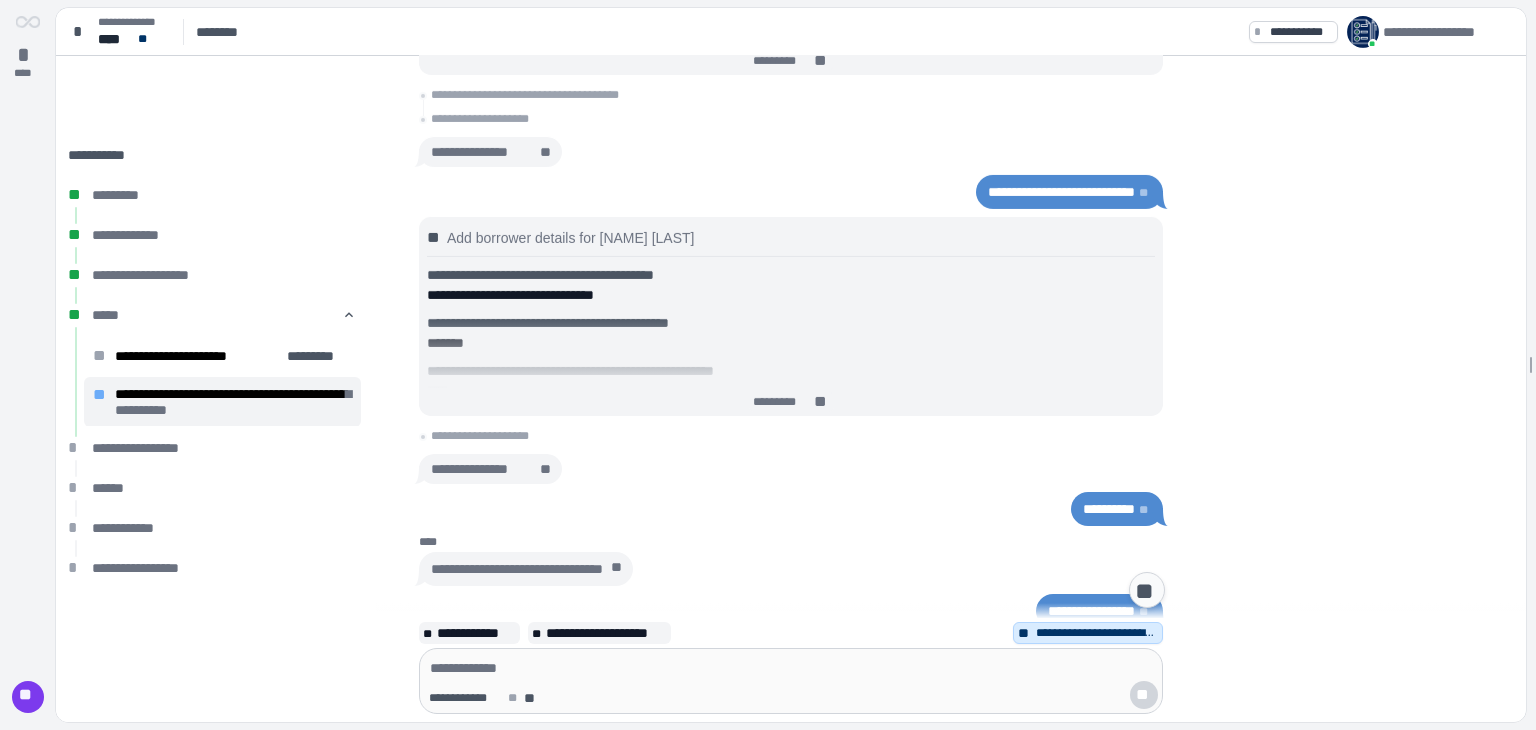 click on "**********" at bounding box center [1109, 509] 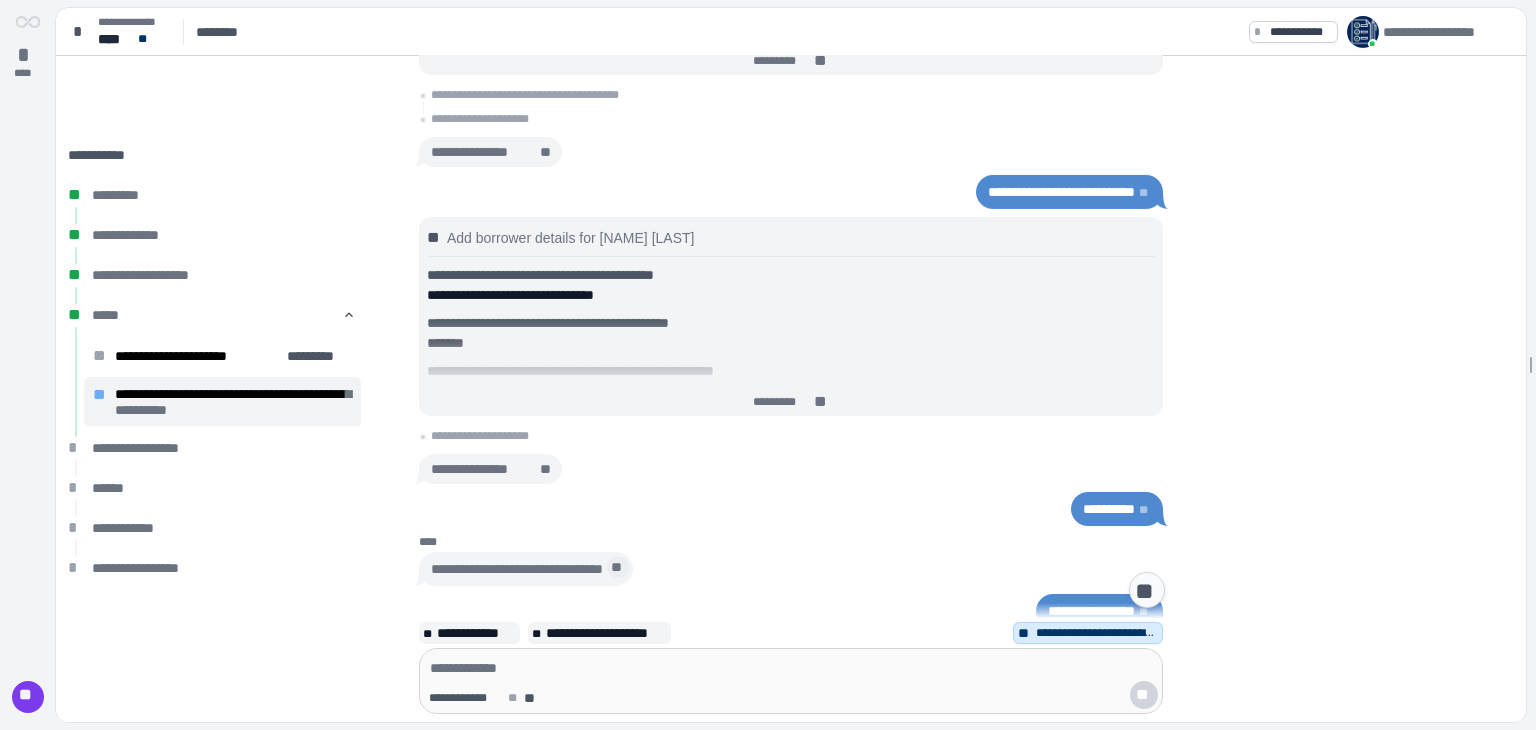 click on "**" at bounding box center [618, 567] 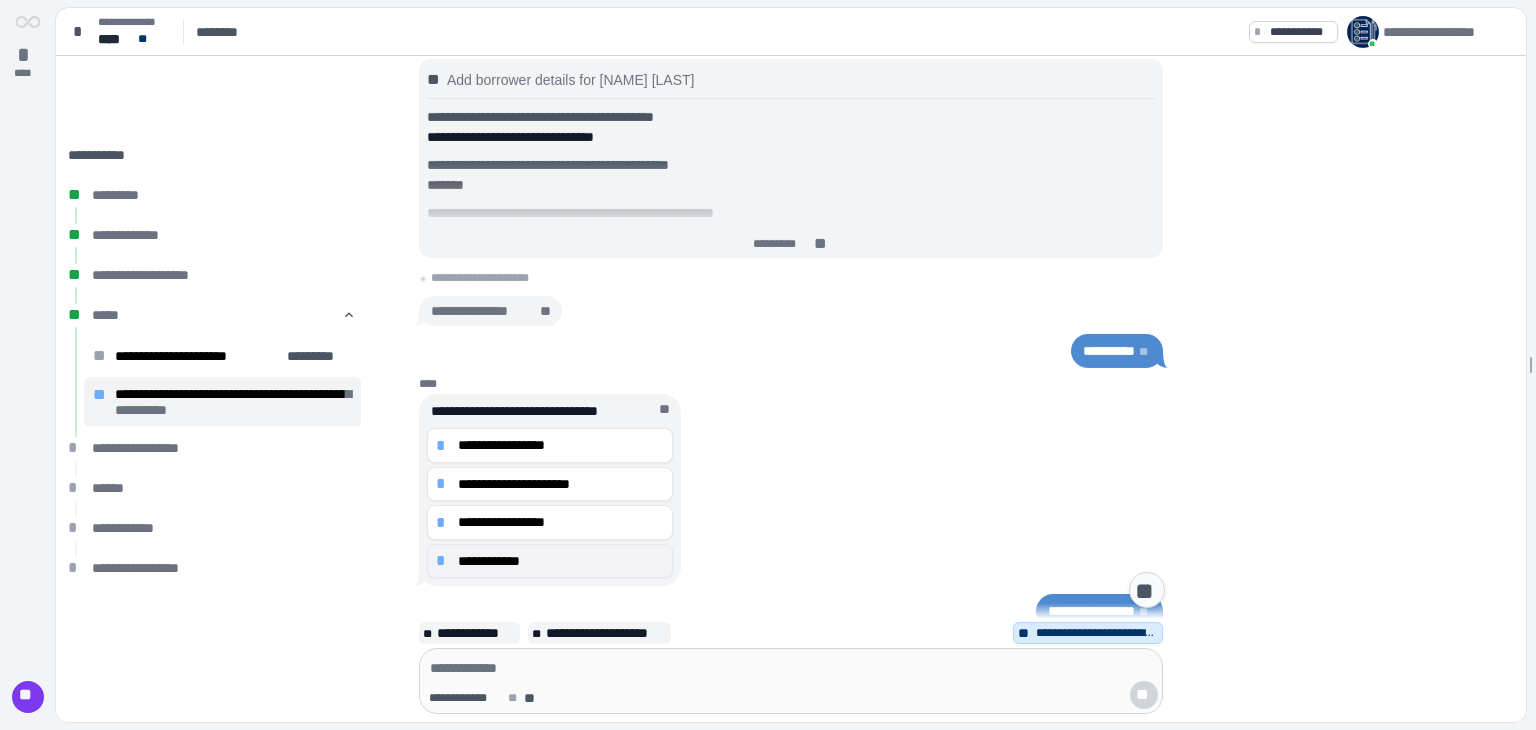 click on "*" at bounding box center (444, 561) 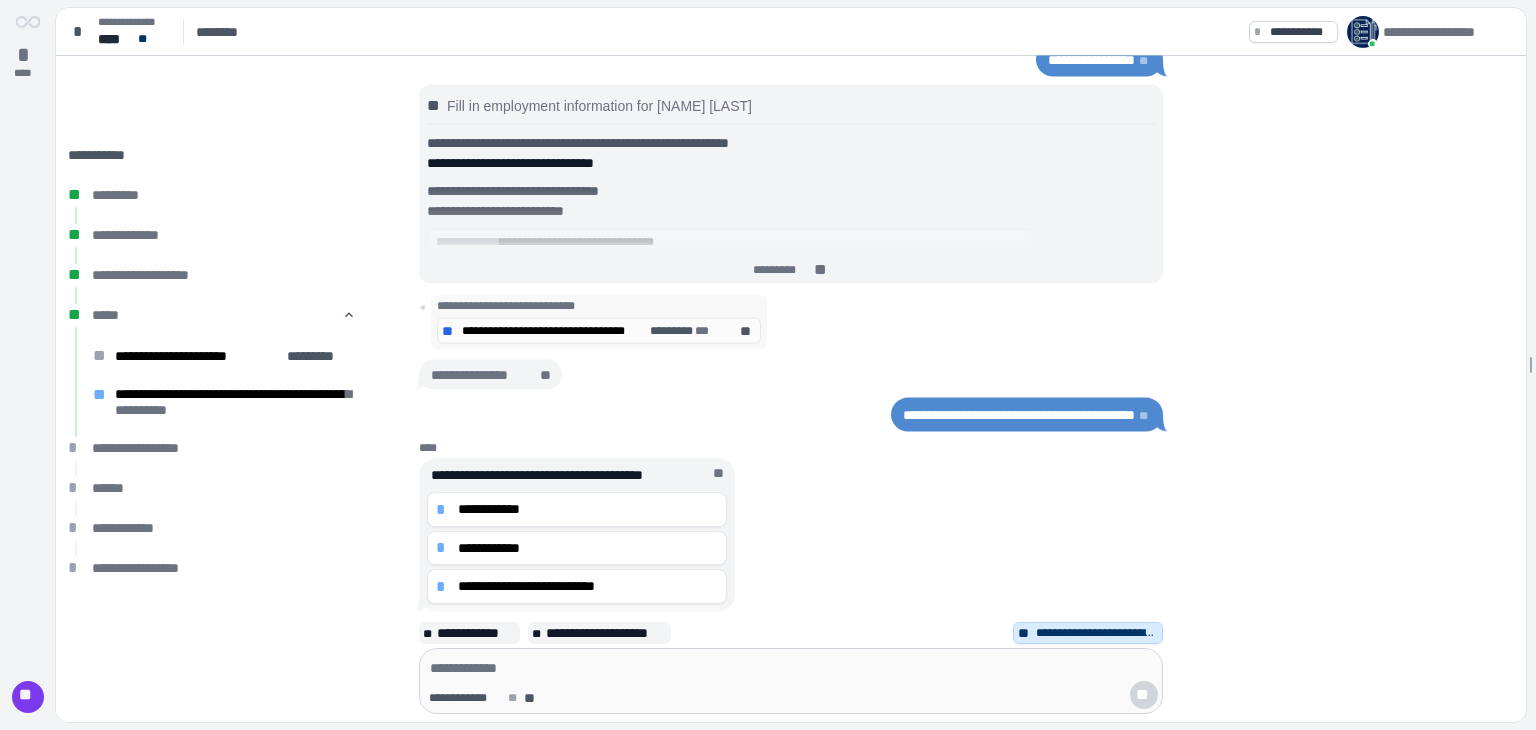 scroll, scrollTop: 0, scrollLeft: 0, axis: both 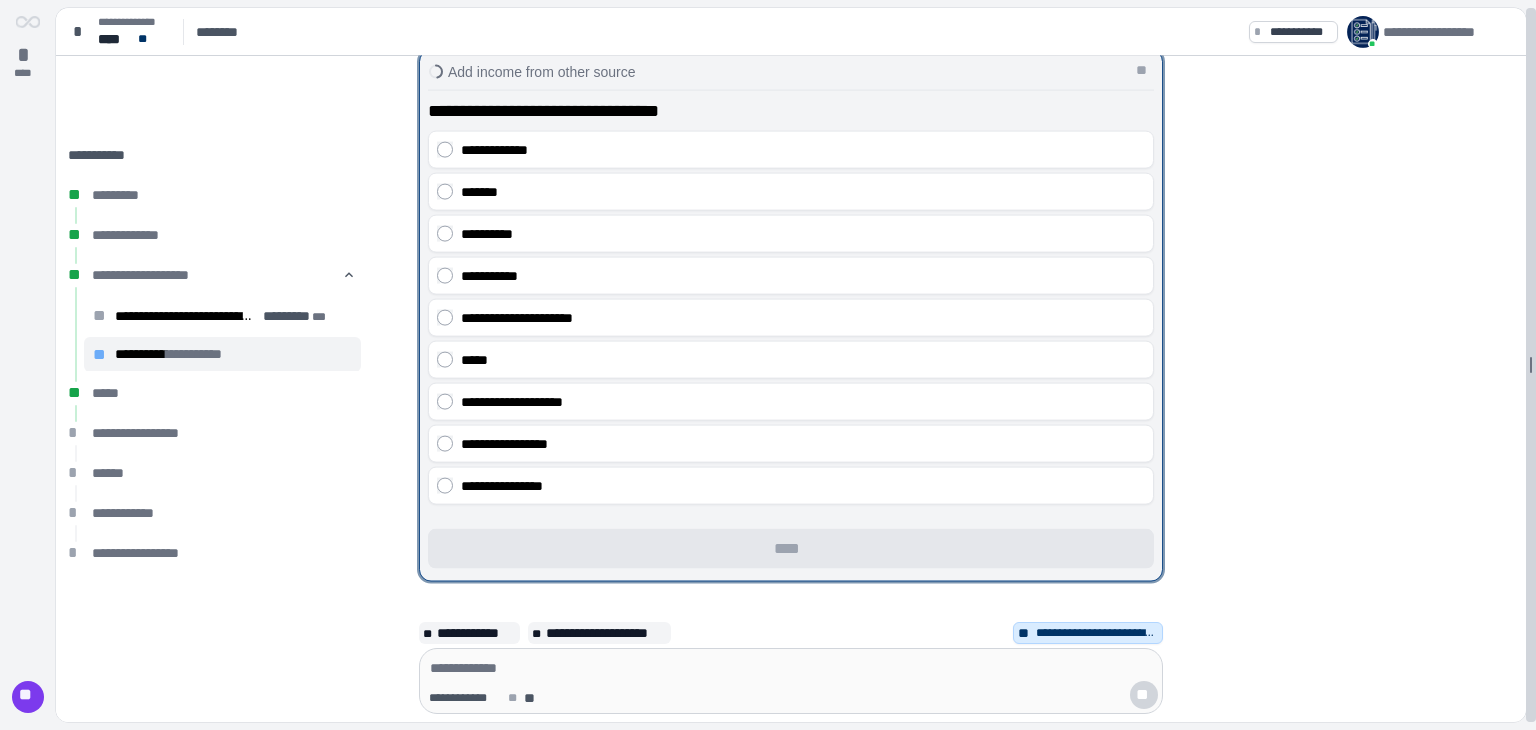 click on "**********" at bounding box center (796, 365) 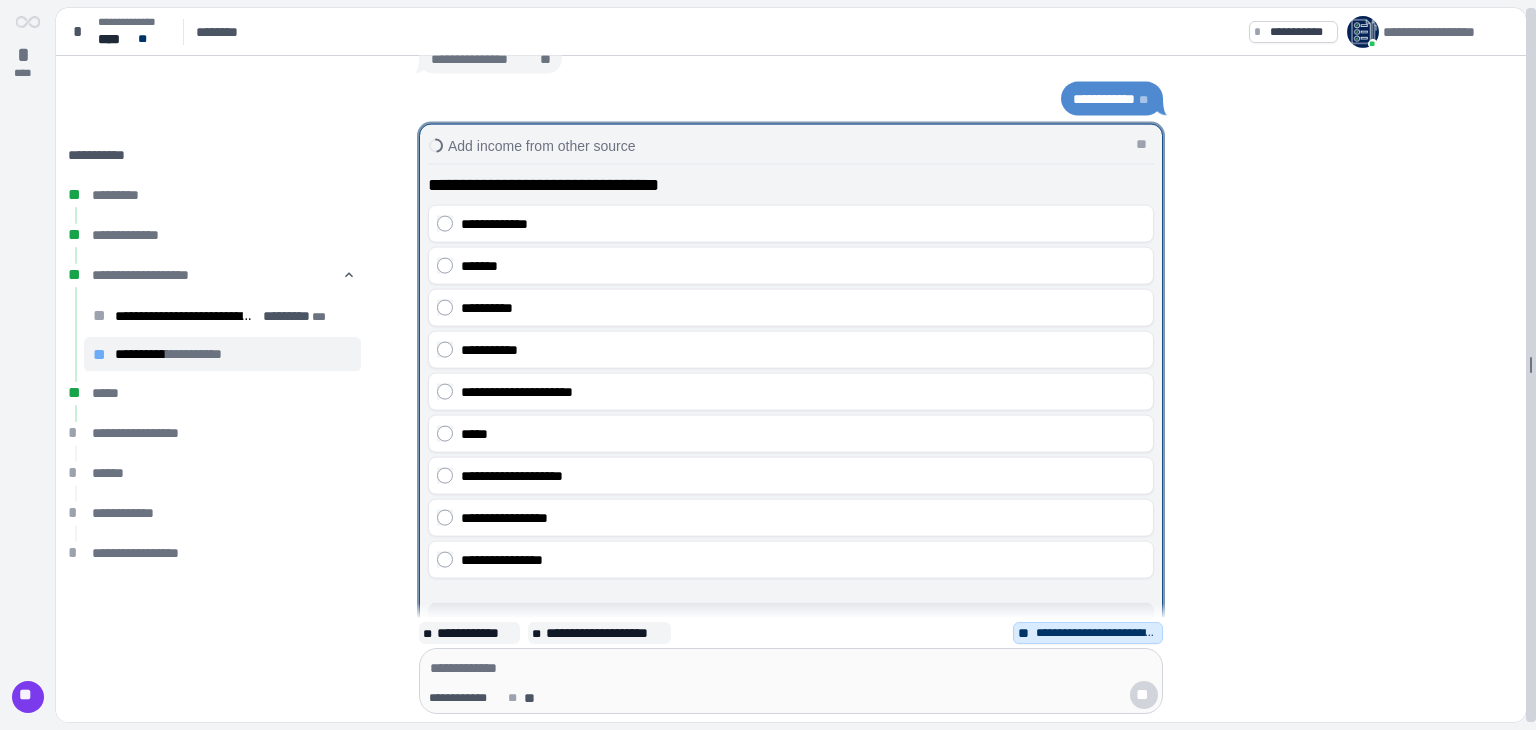 scroll, scrollTop: 24, scrollLeft: 0, axis: vertical 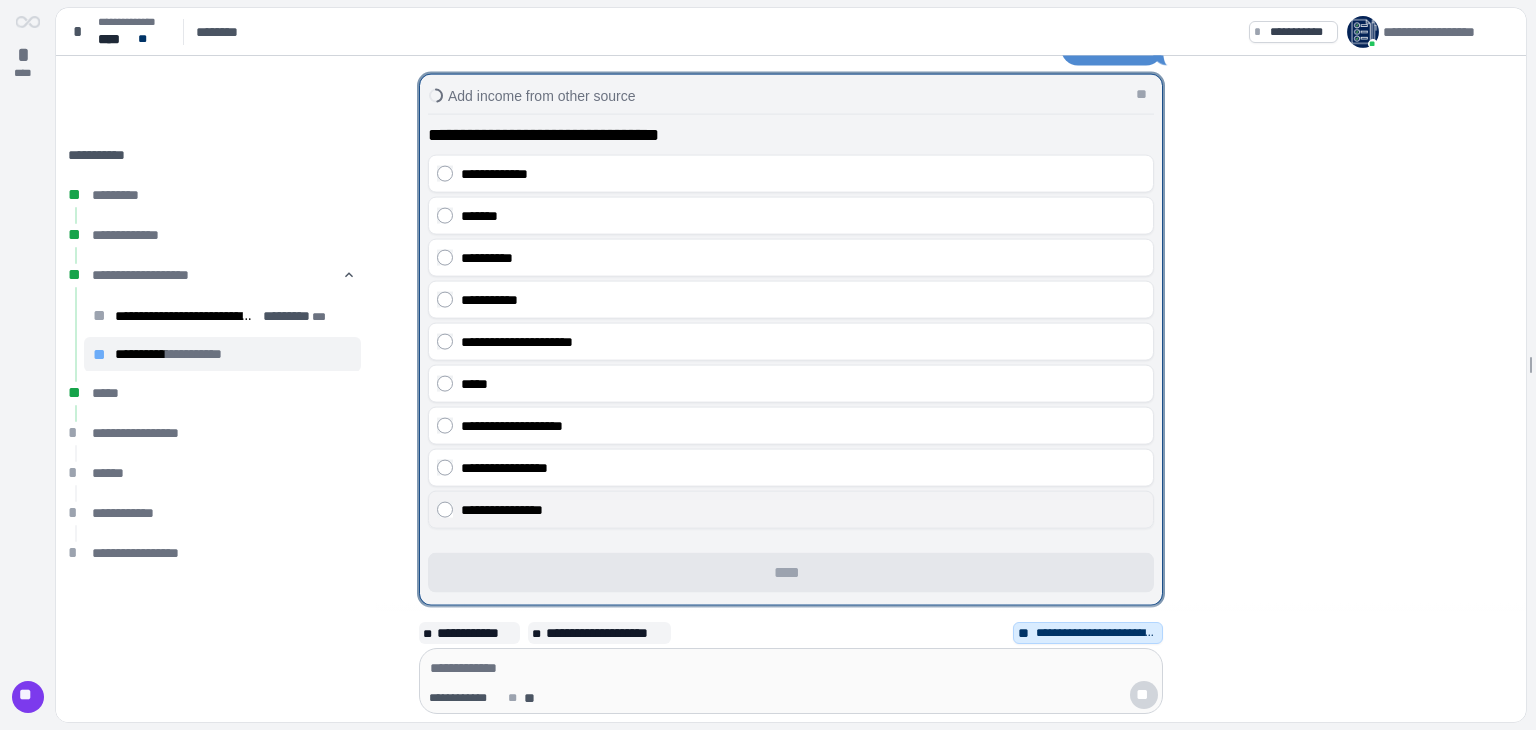 click on "**********" at bounding box center [791, 510] 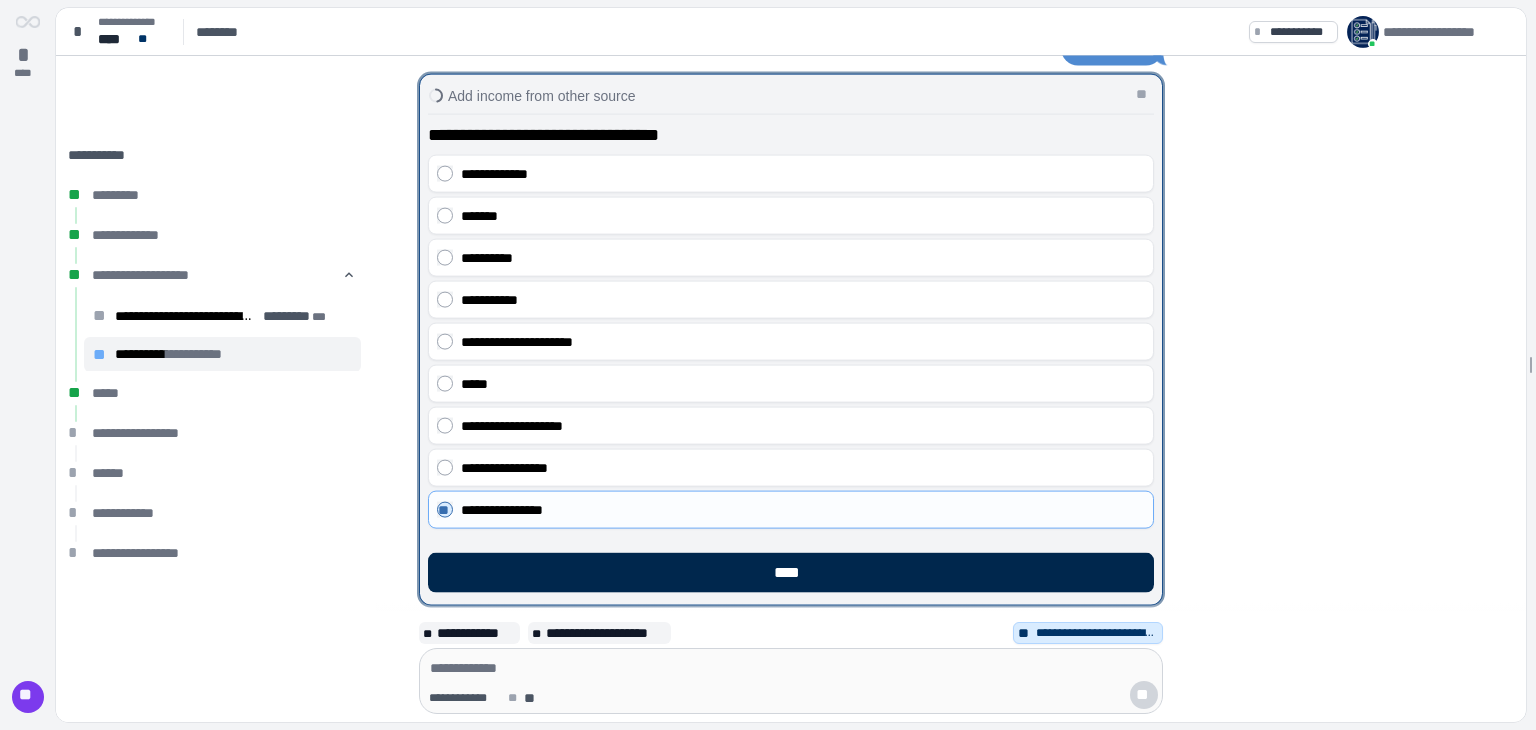 click on "****" at bounding box center [791, 573] 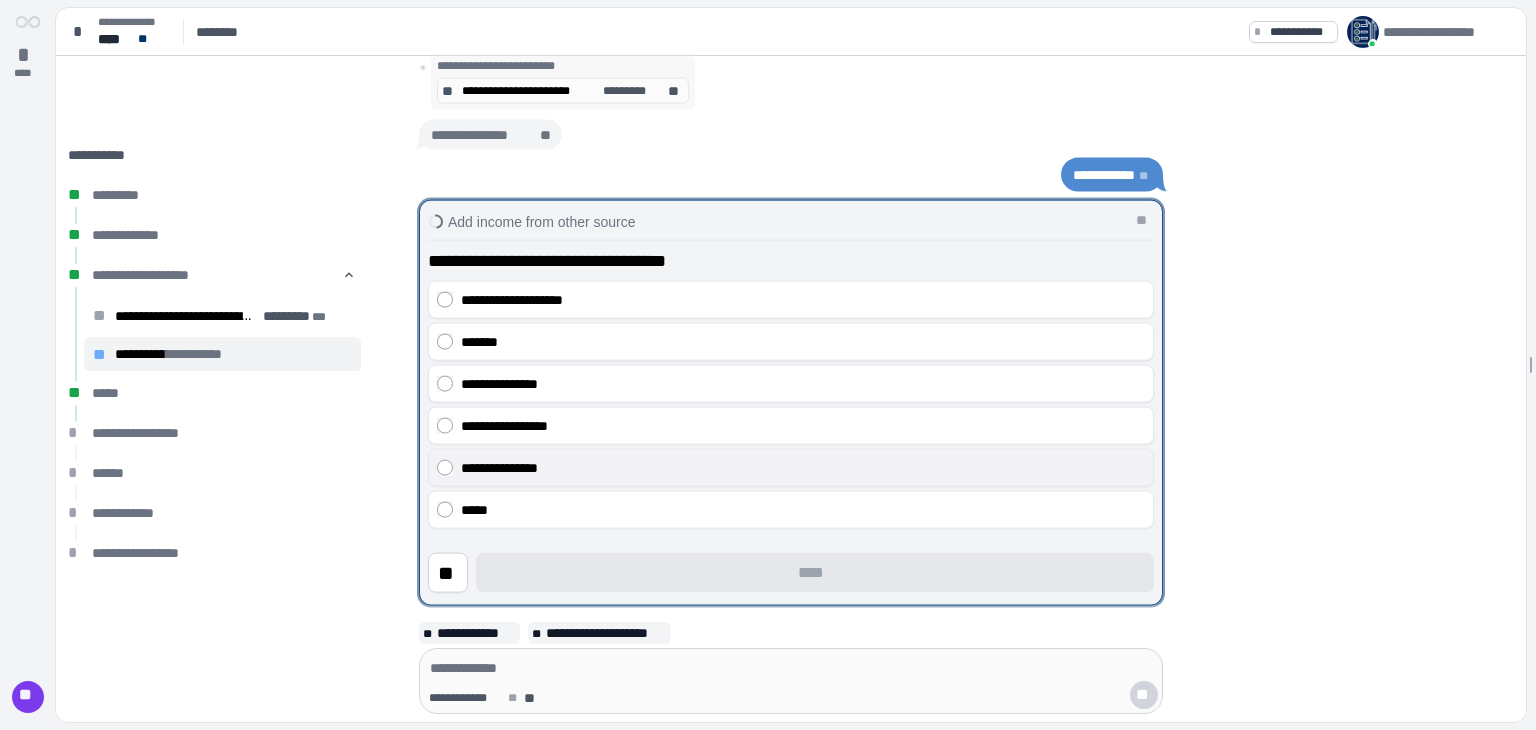 click on "**********" at bounding box center [803, 468] 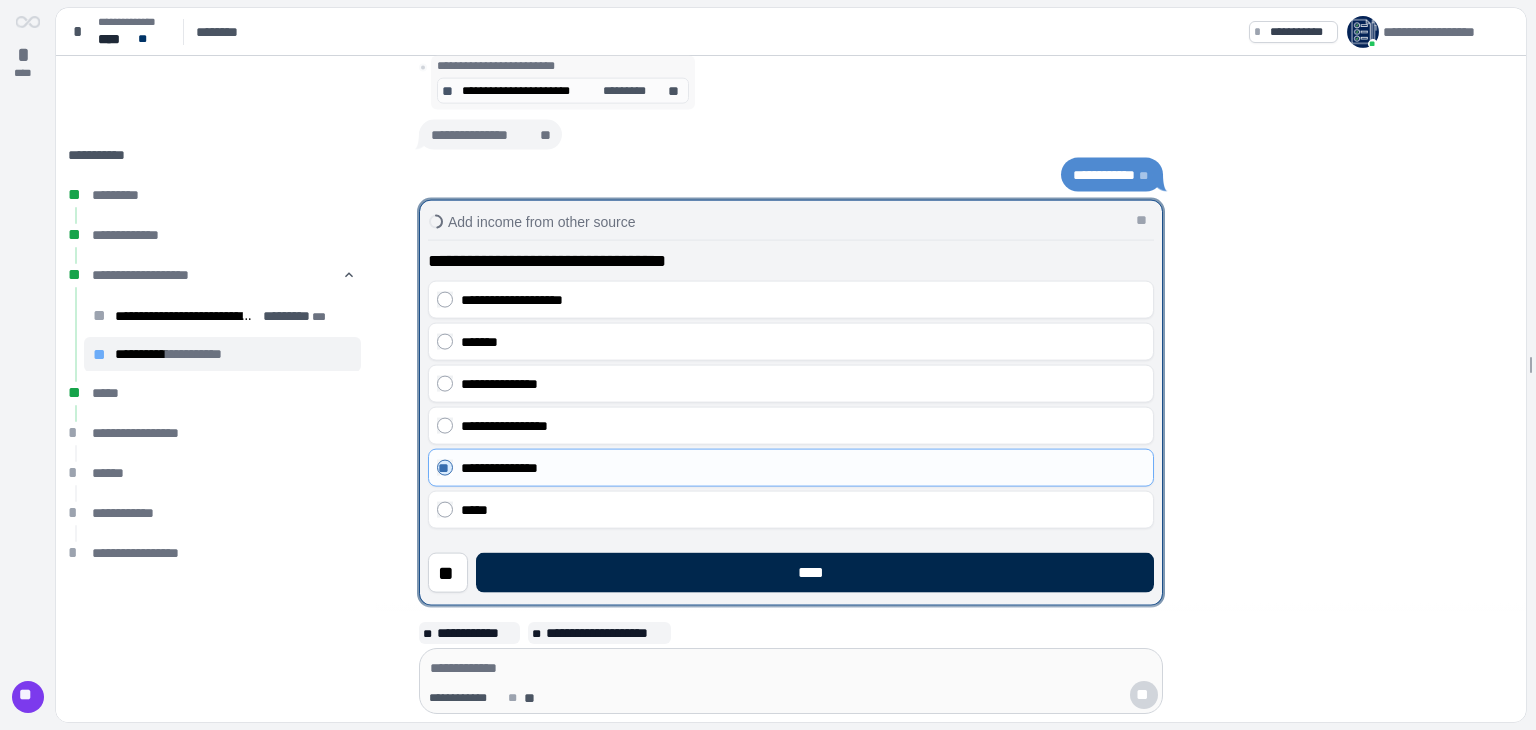 click on "****" at bounding box center [815, 573] 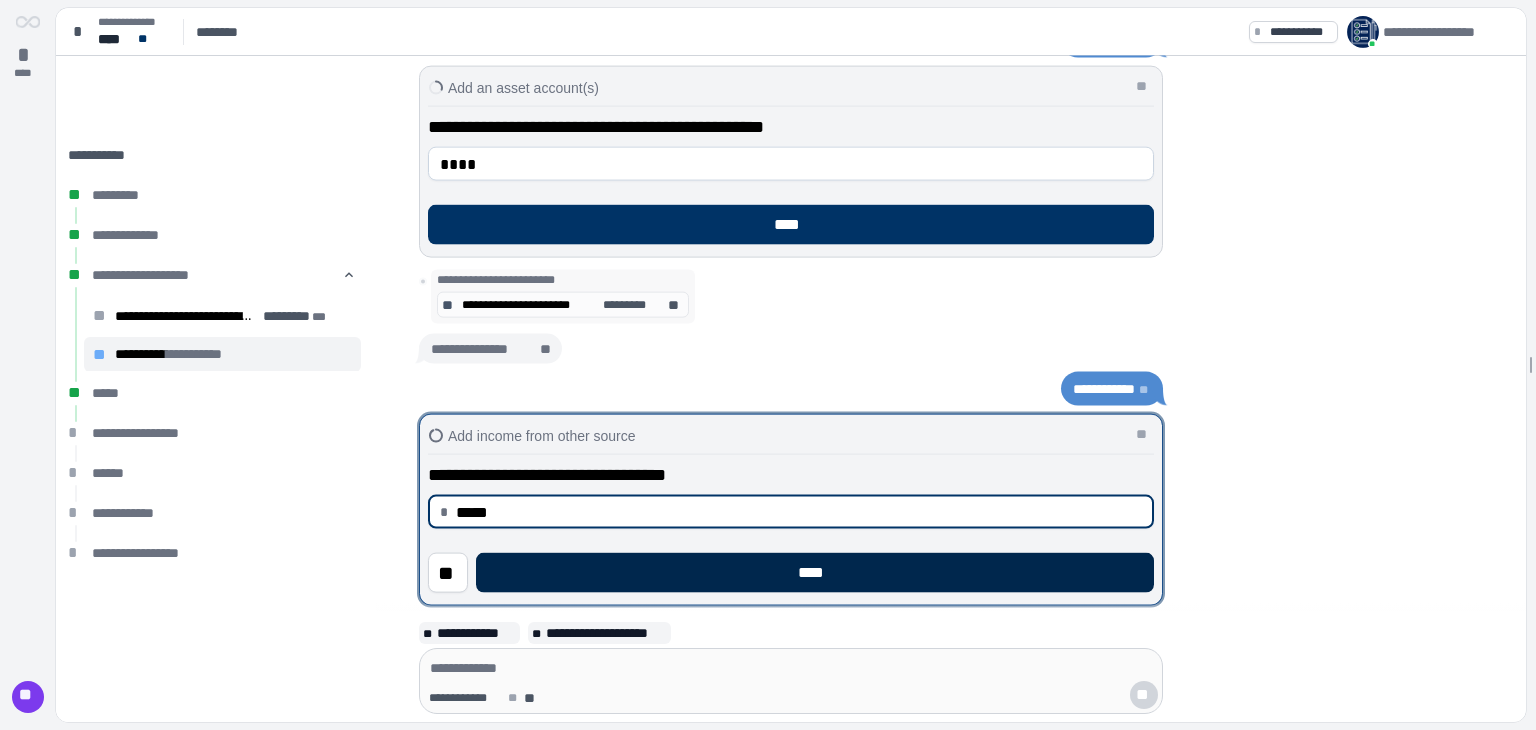 type on "********" 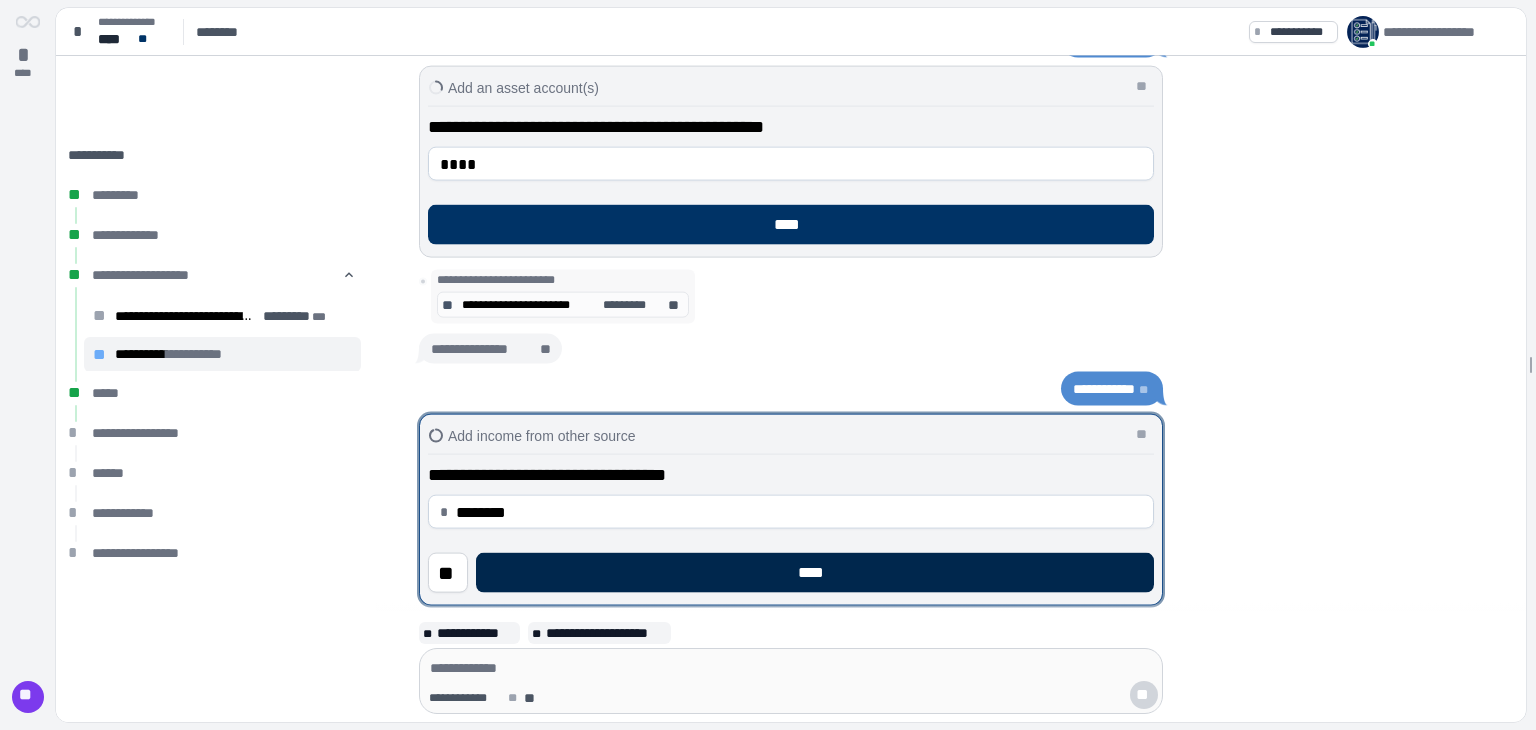 click on "****" at bounding box center [815, 573] 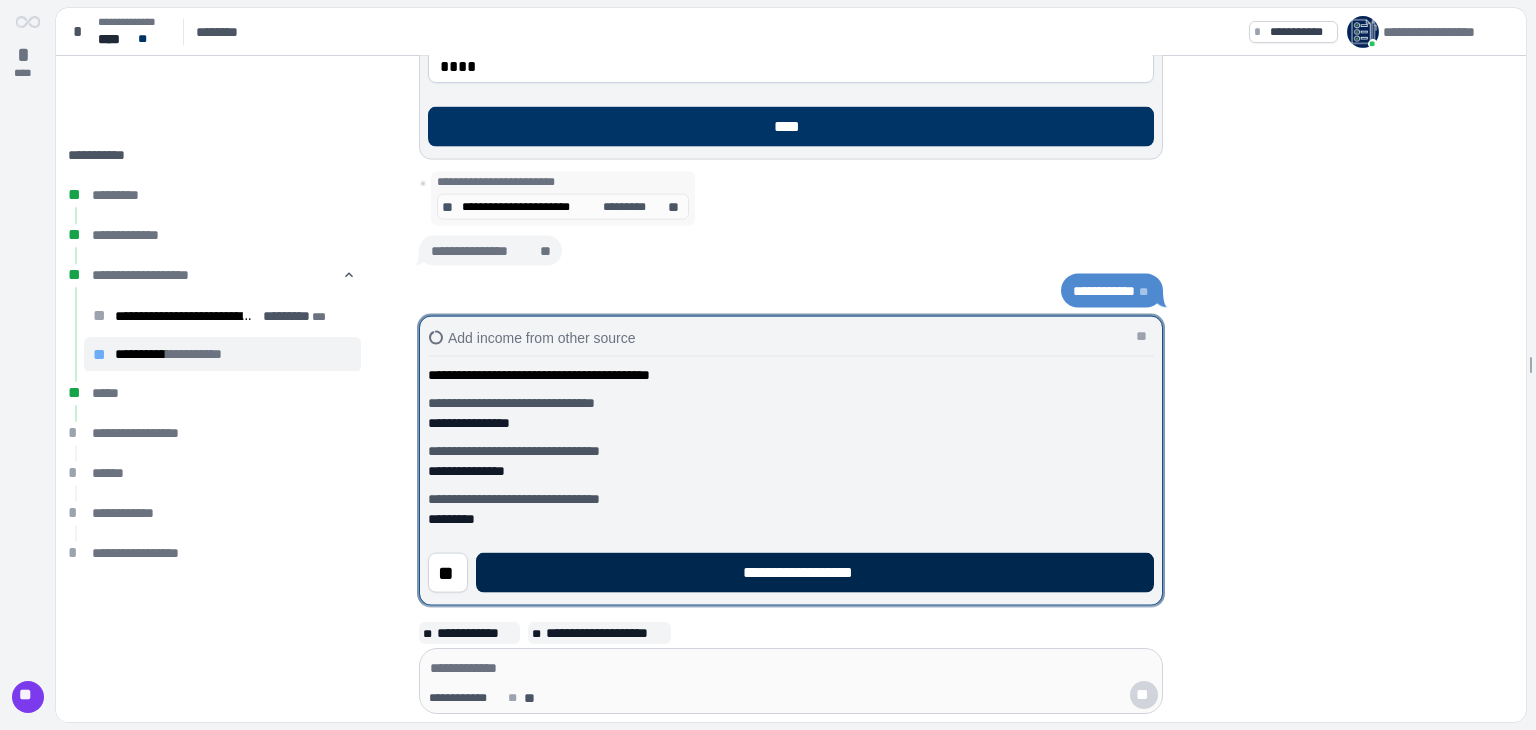 click on "**********" at bounding box center (815, 573) 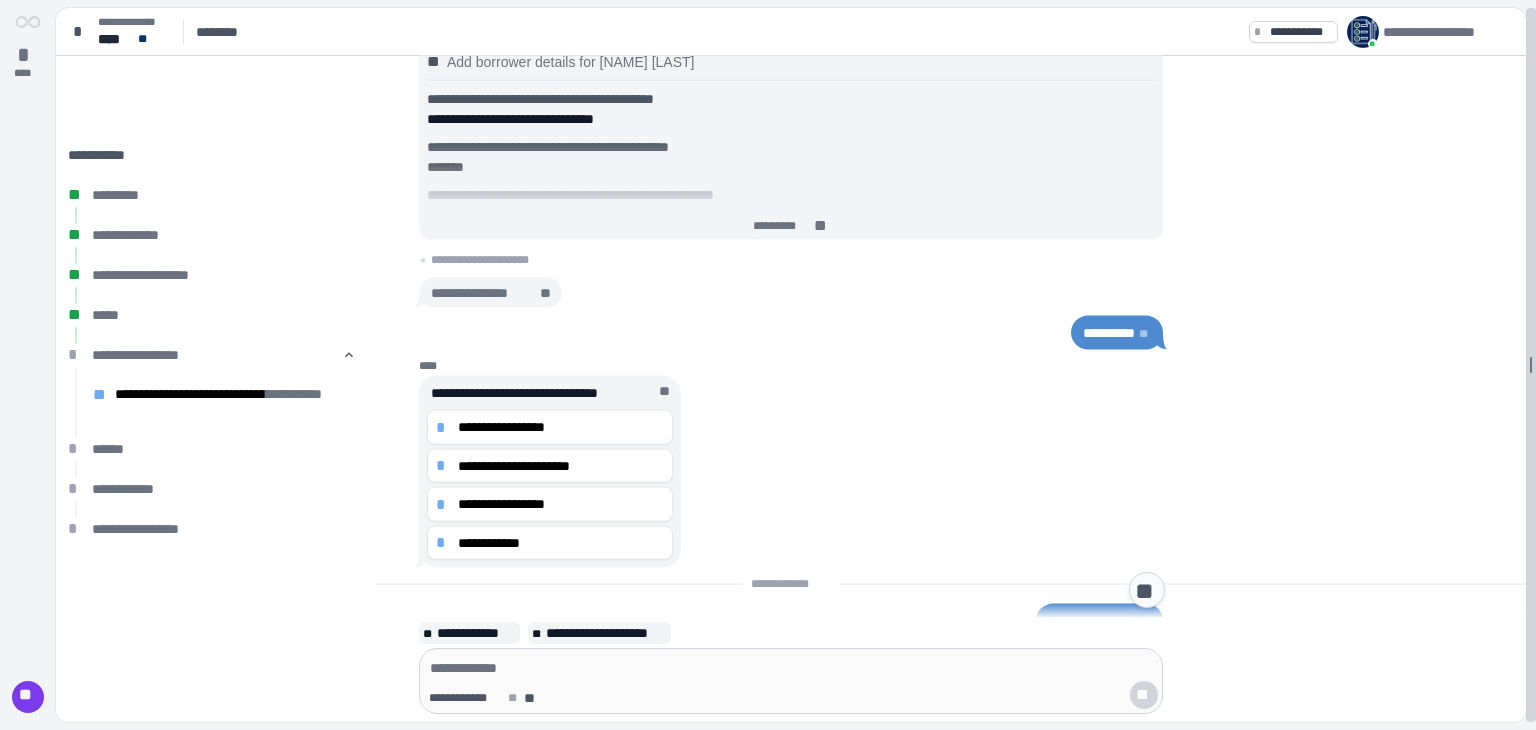 scroll, scrollTop: 1881, scrollLeft: 0, axis: vertical 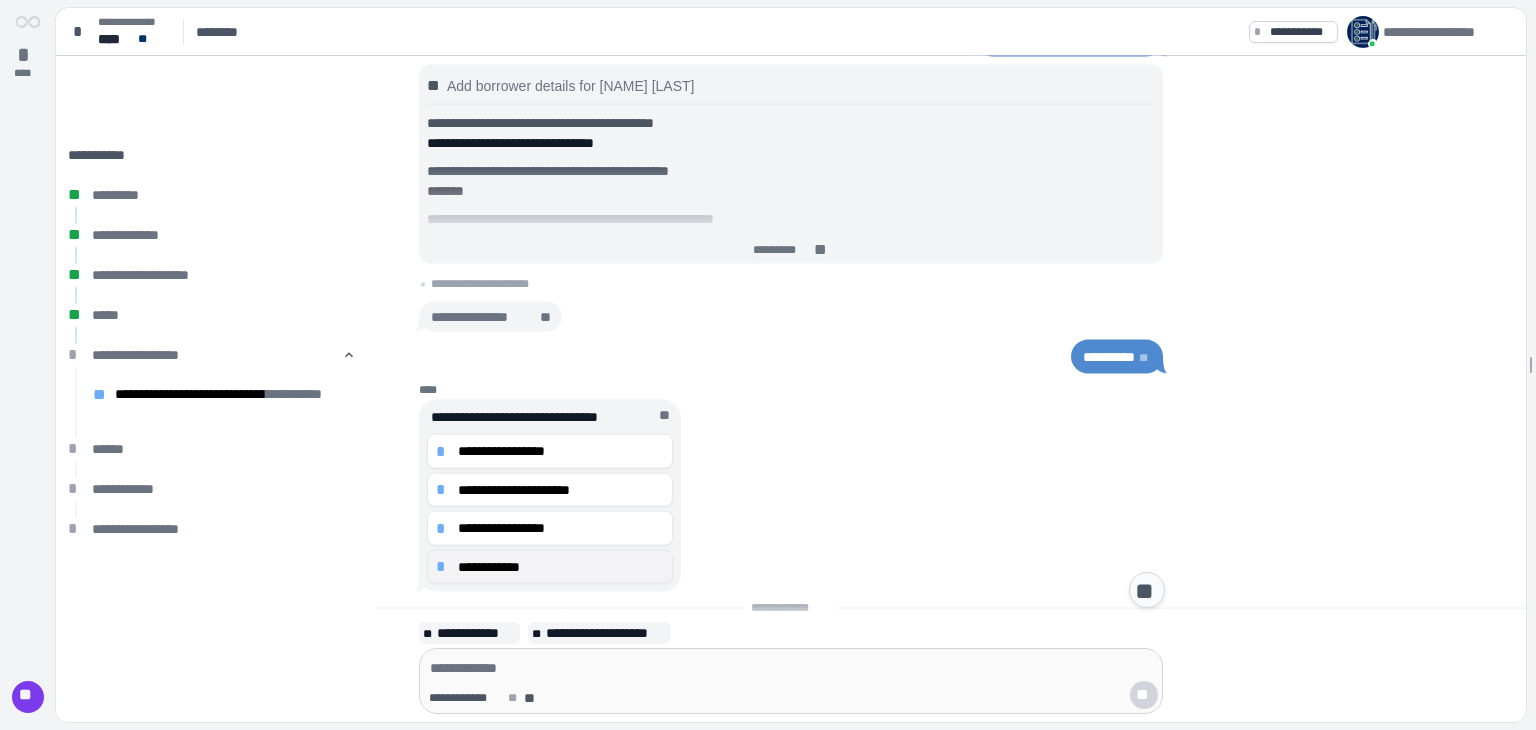 click on "**********" at bounding box center (561, 566) 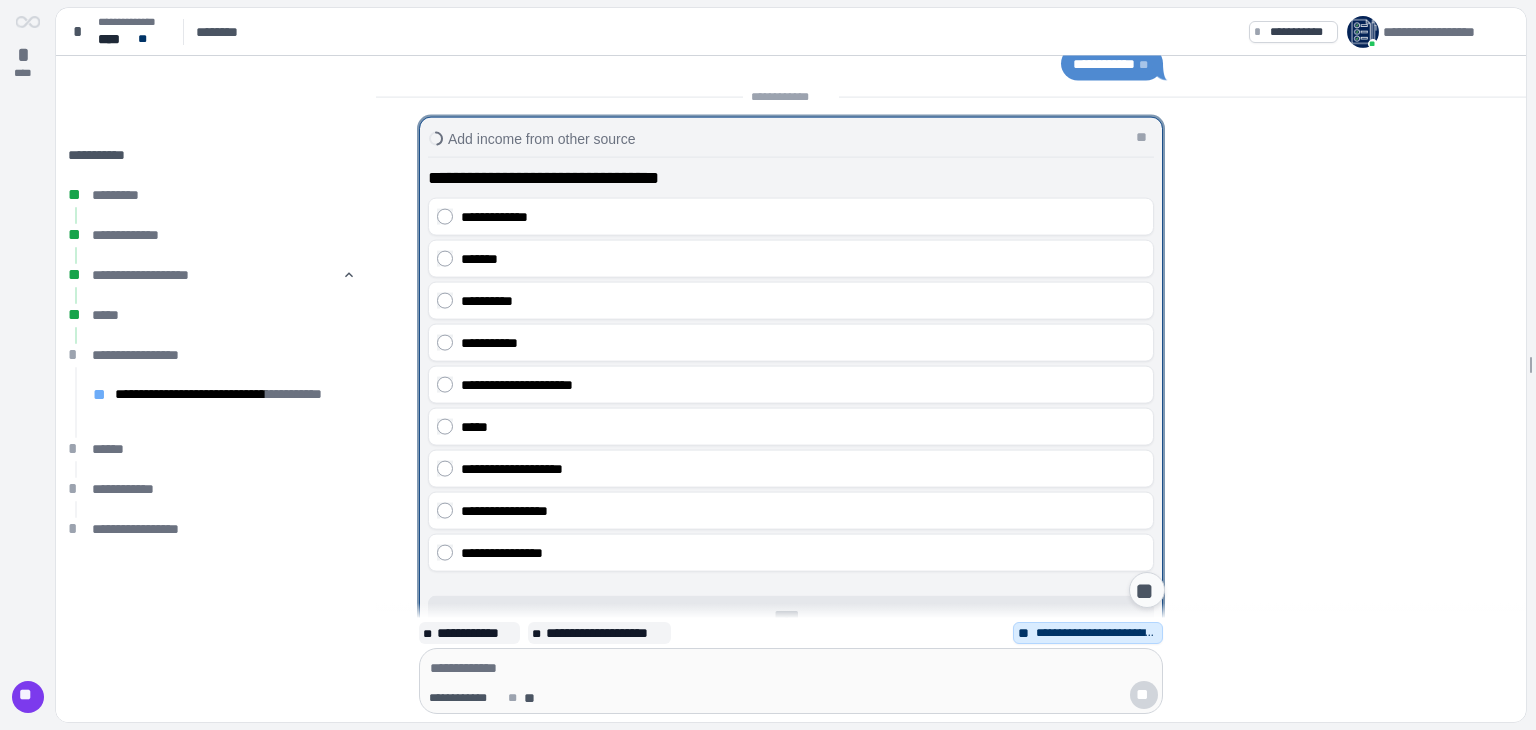scroll, scrollTop: 0, scrollLeft: 0, axis: both 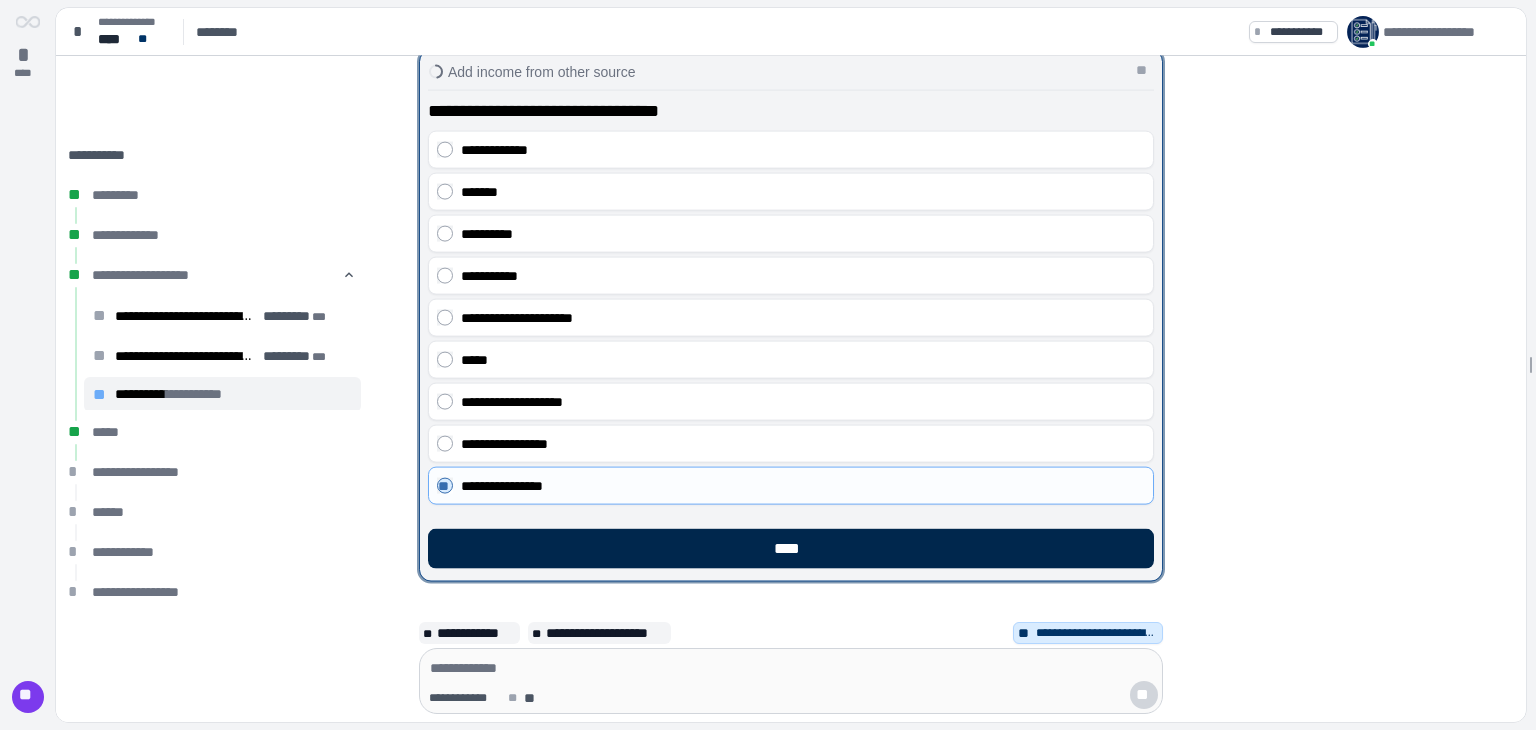 click on "****" at bounding box center (791, 549) 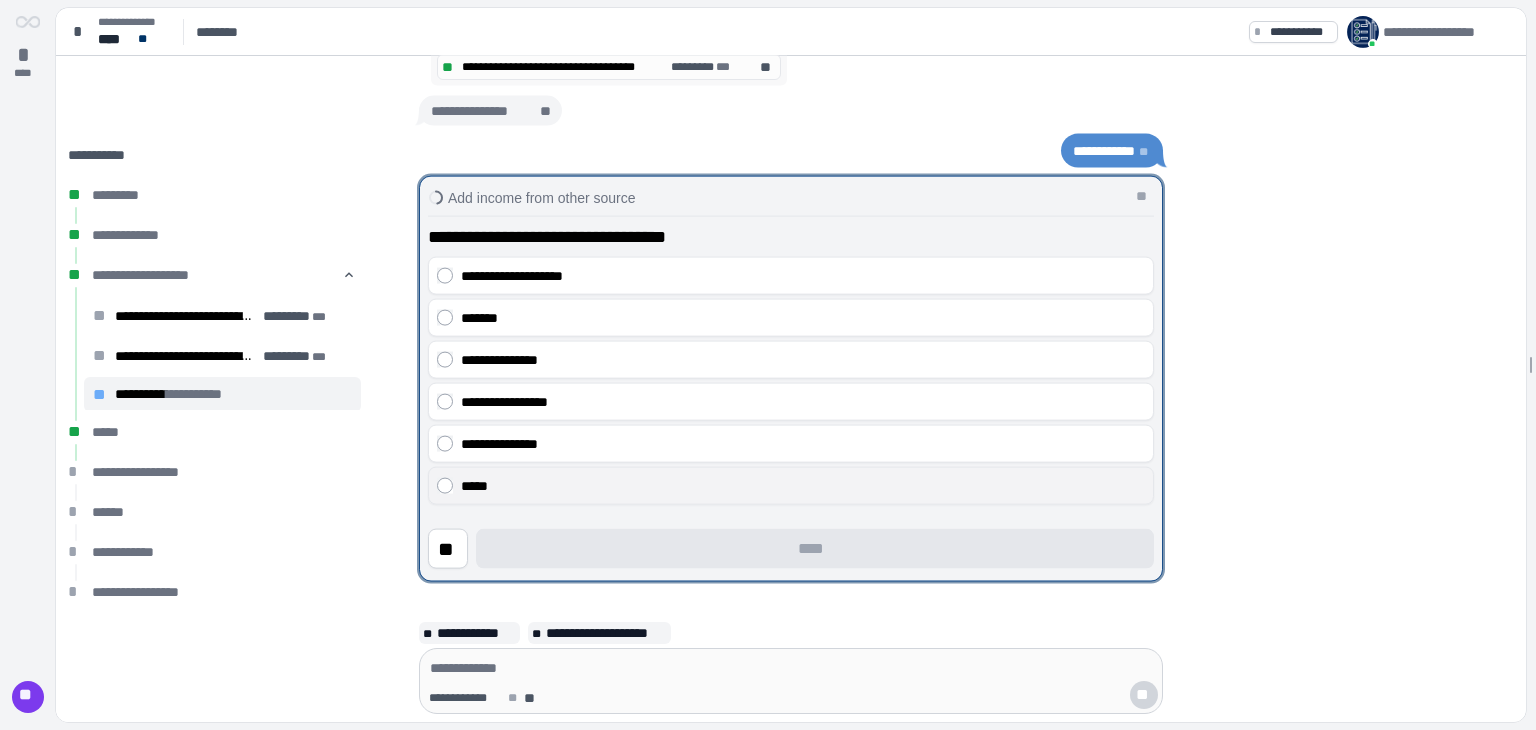 click on "*****" at bounding box center (803, 486) 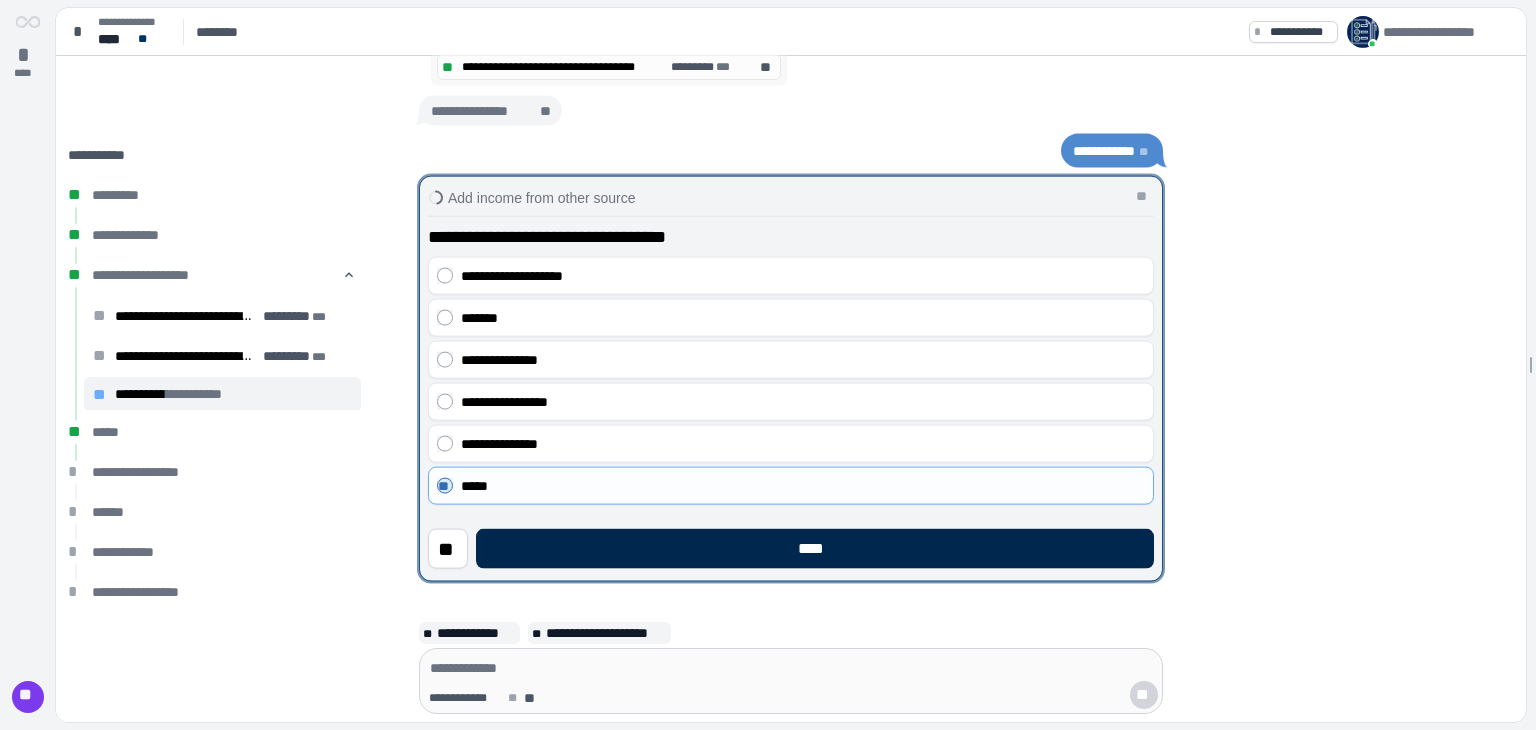 click on "****" at bounding box center [815, 549] 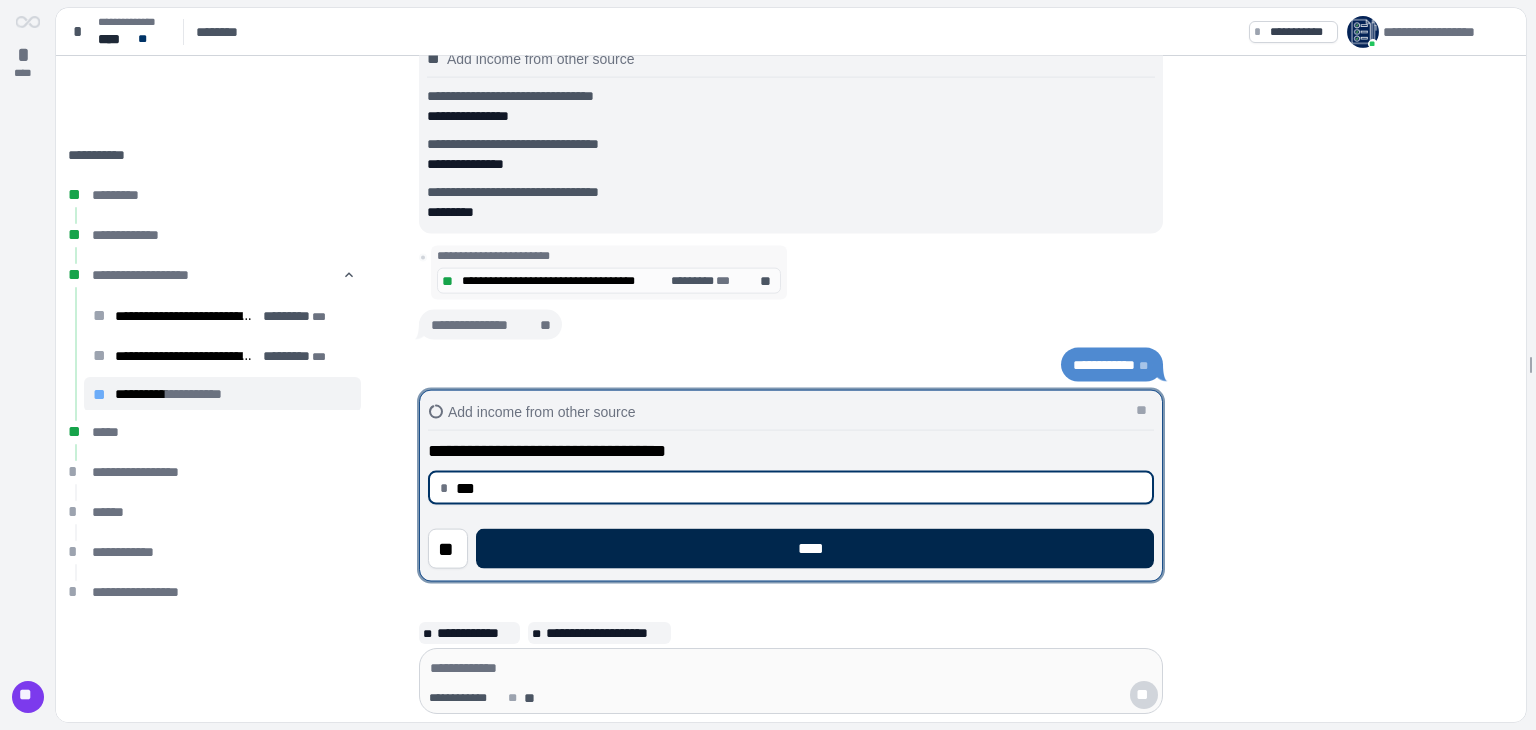 type on "******" 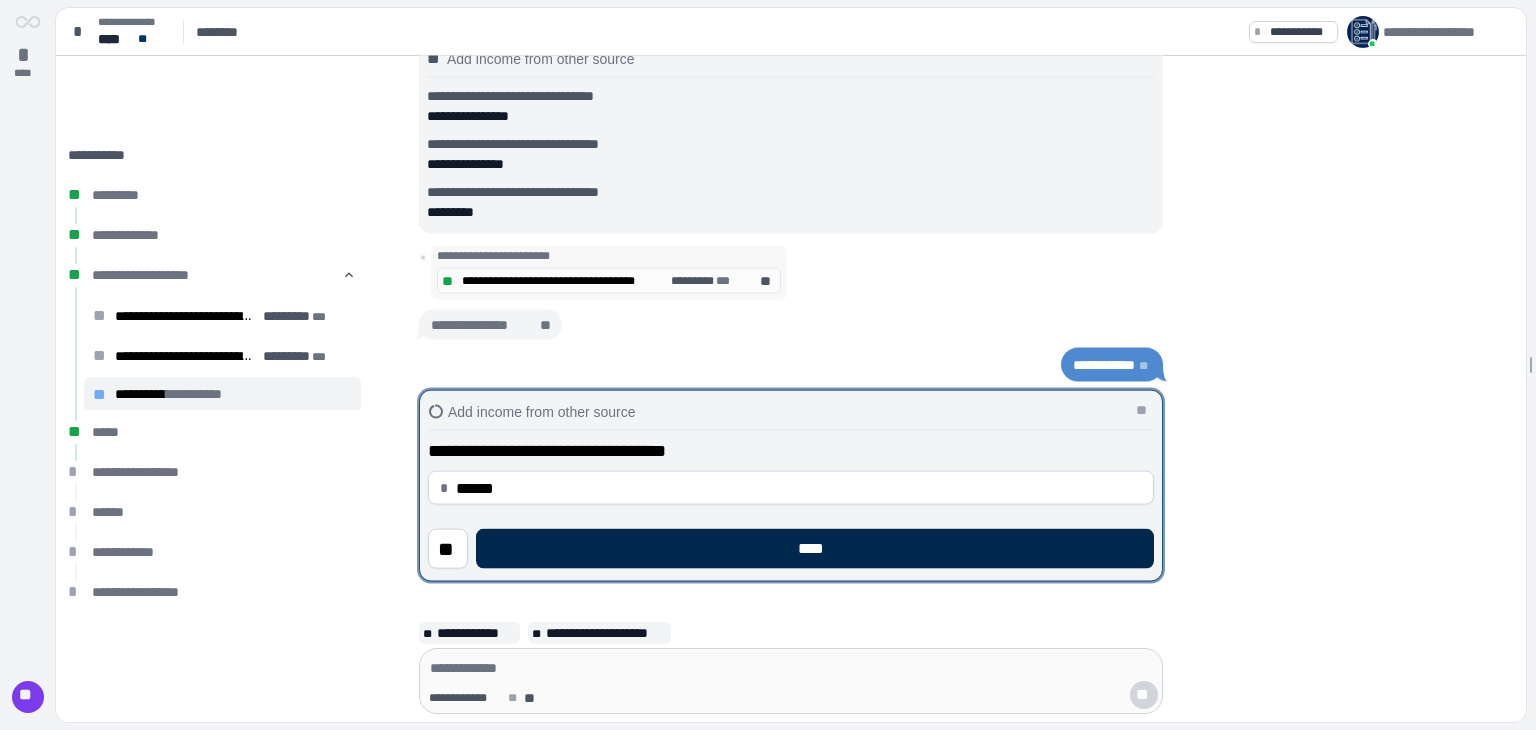 click on "****" at bounding box center [815, 549] 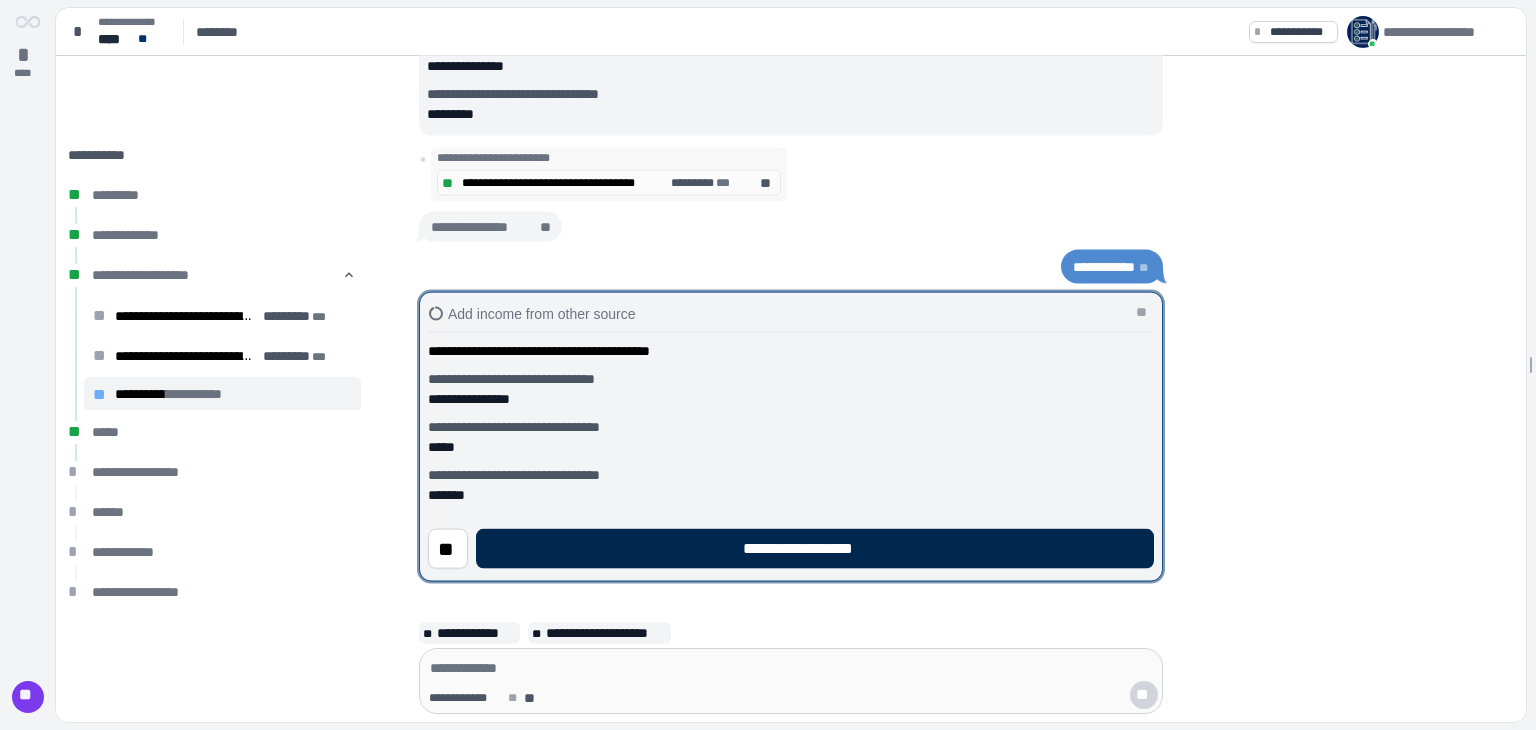 click on "**********" at bounding box center [815, 549] 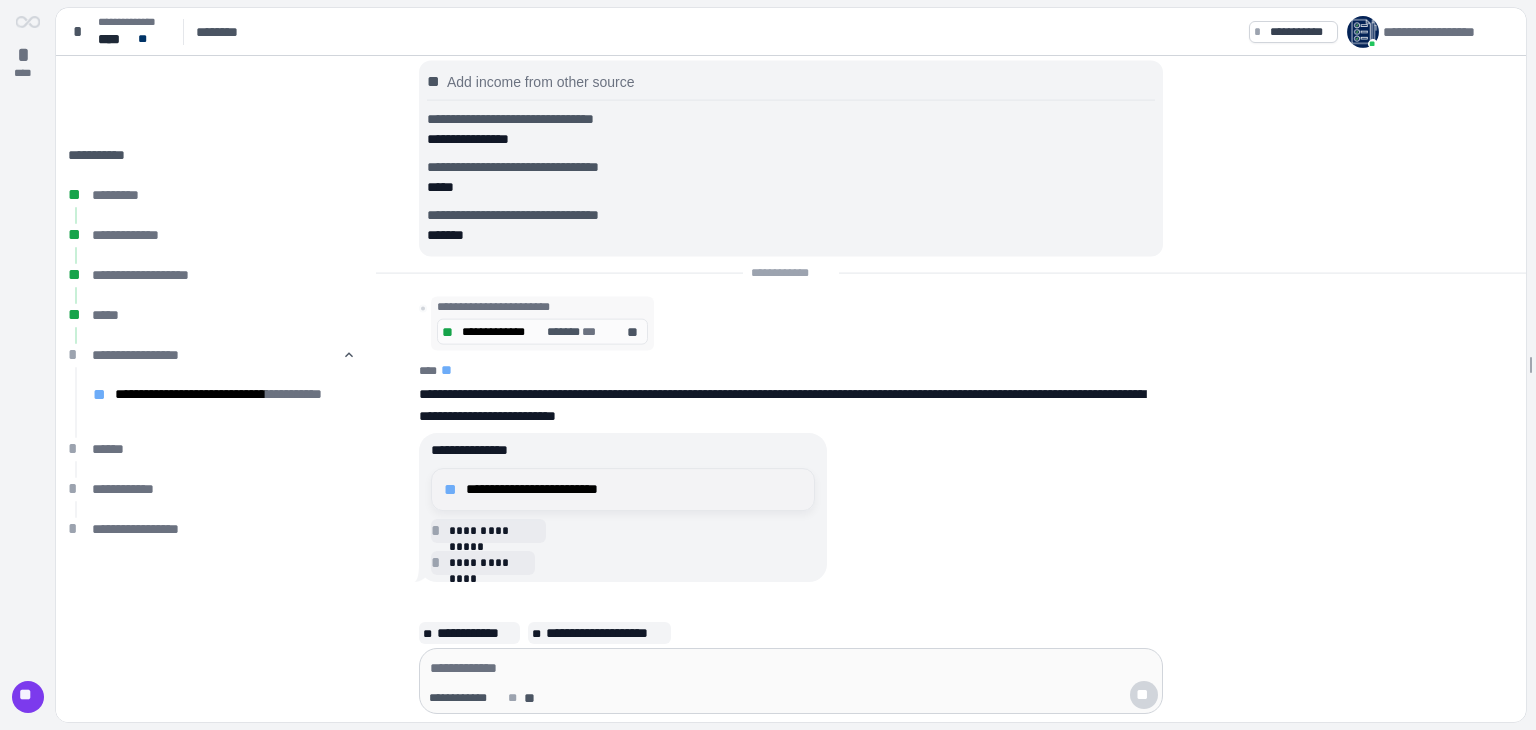 click on "**********" at bounding box center [634, 489] 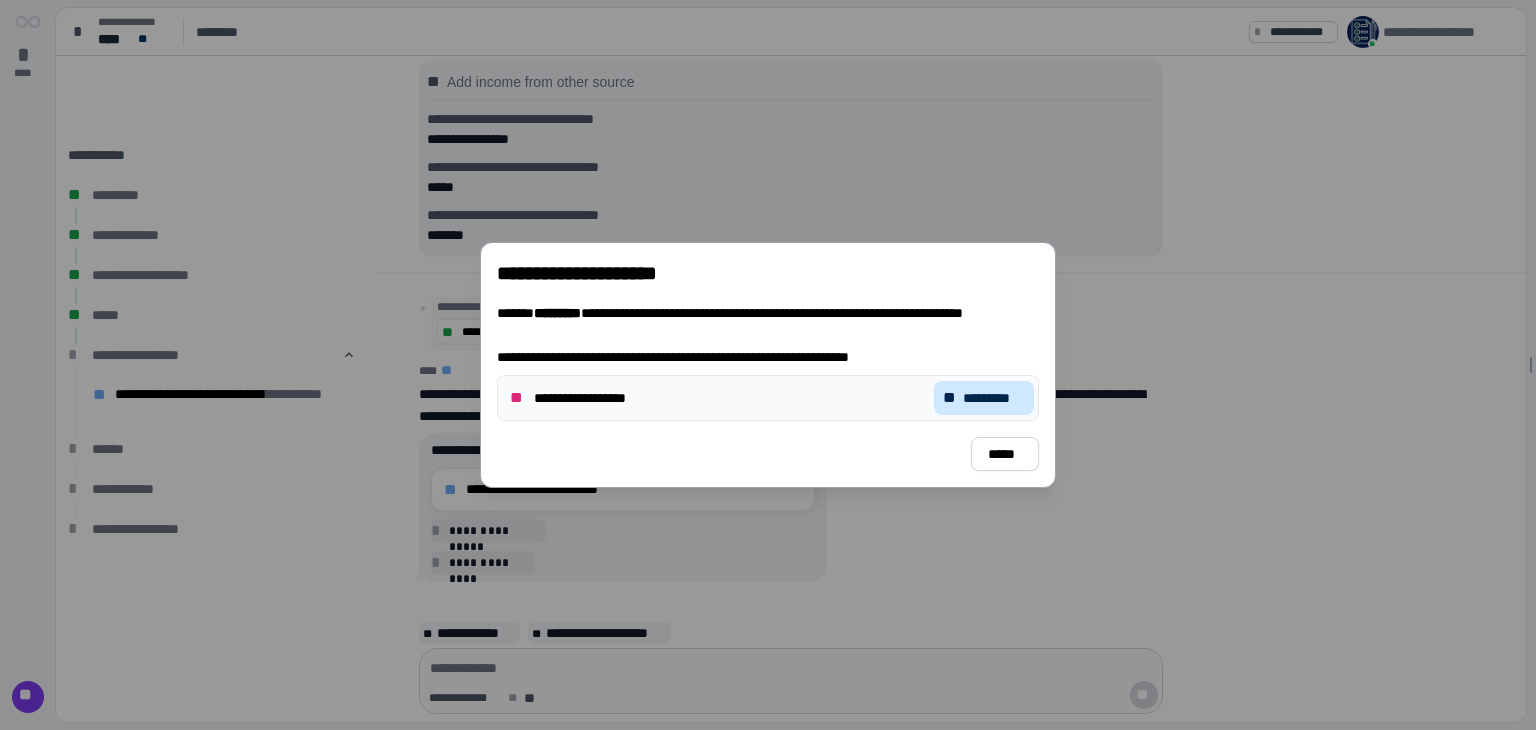 click on "*********" at bounding box center (994, 398) 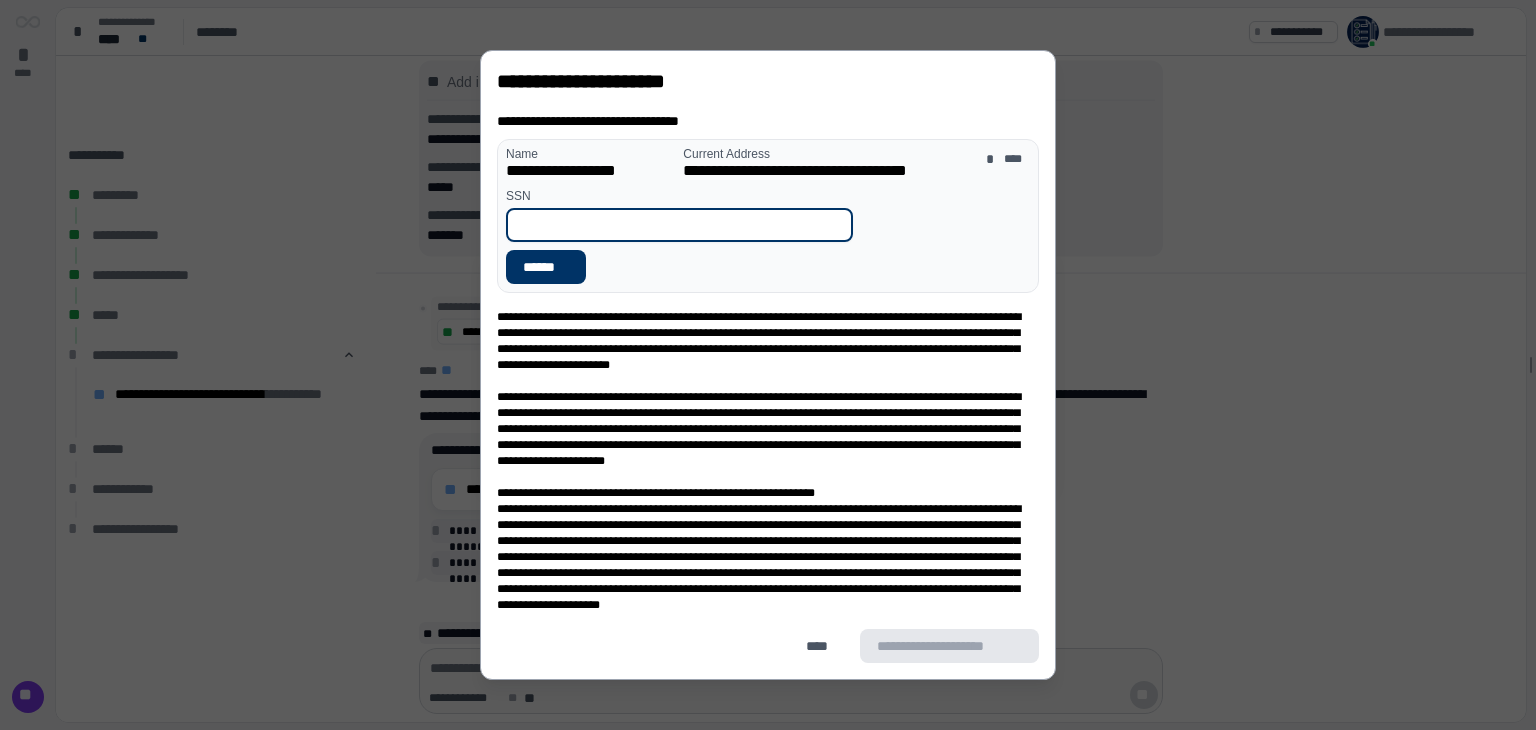 click at bounding box center (679, 225) 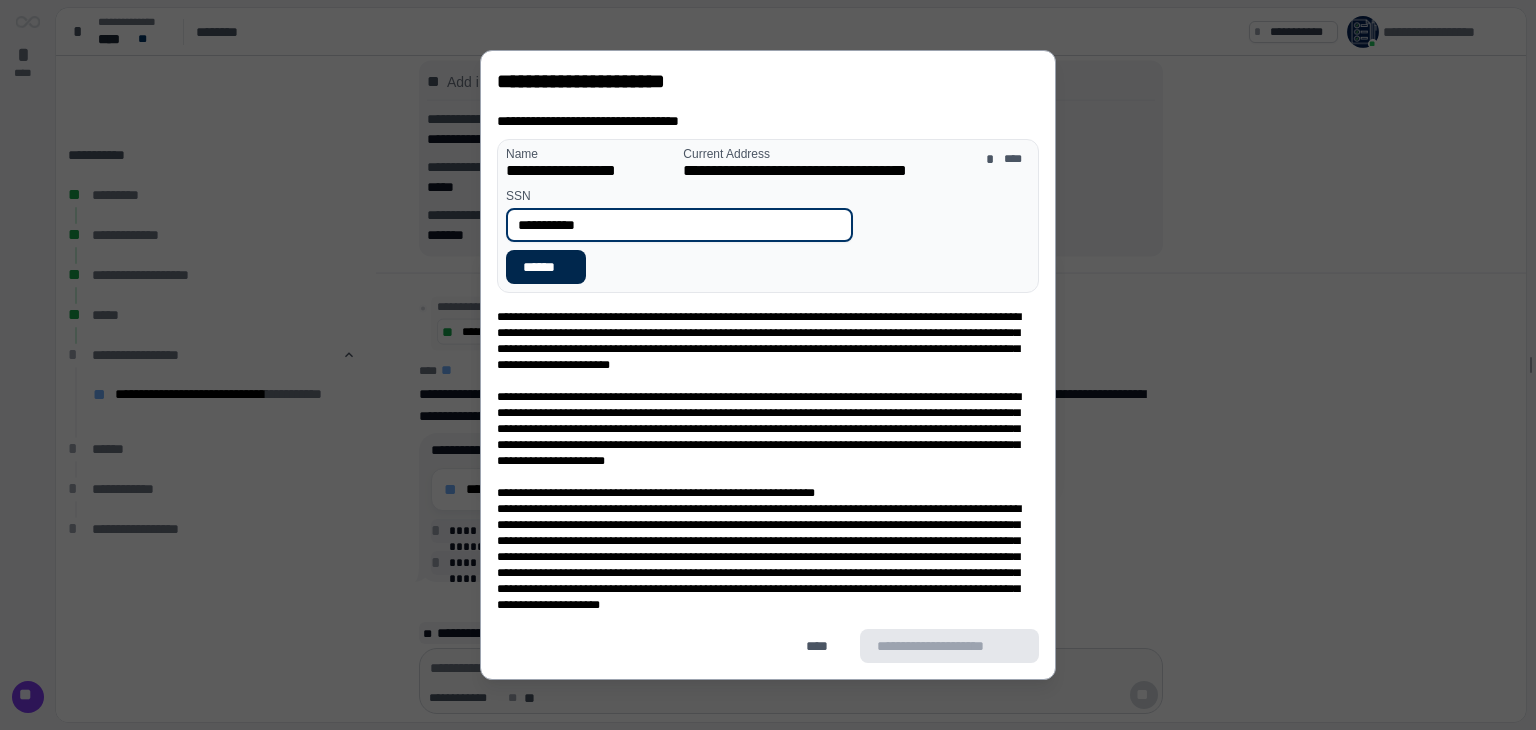 type on "**********" 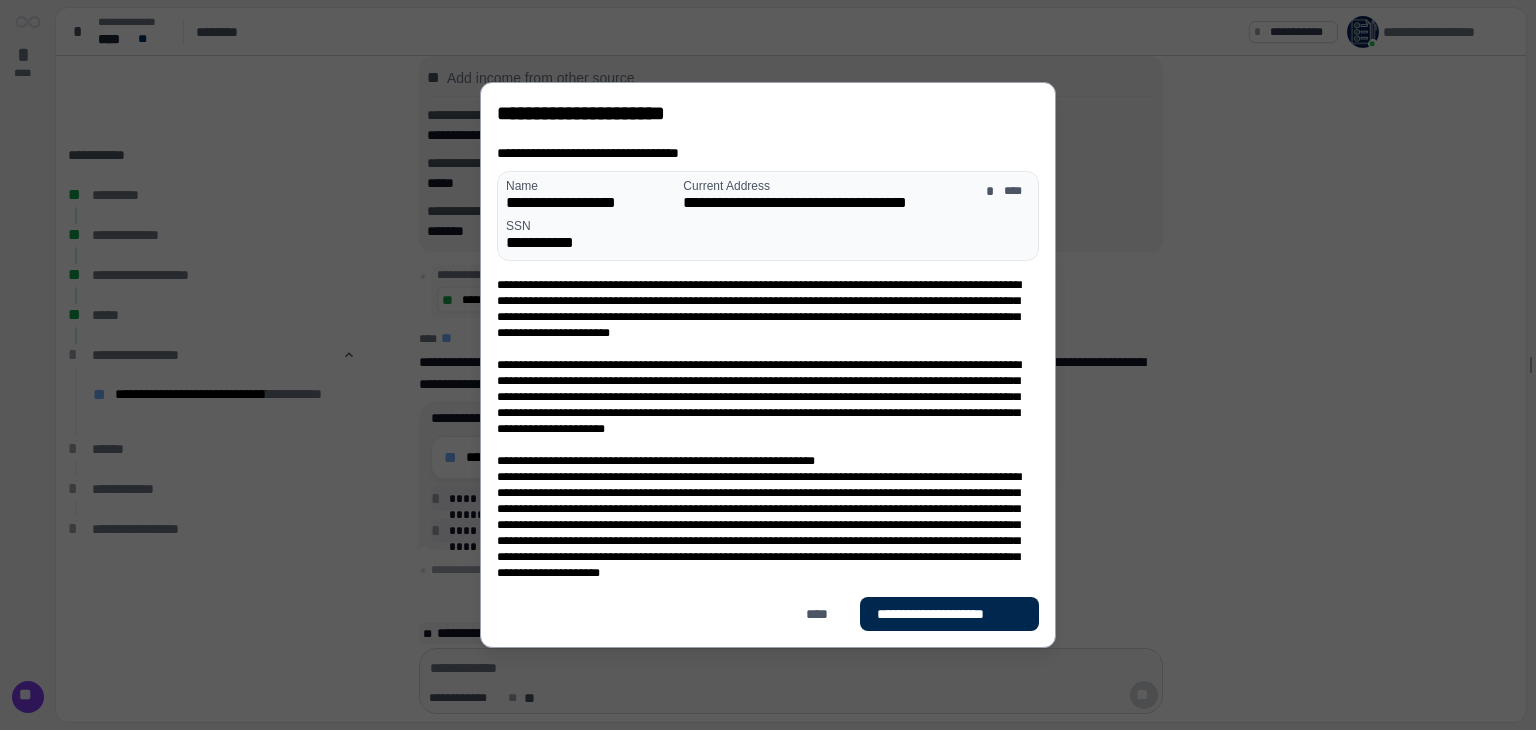 click on "**********" at bounding box center (949, 614) 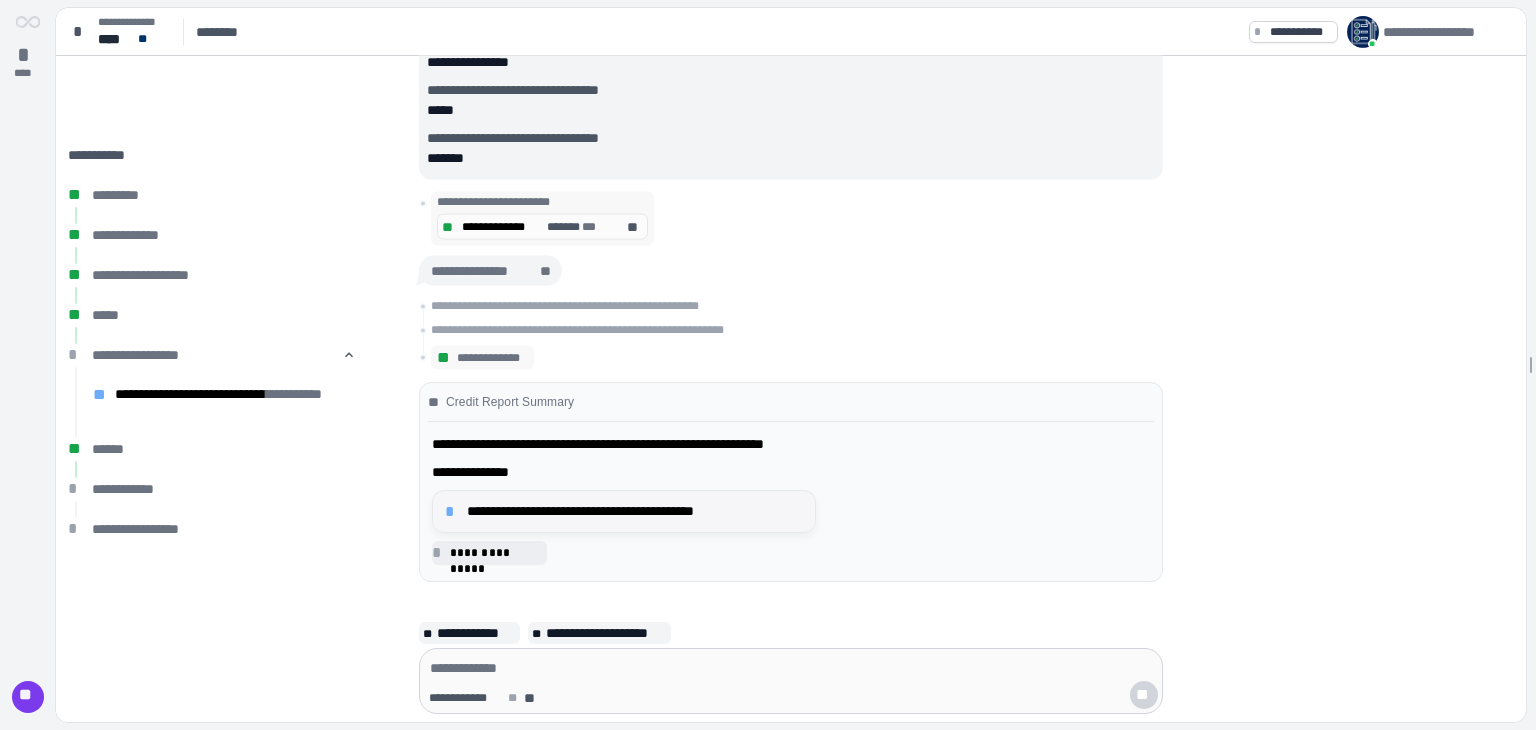 click on "**********" at bounding box center [635, 511] 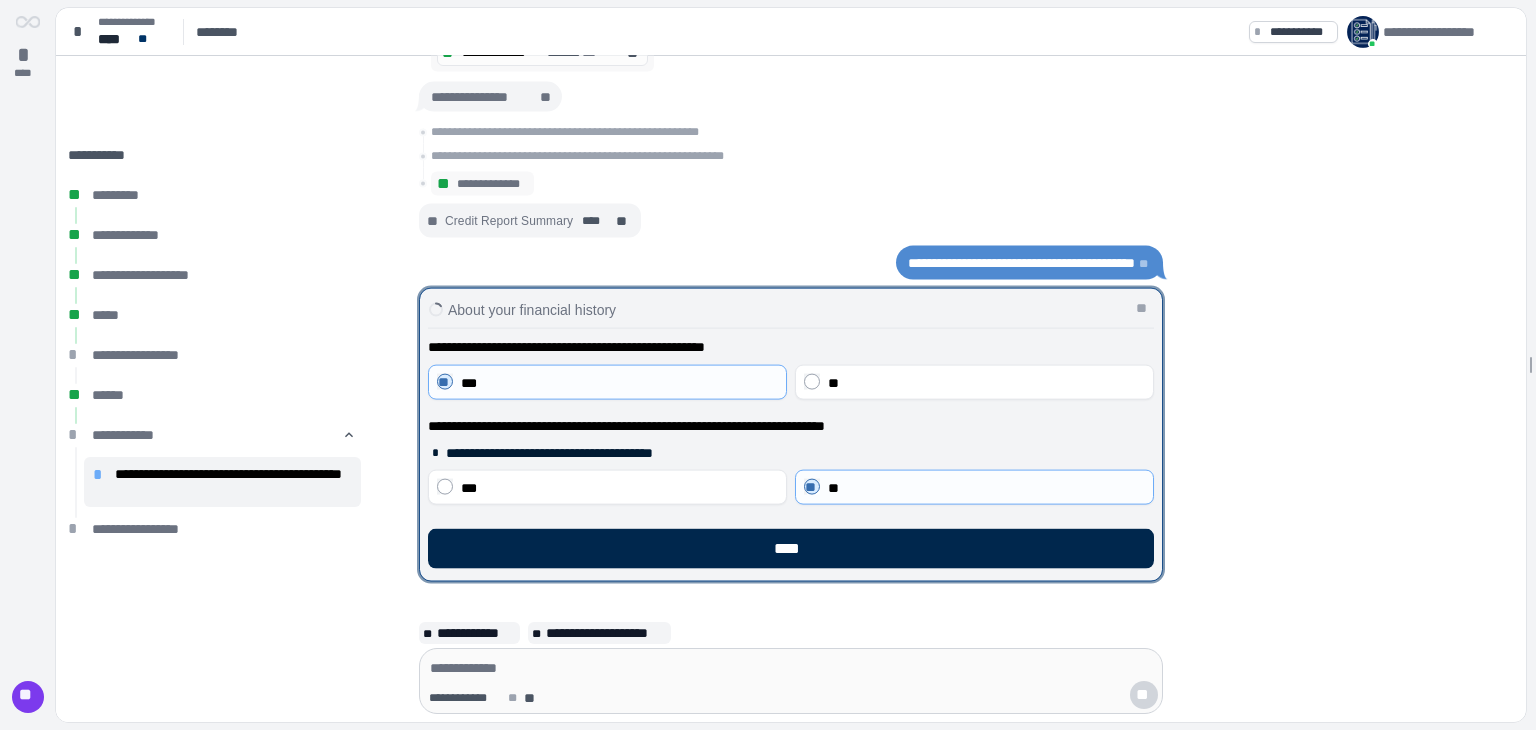 click on "****" at bounding box center [791, 549] 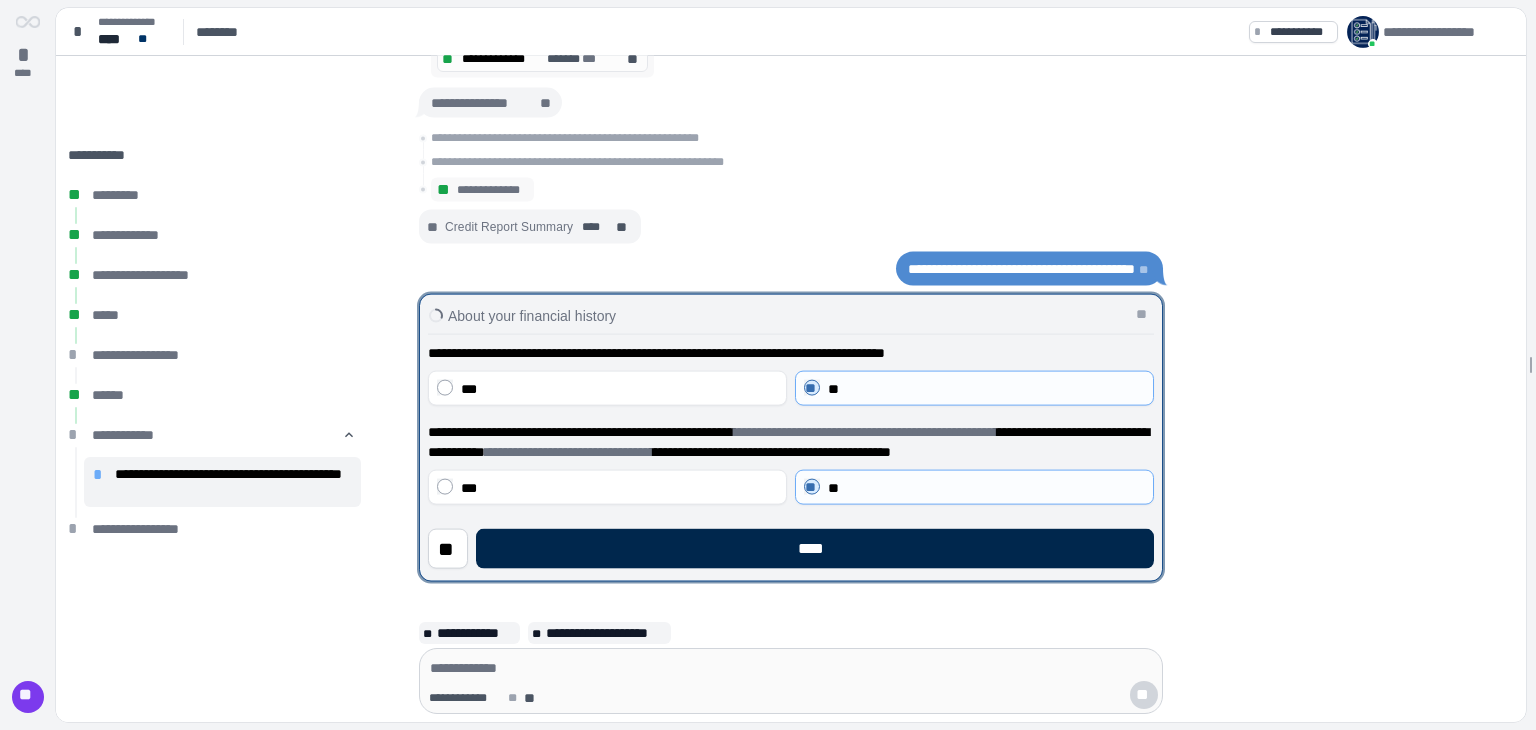 click on "****" at bounding box center (815, 549) 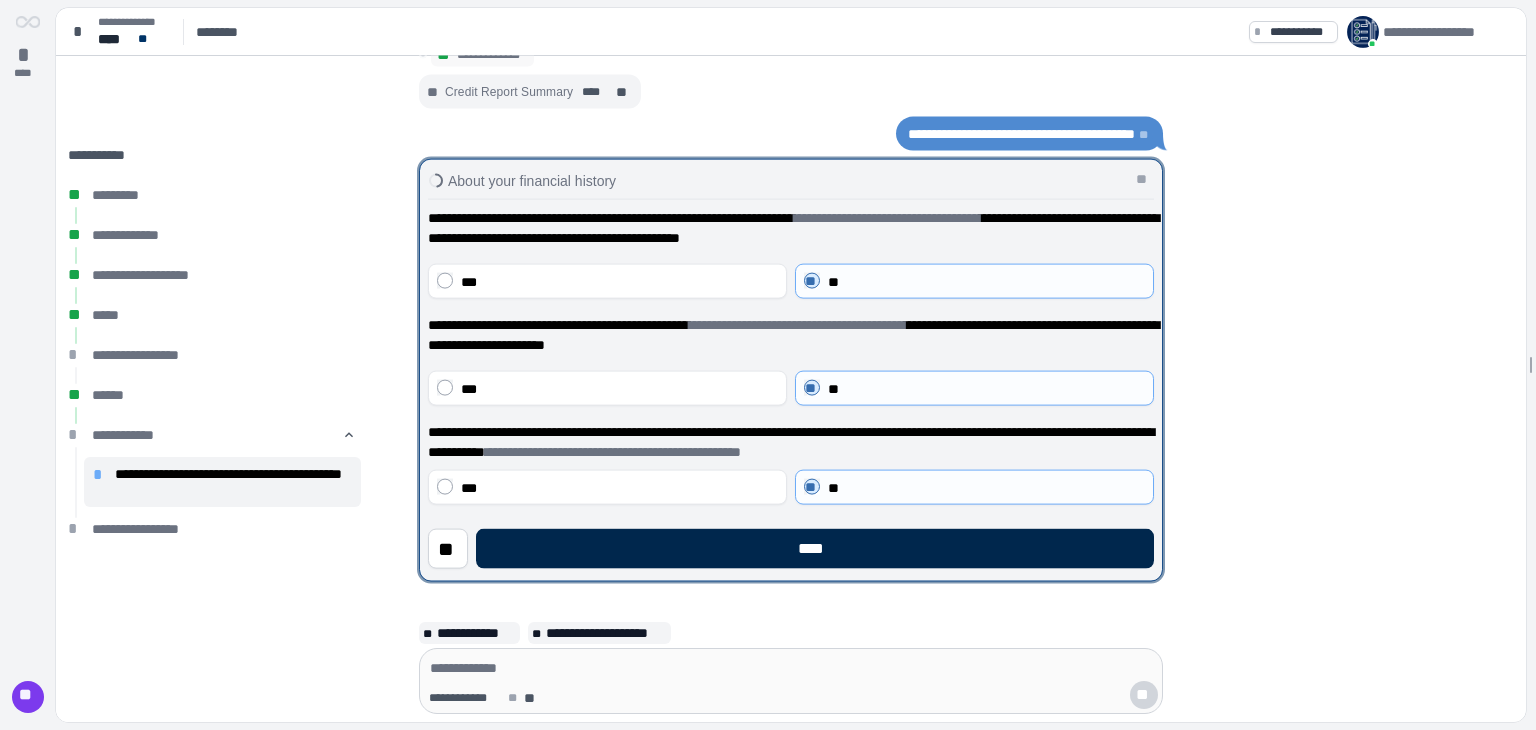 click on "****" at bounding box center [815, 549] 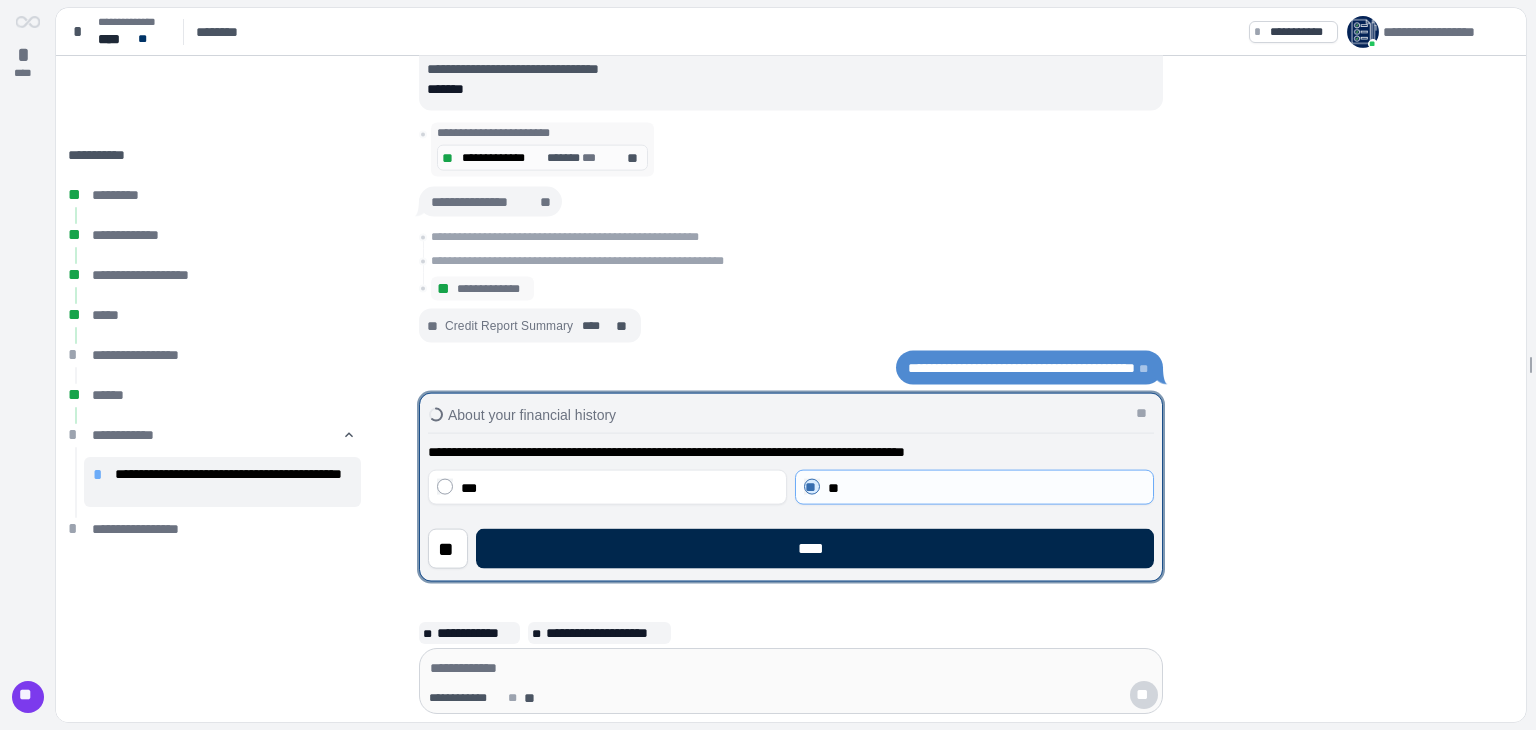 click on "****" at bounding box center (815, 549) 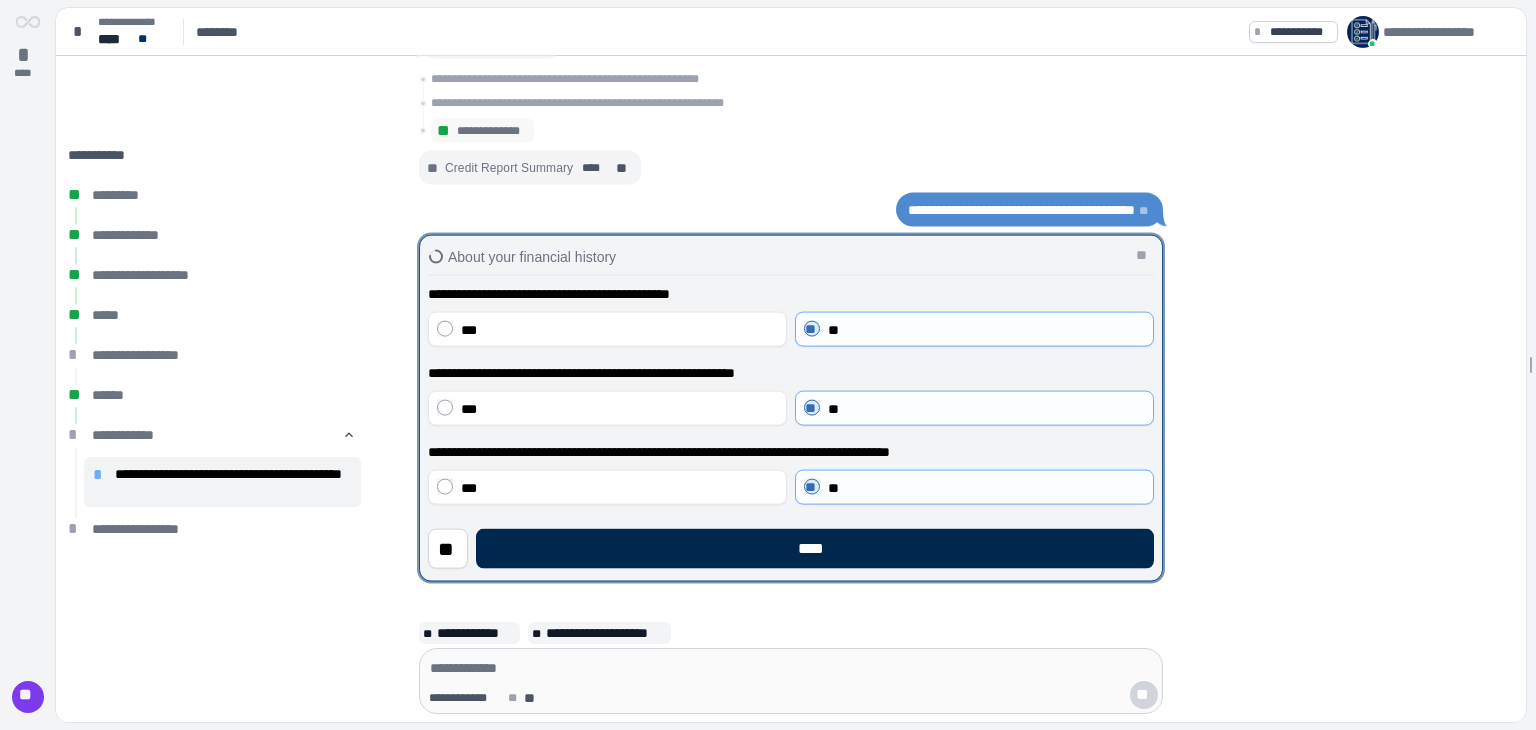 click on "****" at bounding box center (815, 549) 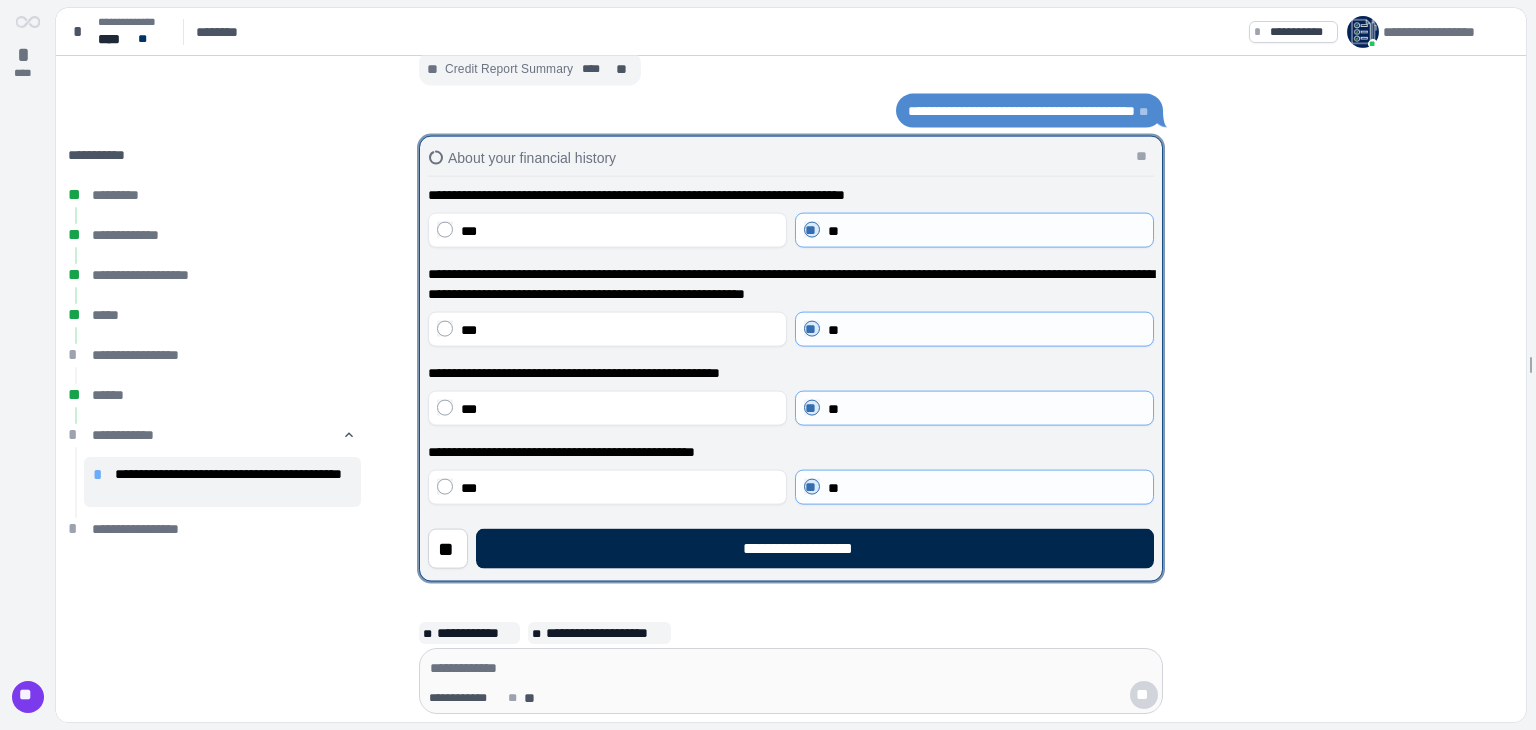click on "**********" at bounding box center [815, 549] 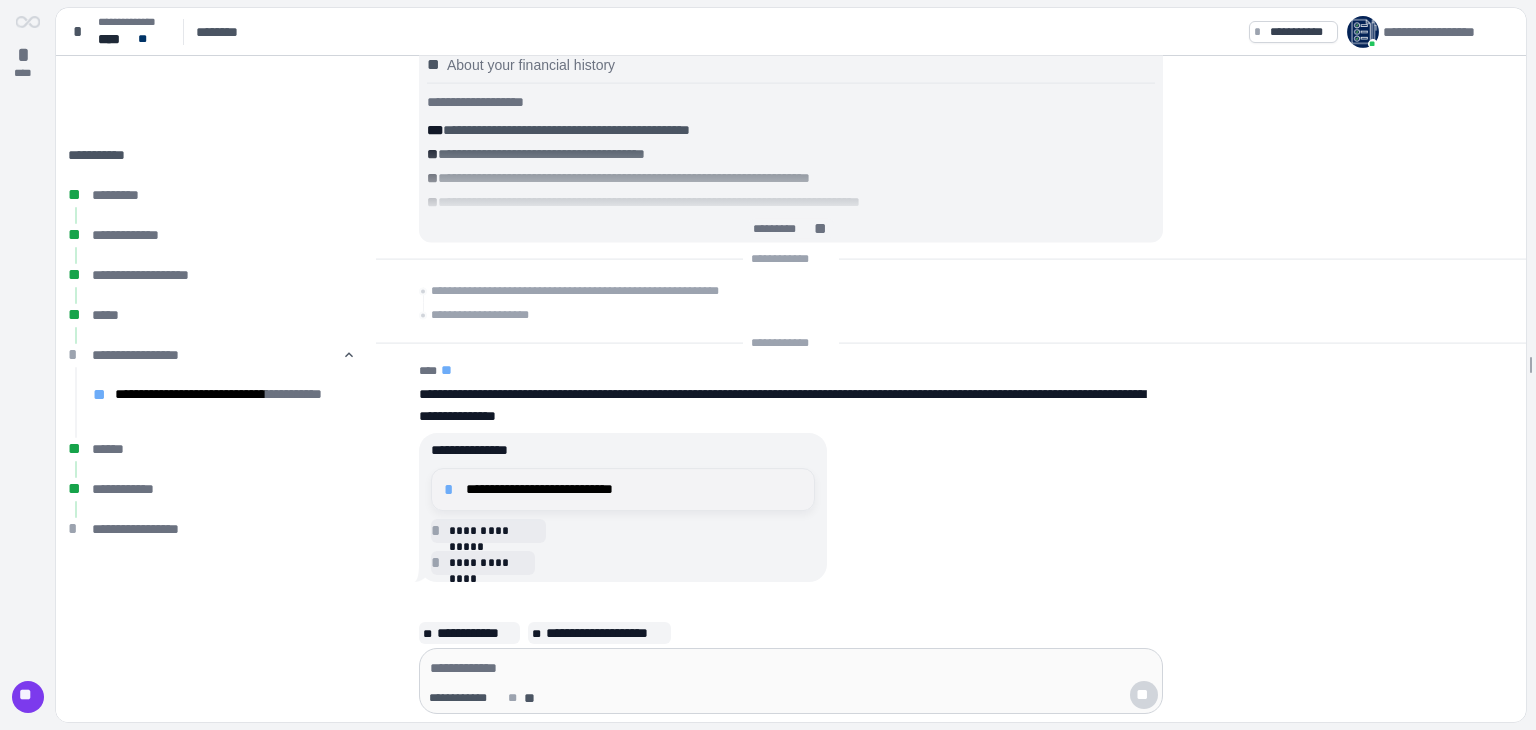 click on "**********" at bounding box center (623, 489) 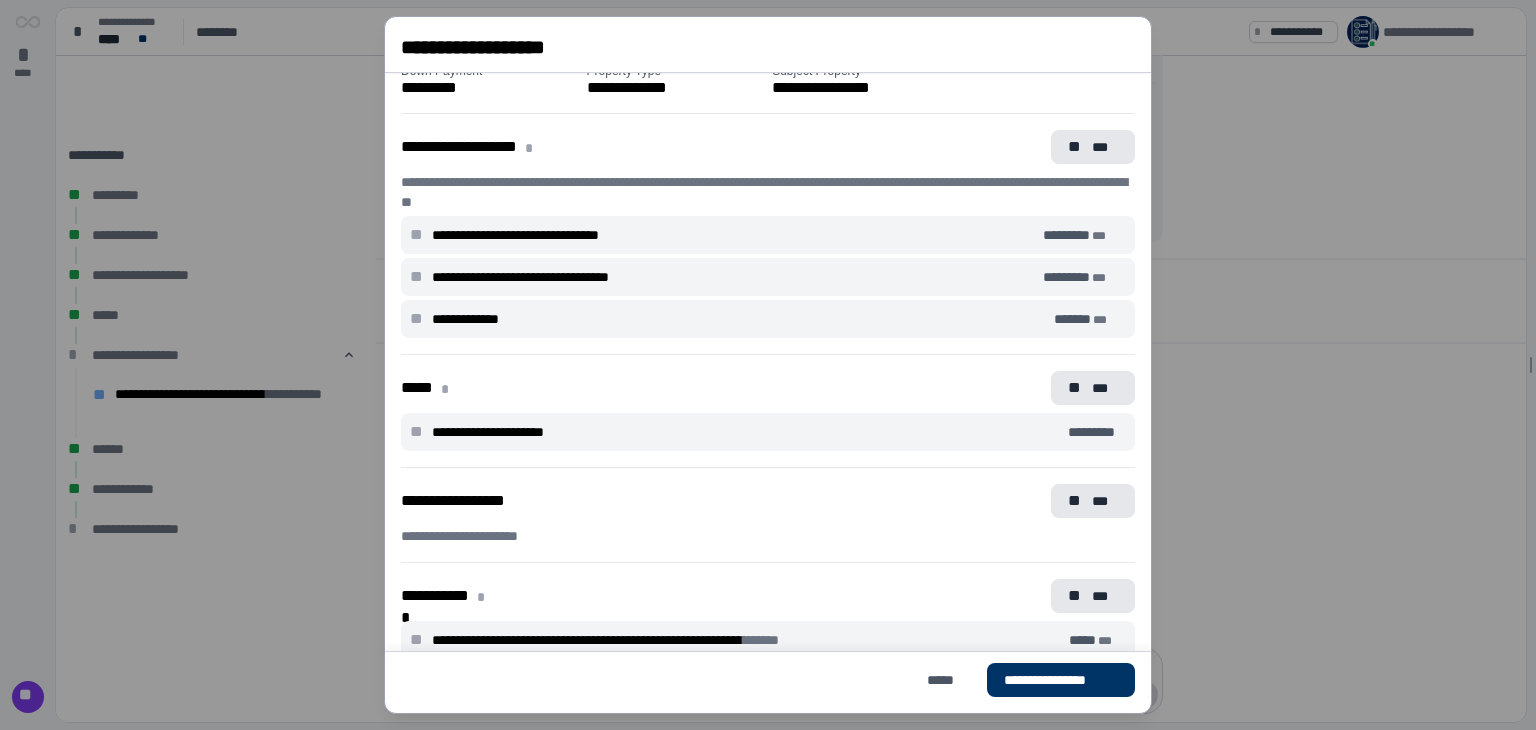 scroll, scrollTop: 138, scrollLeft: 0, axis: vertical 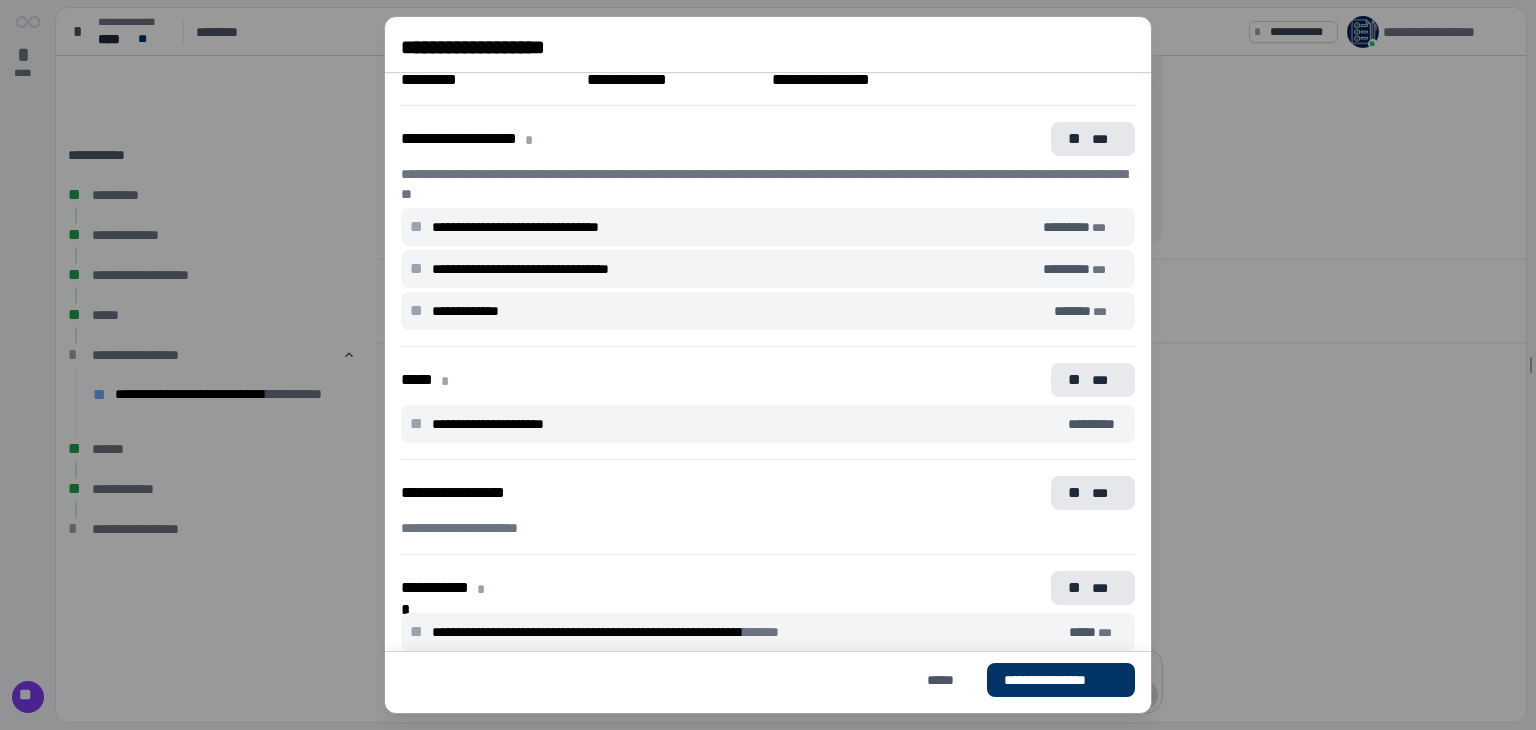 click on "** ***" at bounding box center (1093, 380) 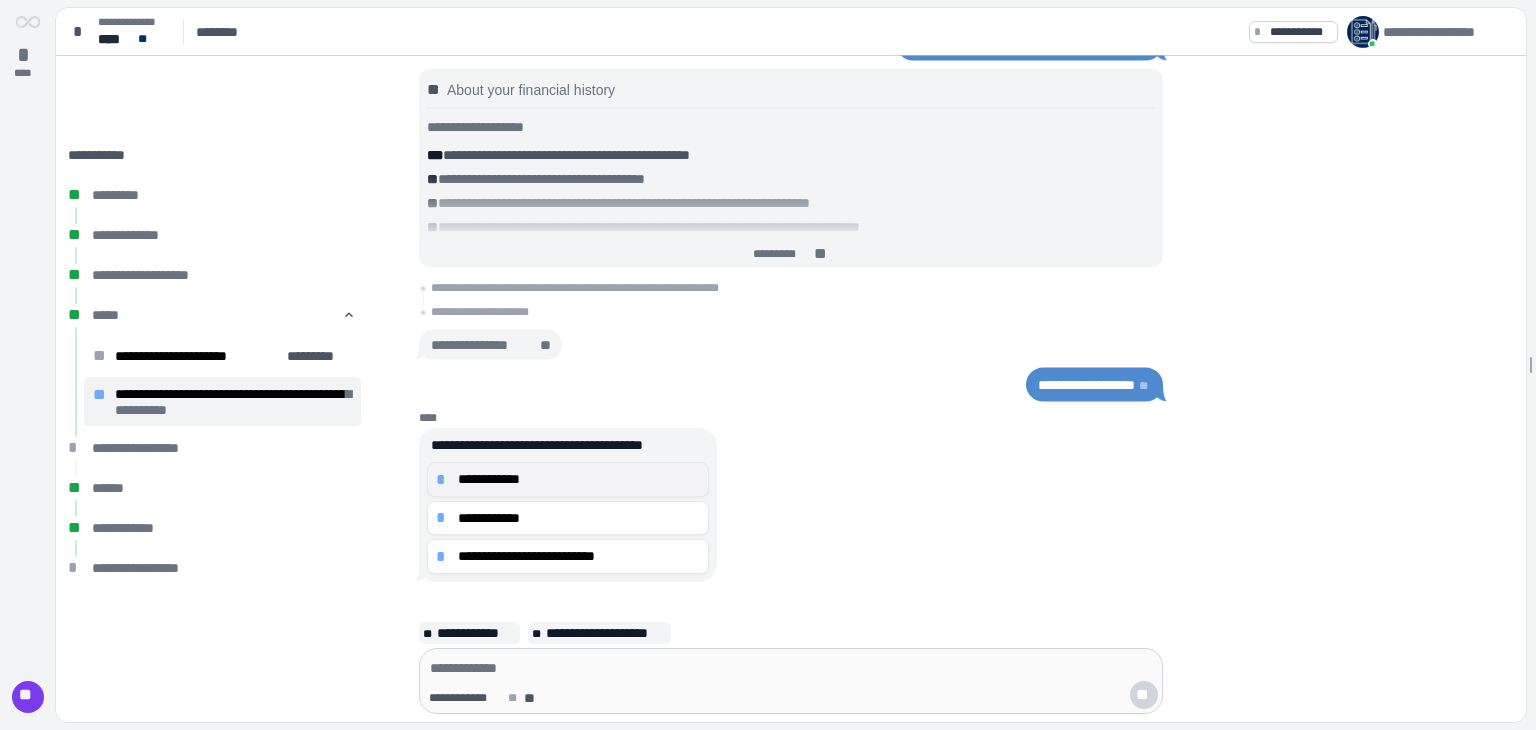 click on "*" at bounding box center (444, 480) 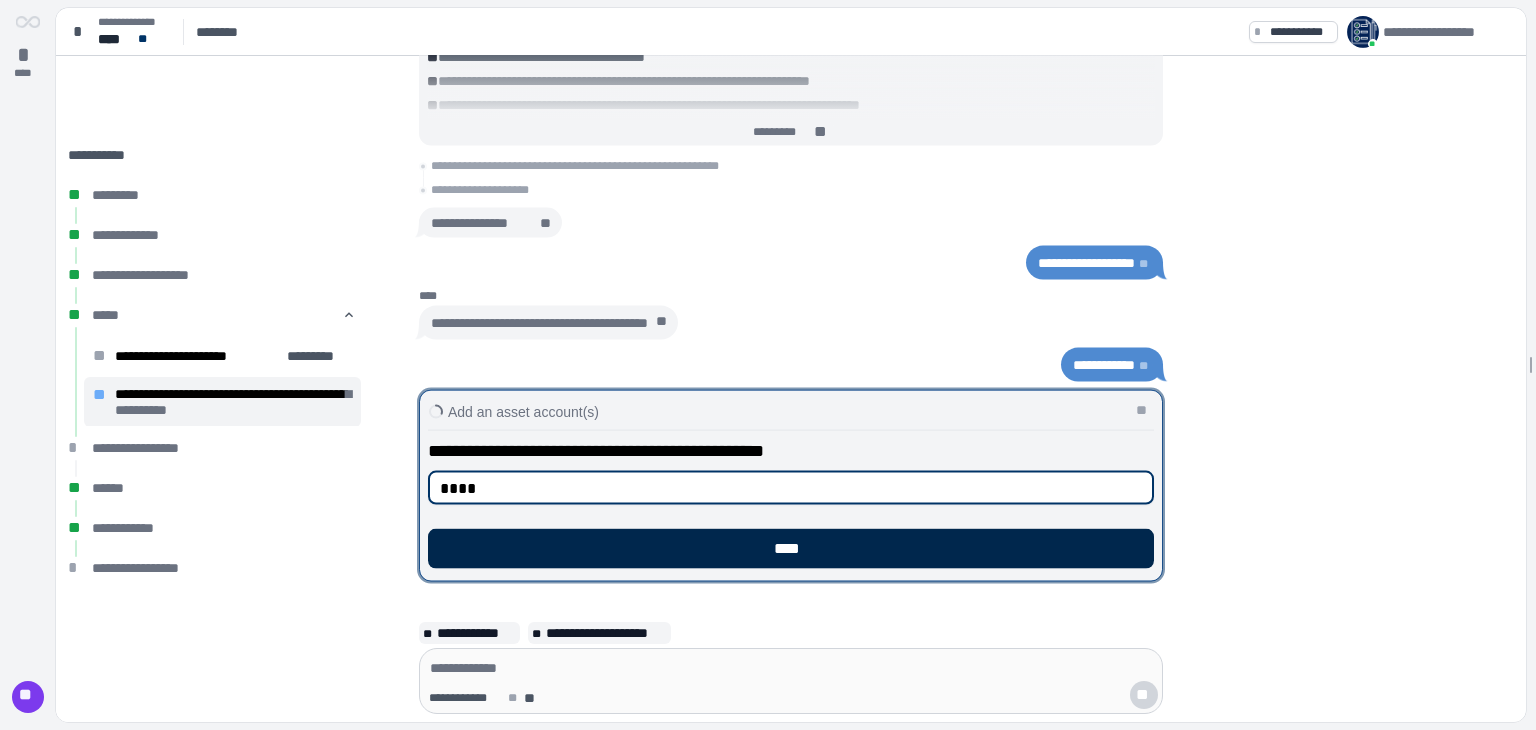 type on "****" 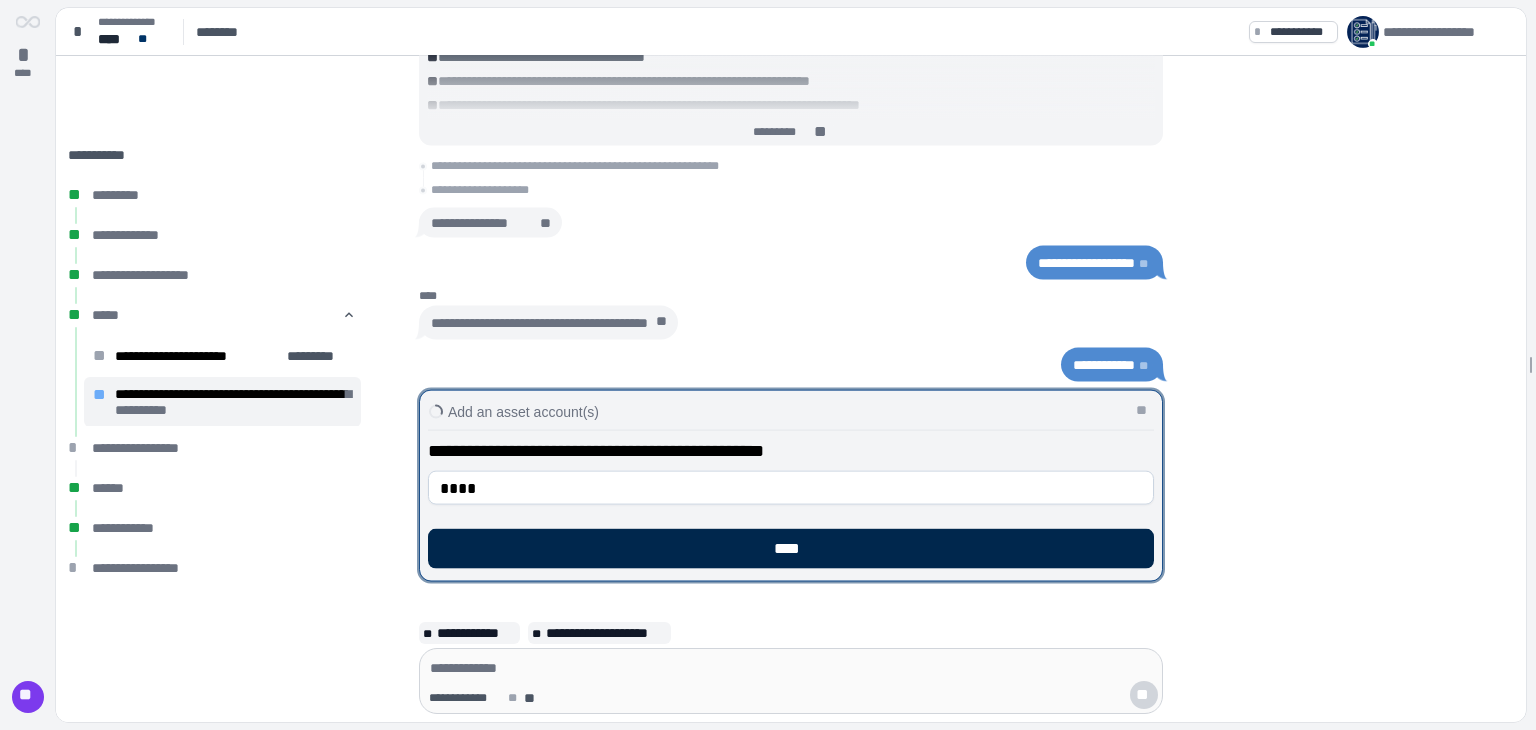 click on "****" at bounding box center (791, 549) 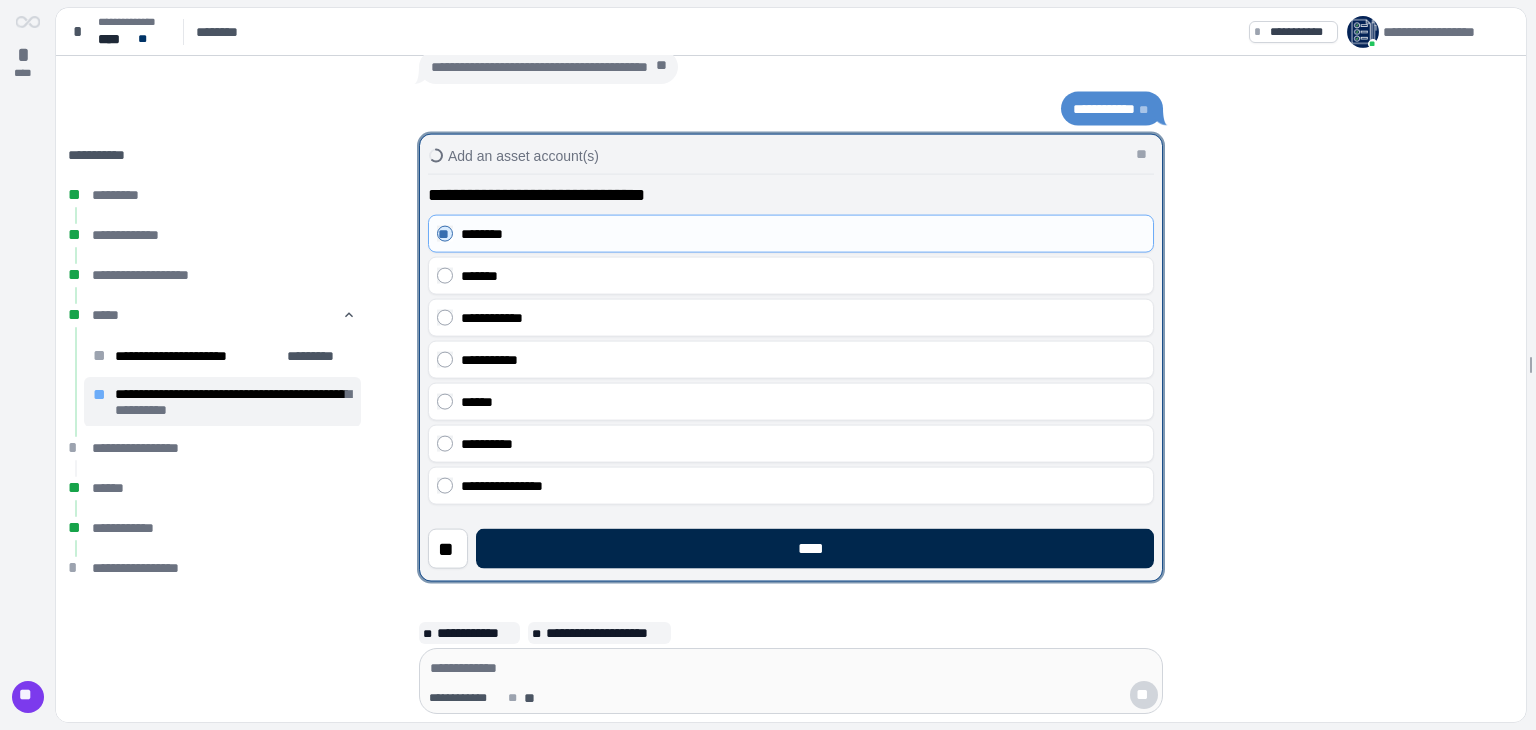 click on "****" at bounding box center (815, 549) 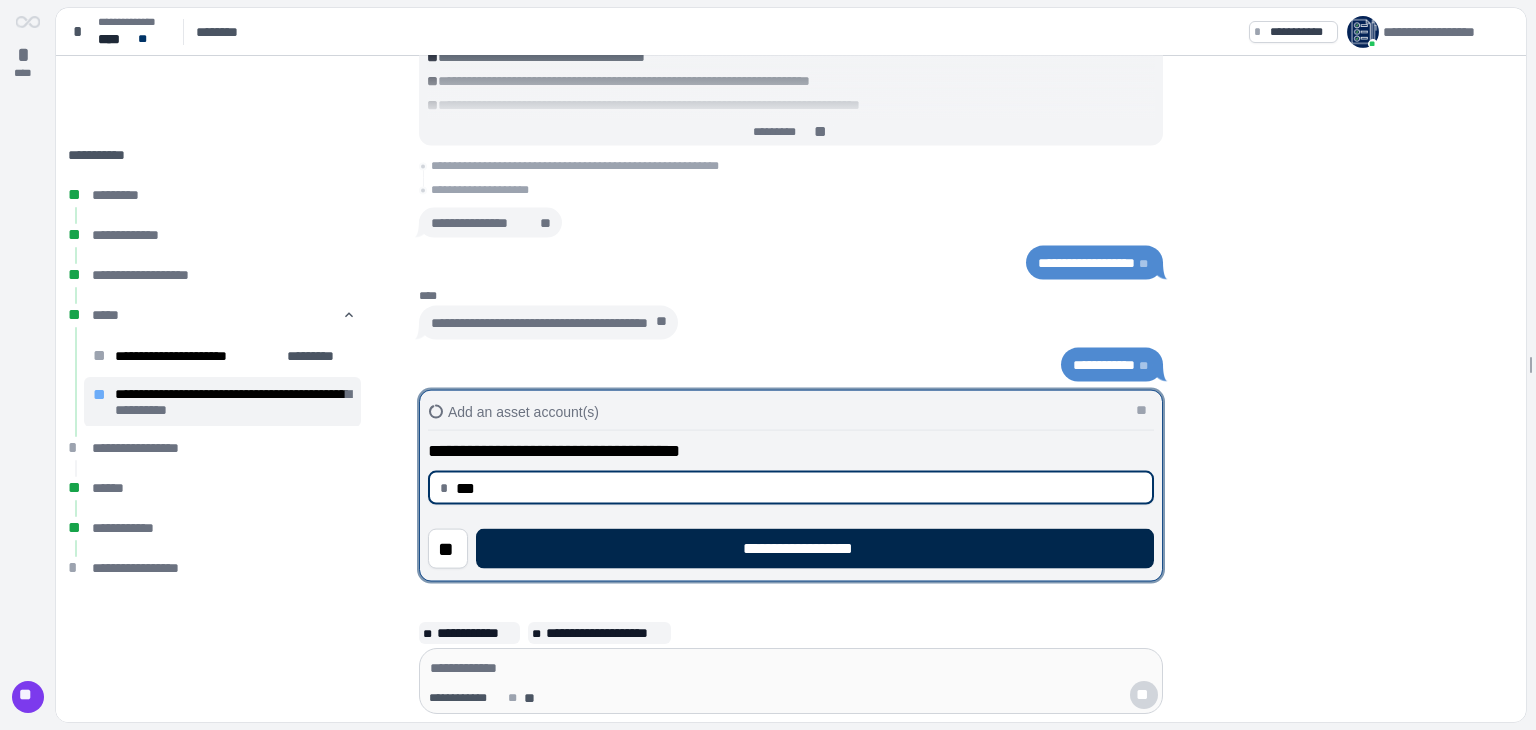 type on "******" 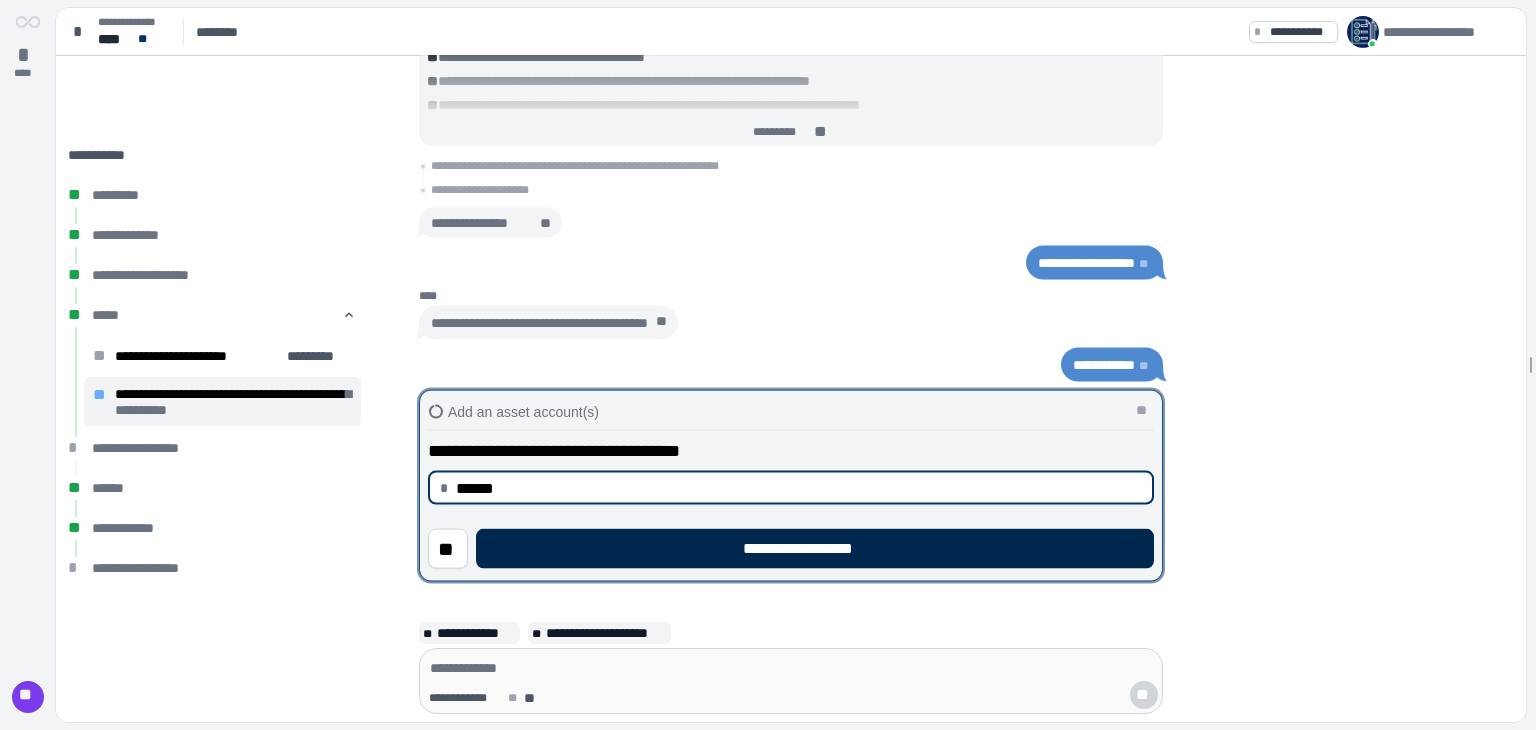 click on "**********" at bounding box center (815, 549) 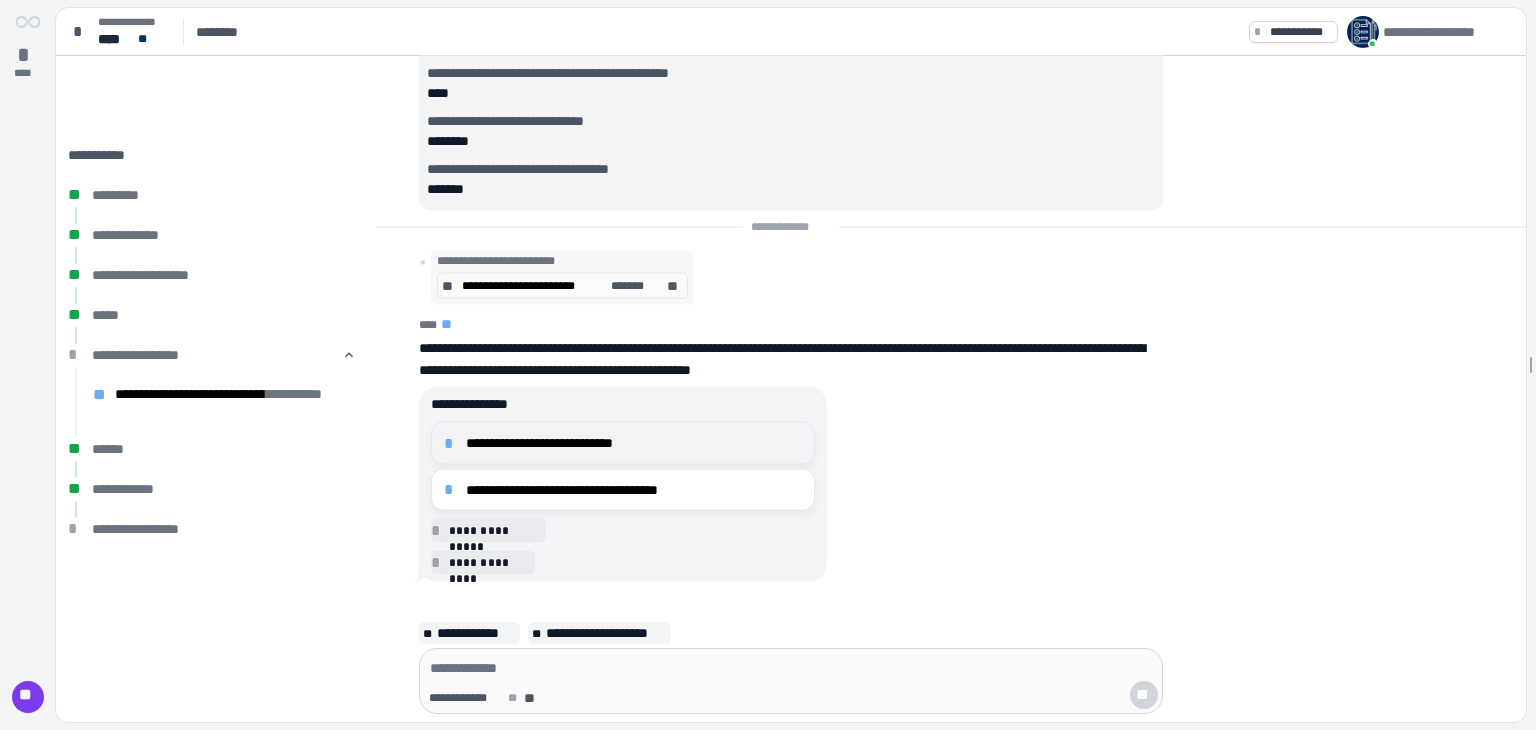 click on "**********" at bounding box center [623, 443] 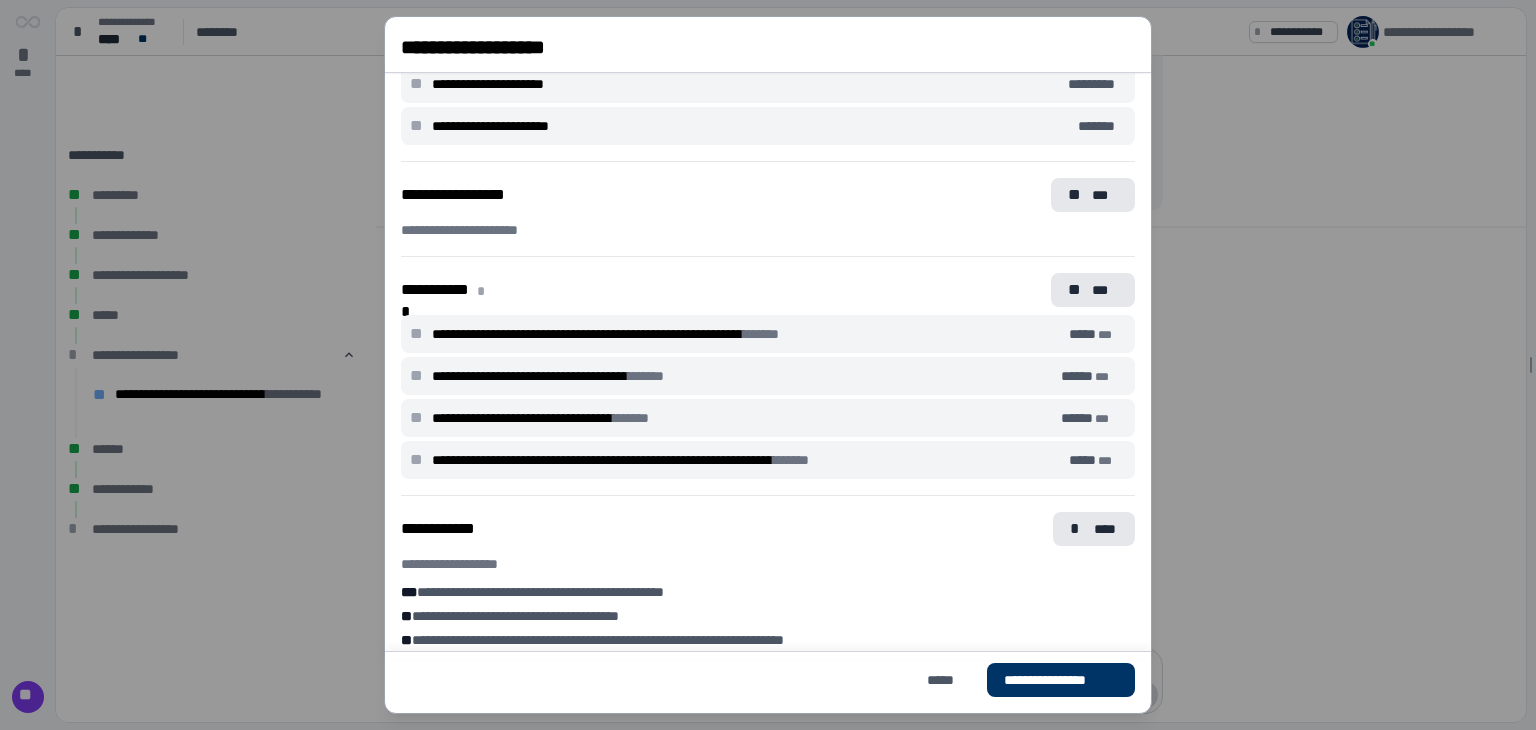 scroll, scrollTop: 457, scrollLeft: 0, axis: vertical 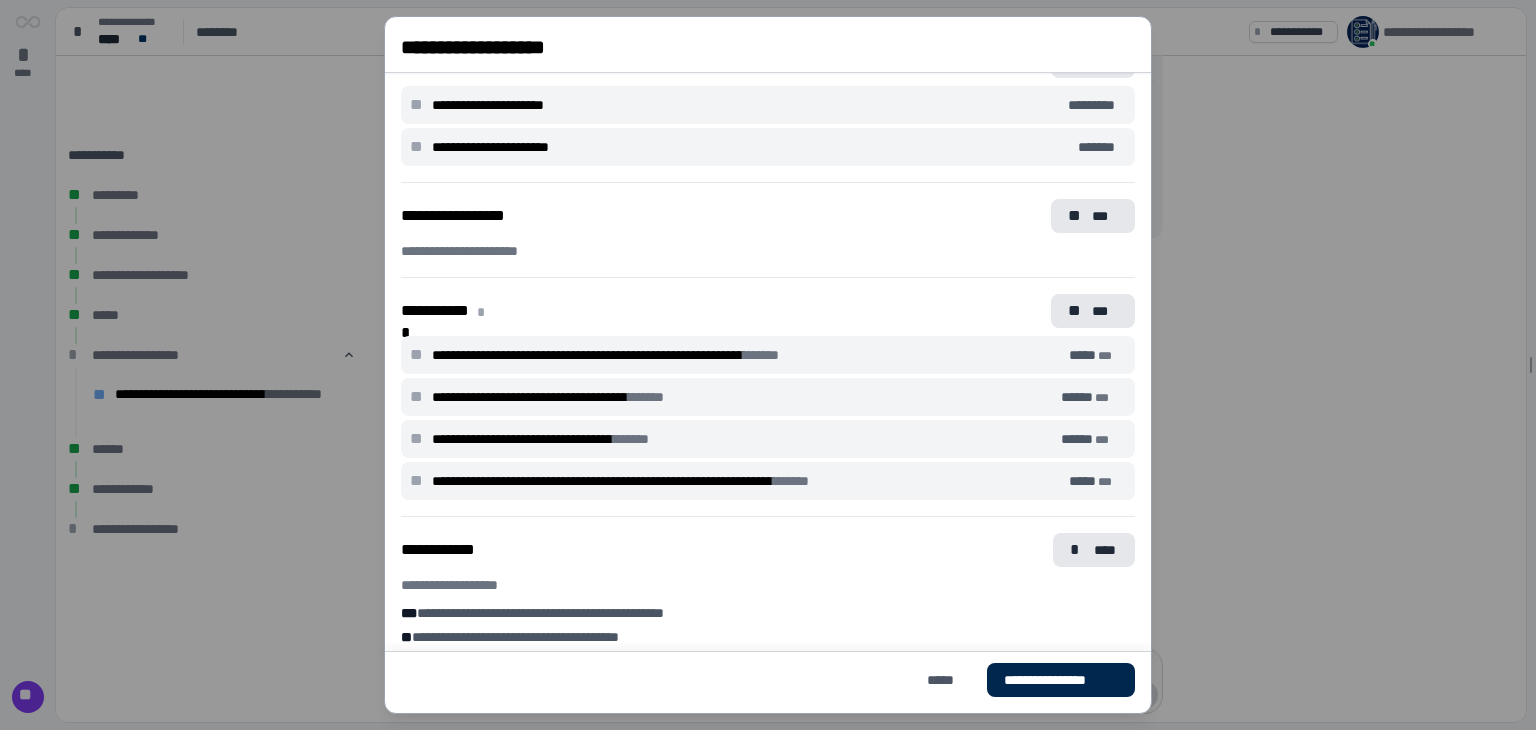 click on "**********" at bounding box center (1061, 680) 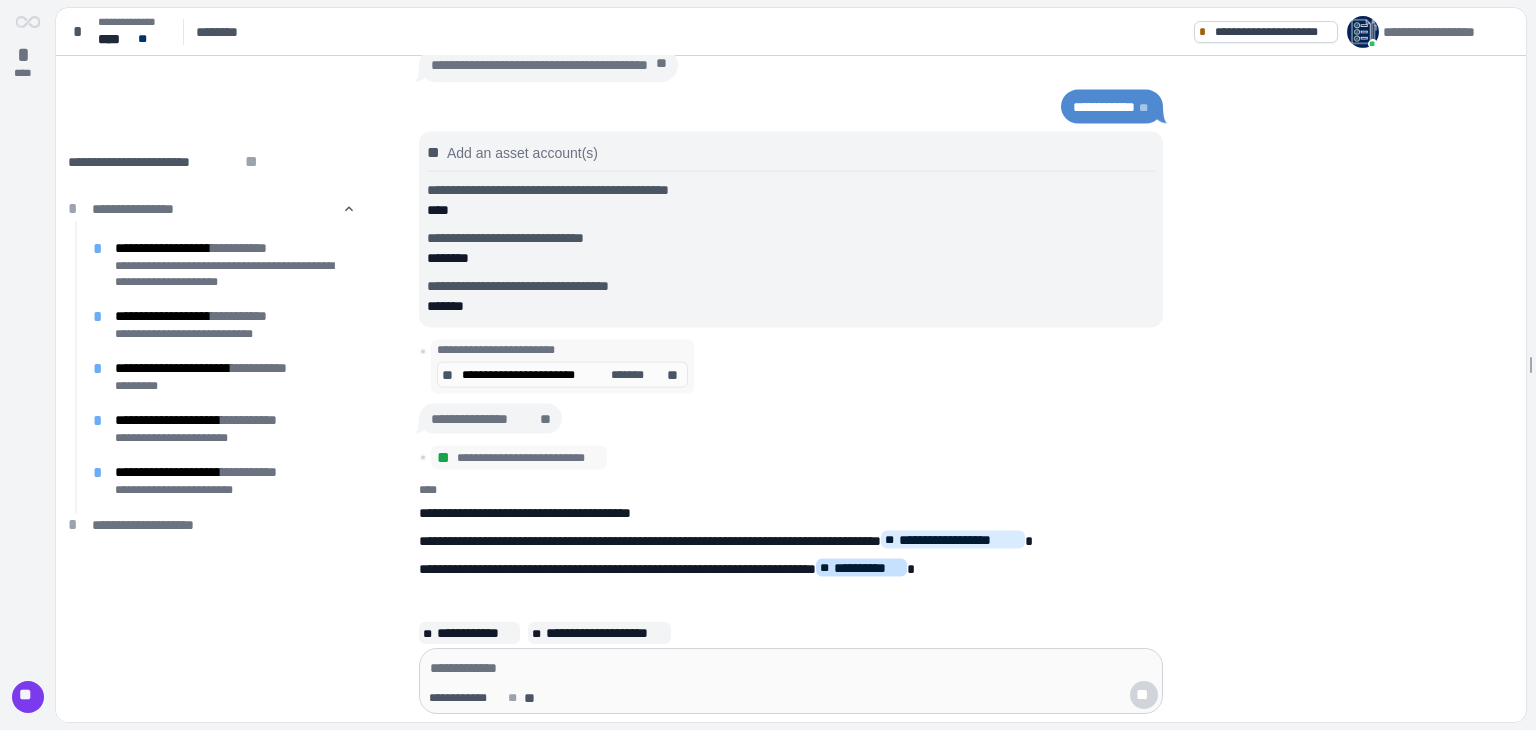 click on "**********" at bounding box center (868, 568) 